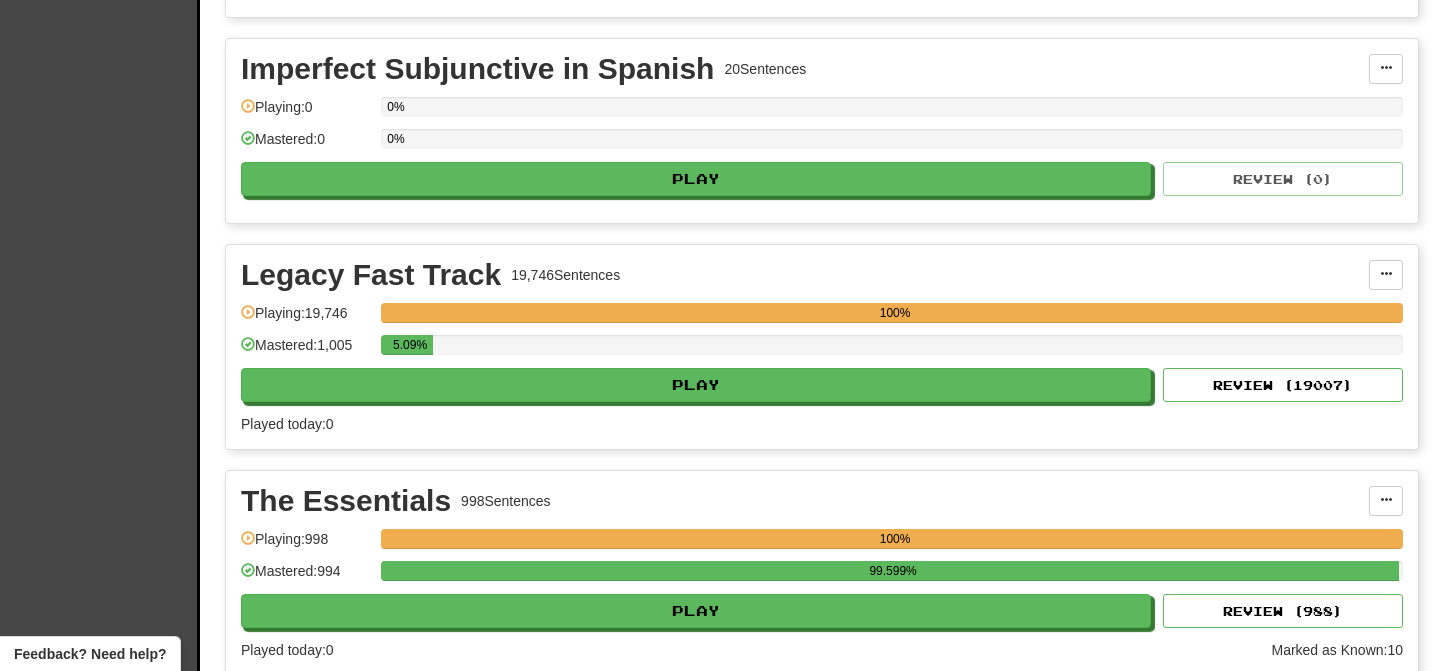 scroll, scrollTop: 1310, scrollLeft: 0, axis: vertical 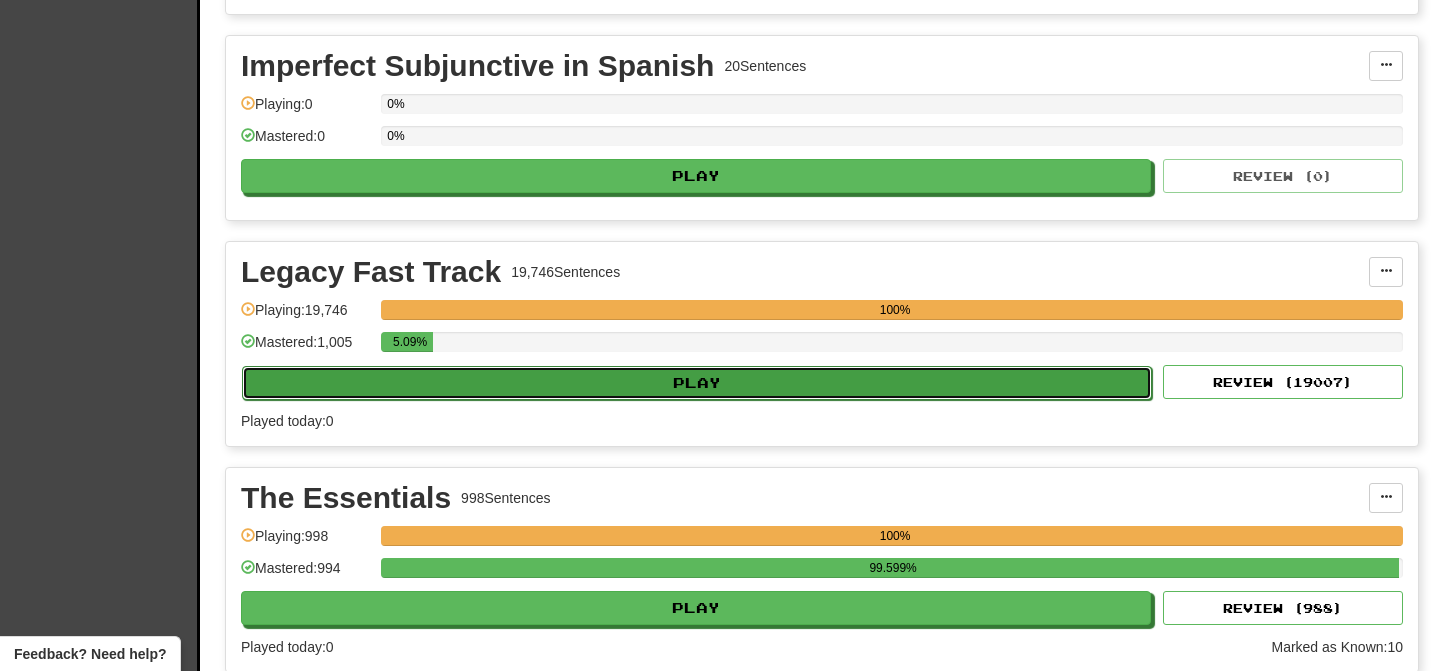 click on "Play" at bounding box center (697, 383) 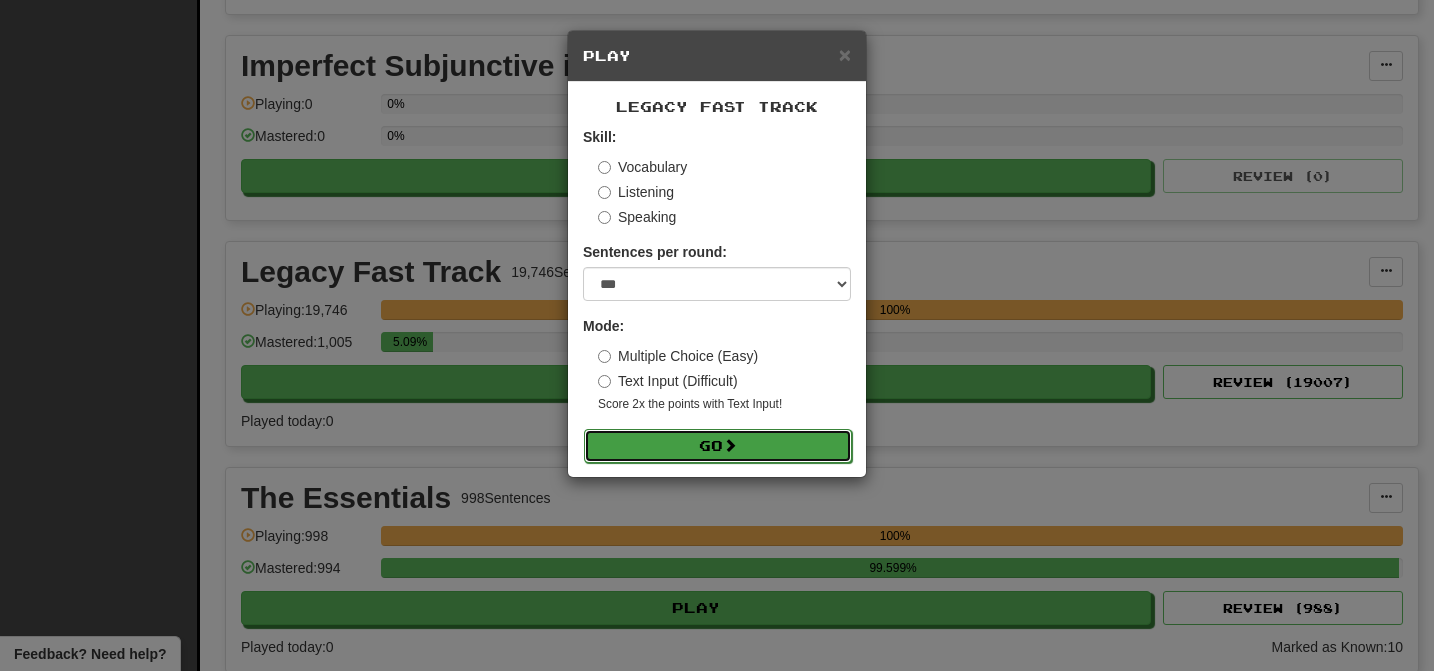 click on "Go" at bounding box center [718, 446] 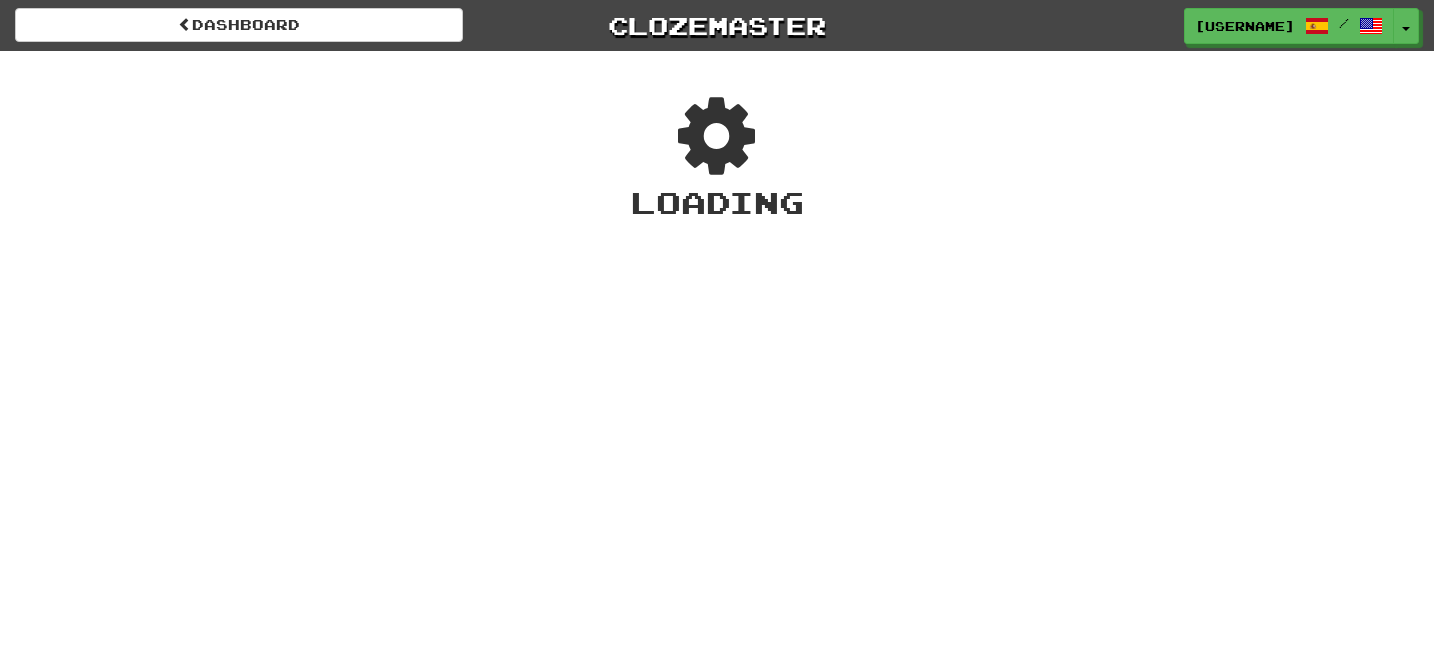 scroll, scrollTop: 0, scrollLeft: 0, axis: both 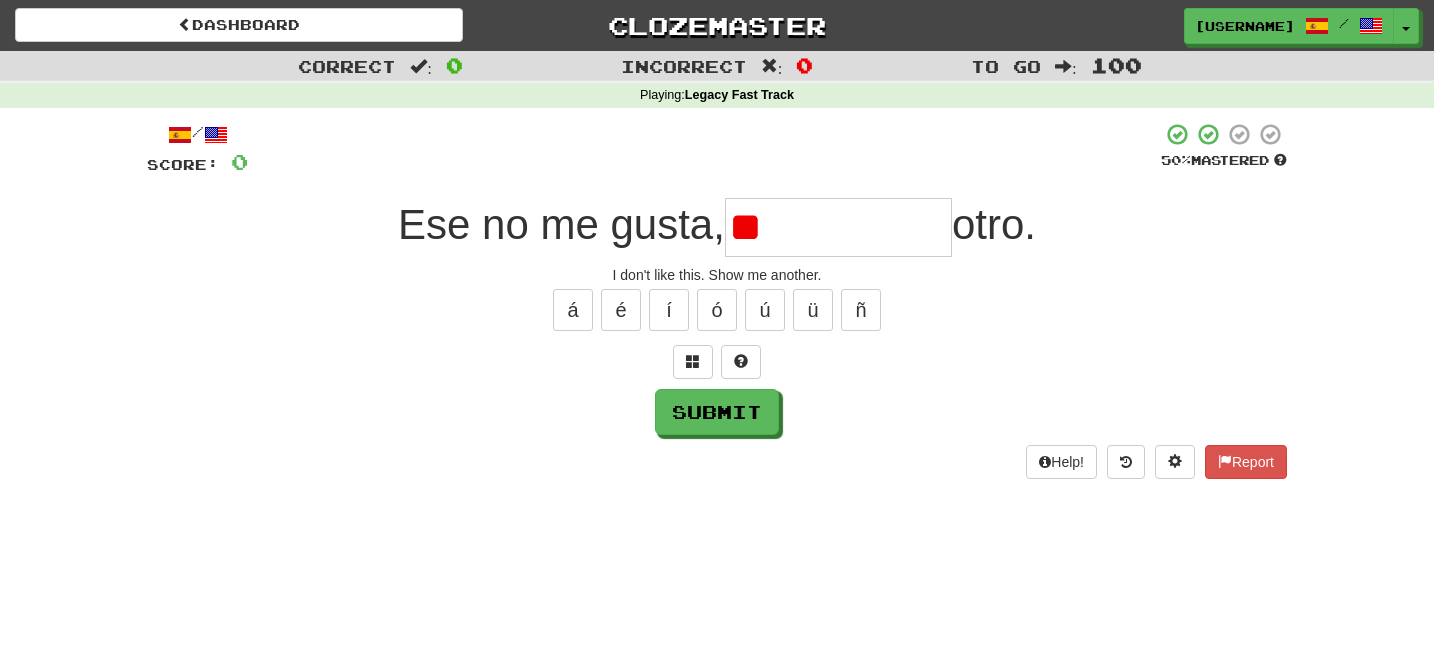type on "*" 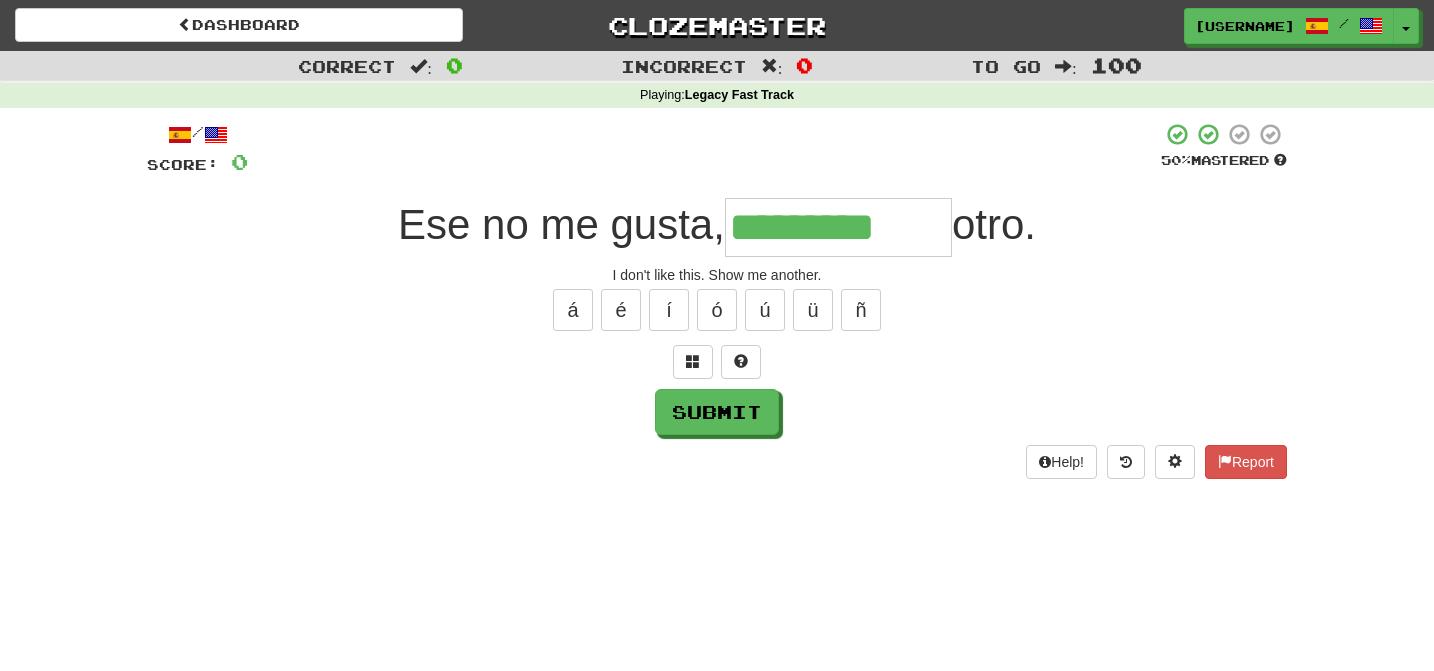 type on "*********" 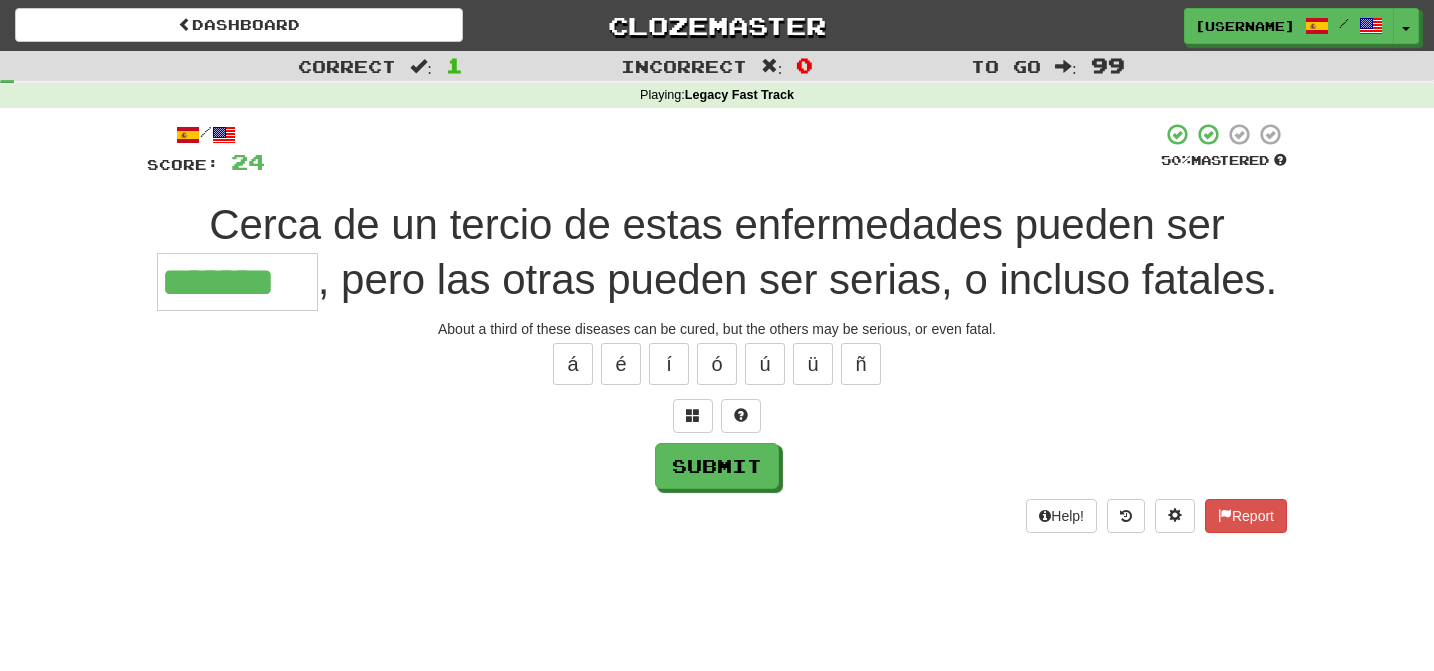 type on "*******" 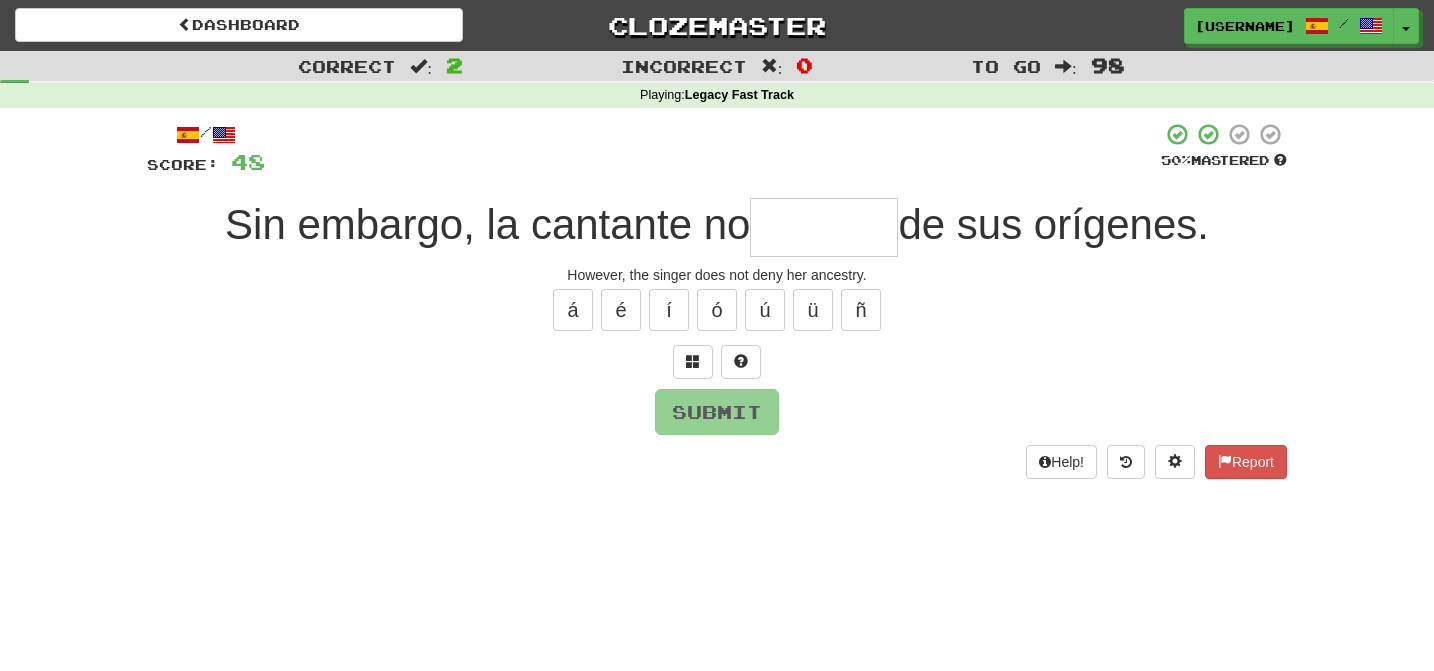 type on "*" 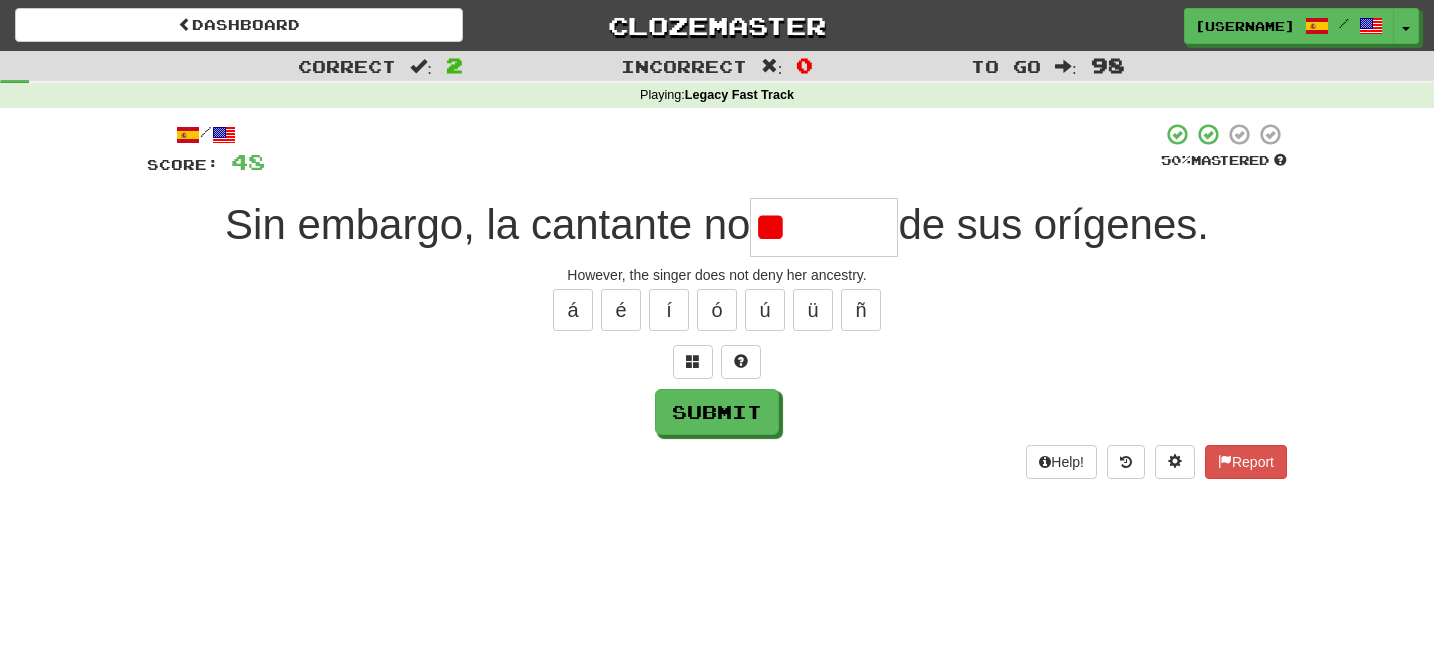 type on "*" 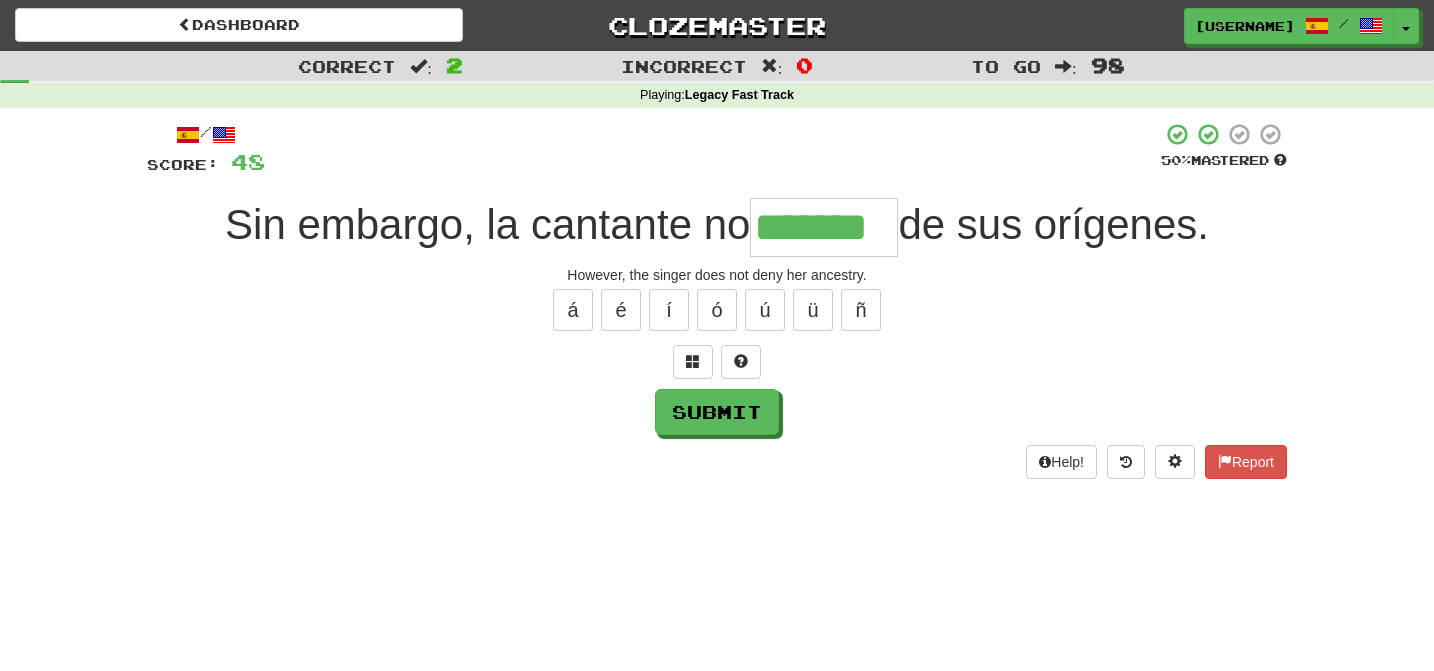 type on "*******" 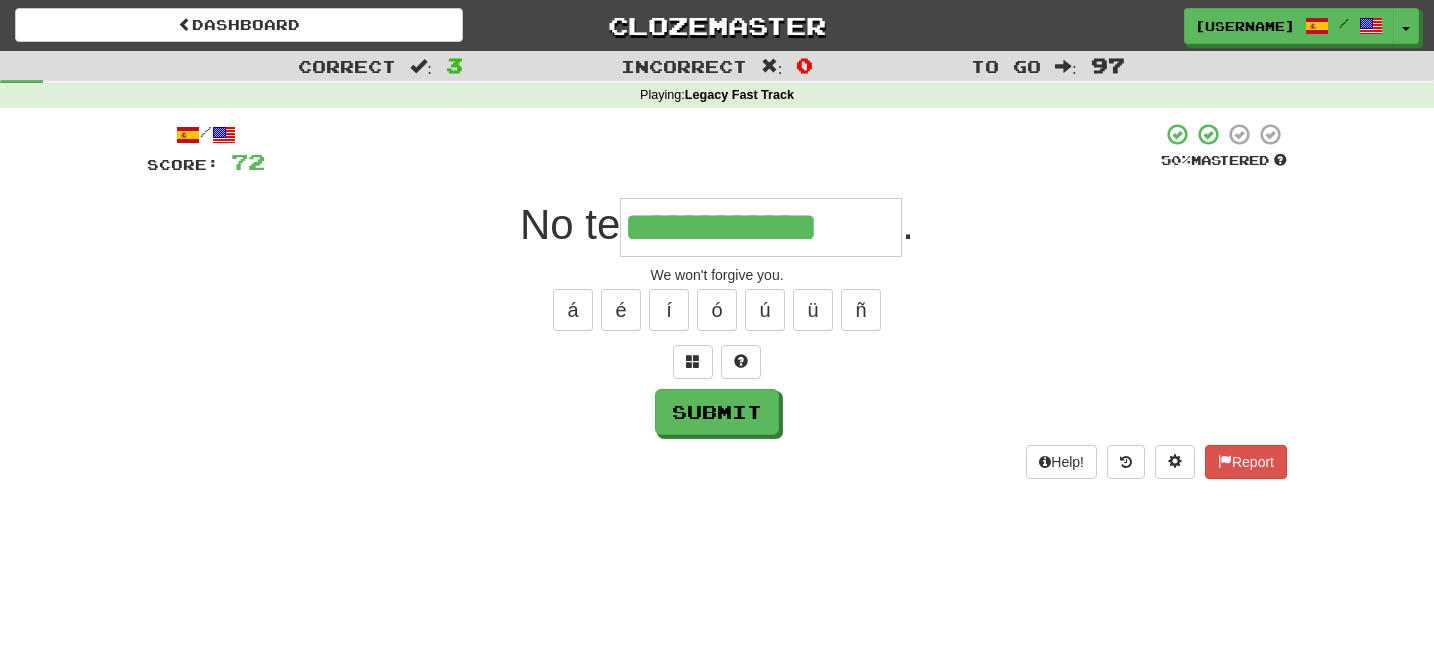 type on "**********" 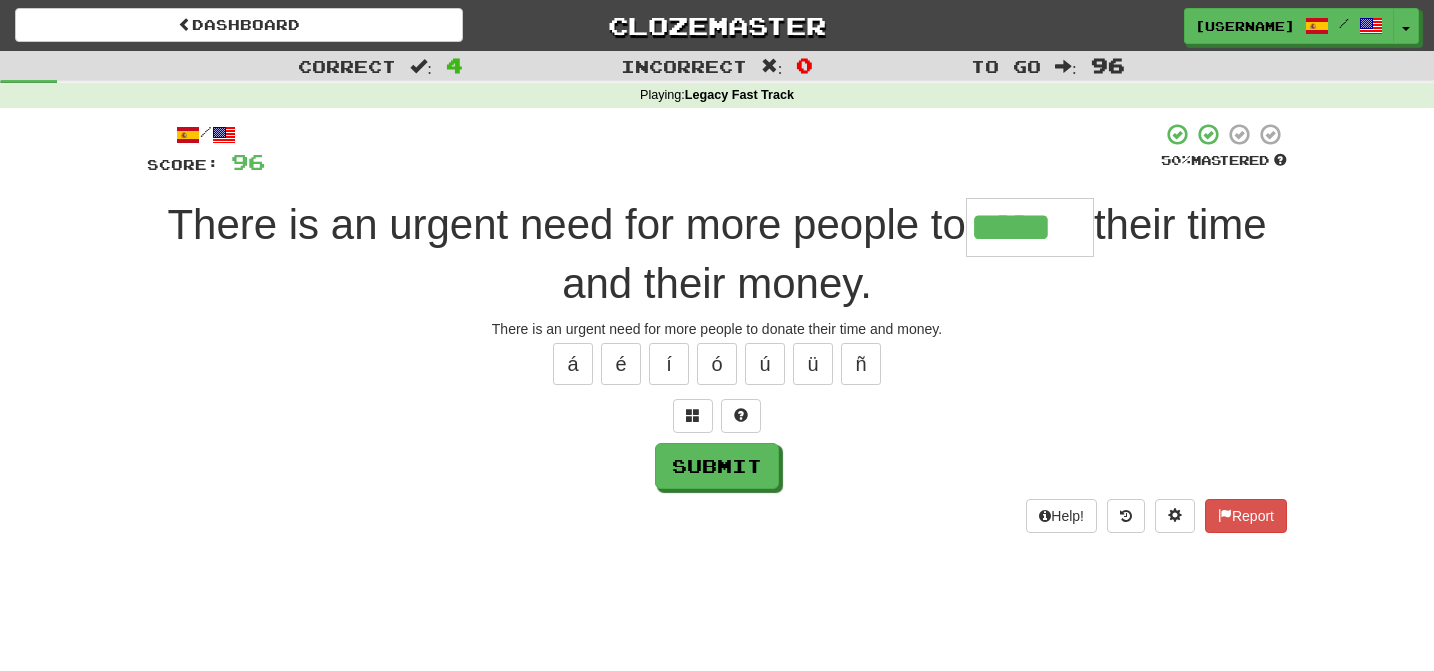 type on "*****" 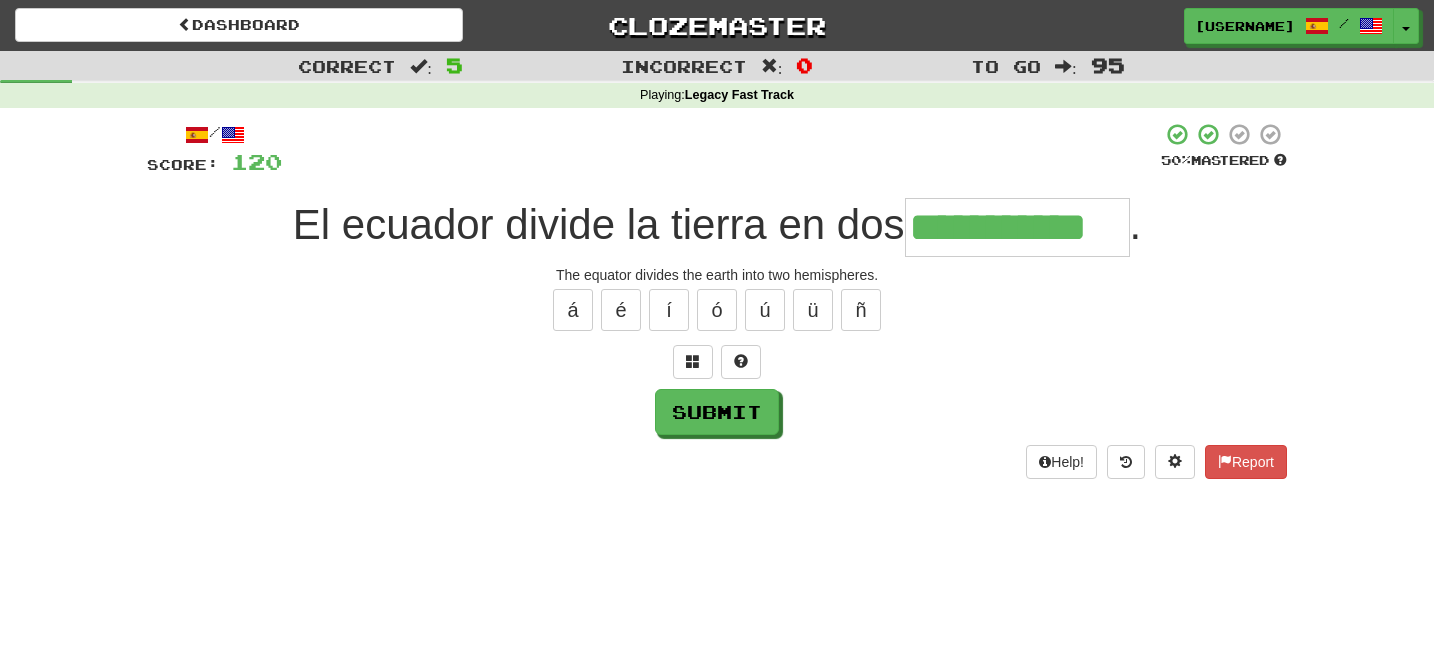 type on "**********" 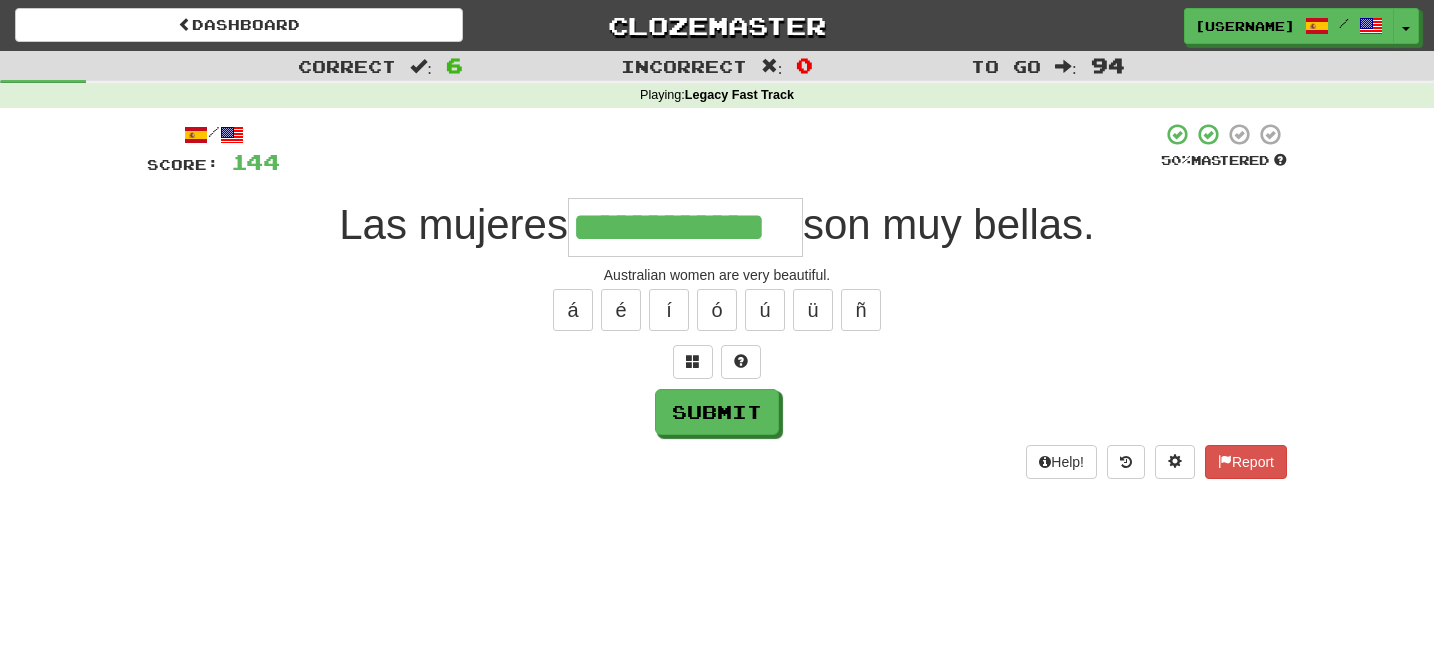 type on "**********" 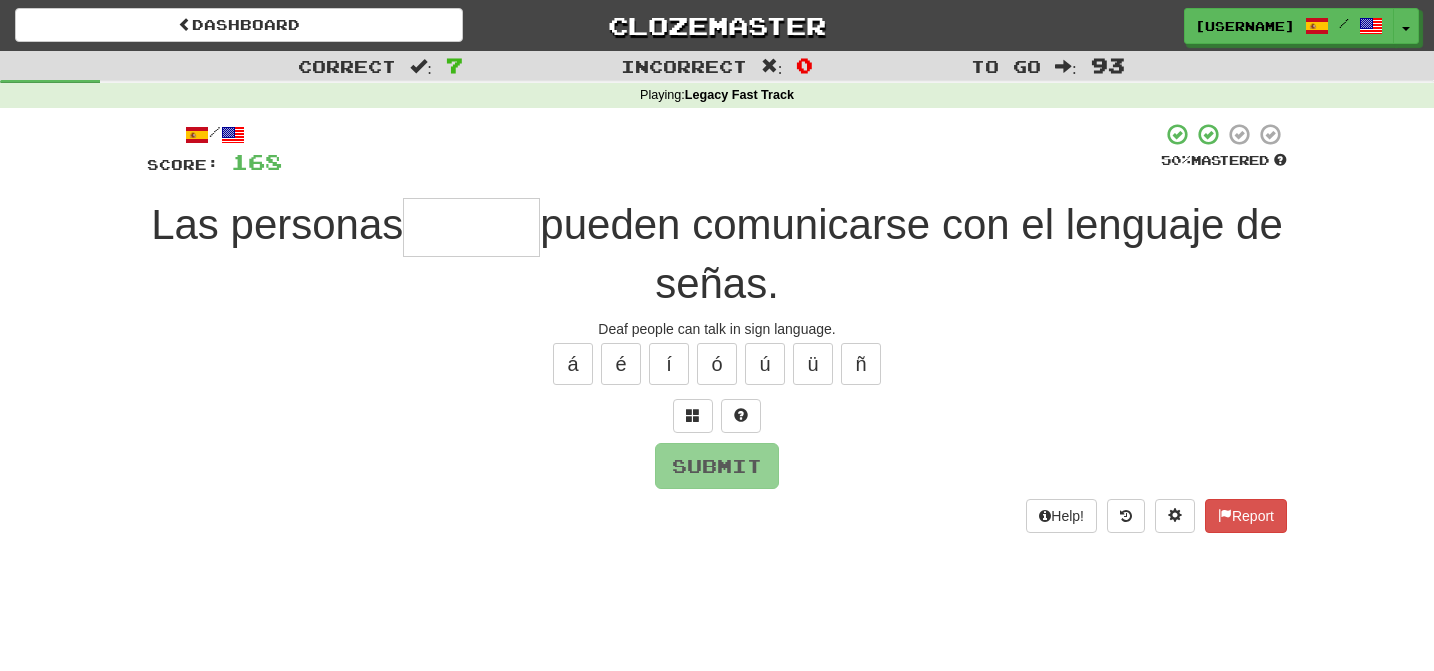 type on "*" 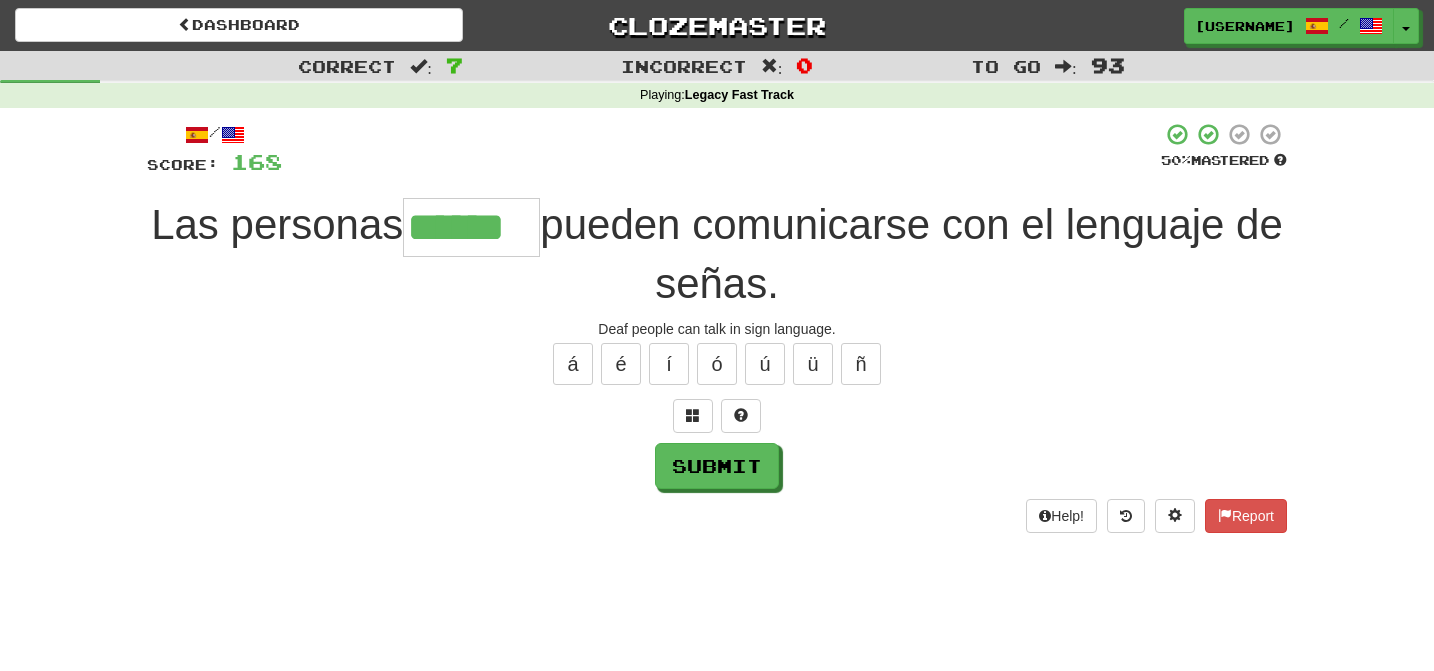 type on "******" 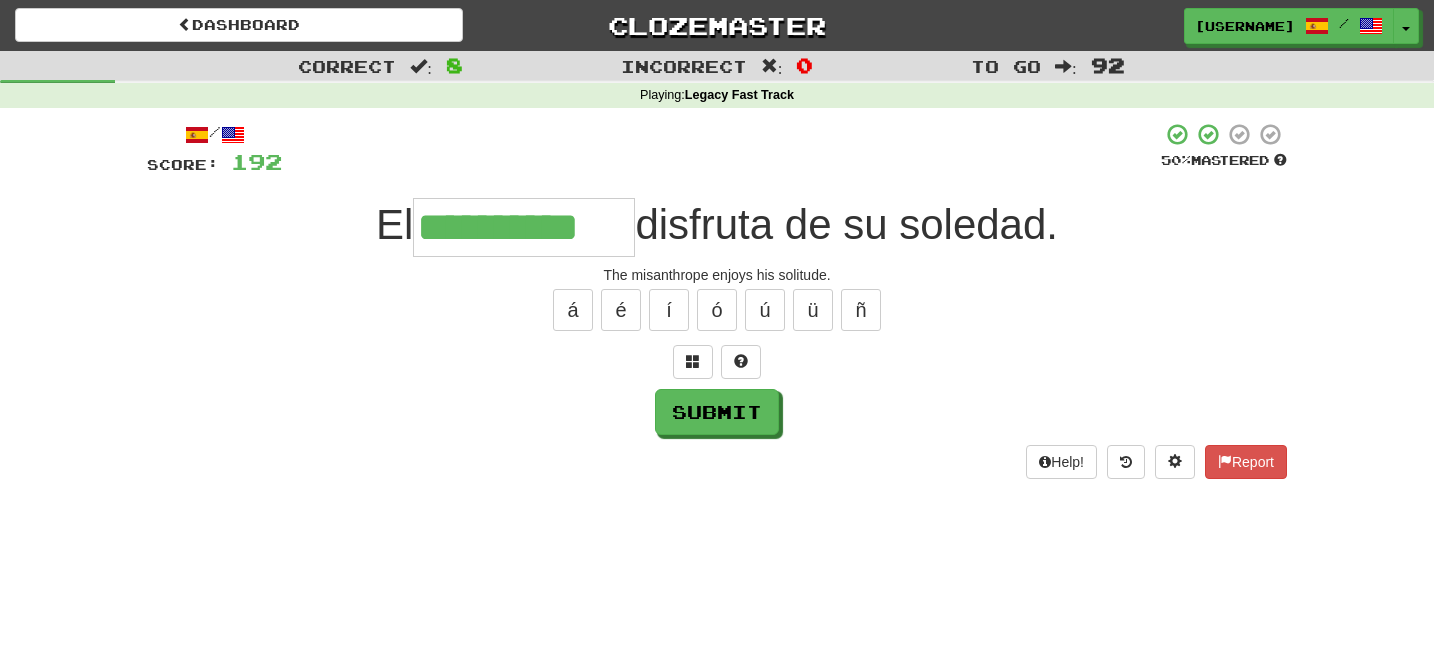 type on "**********" 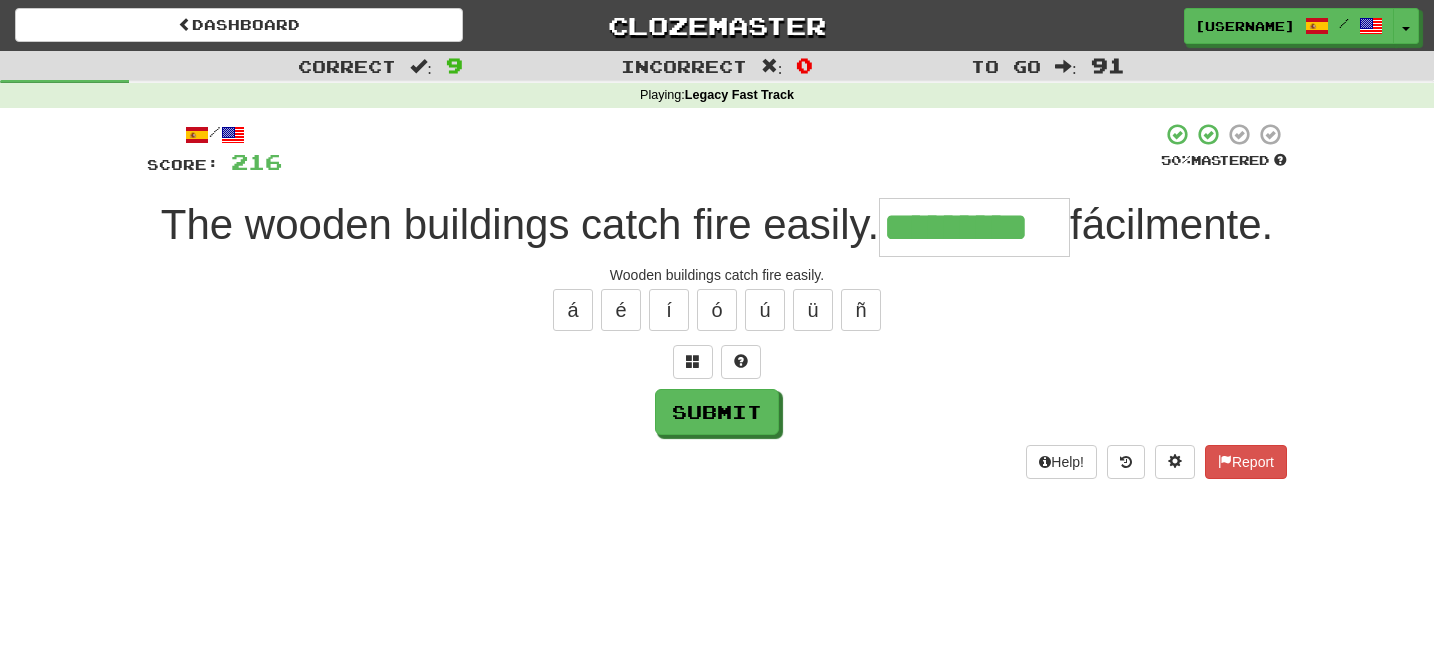 type on "*********" 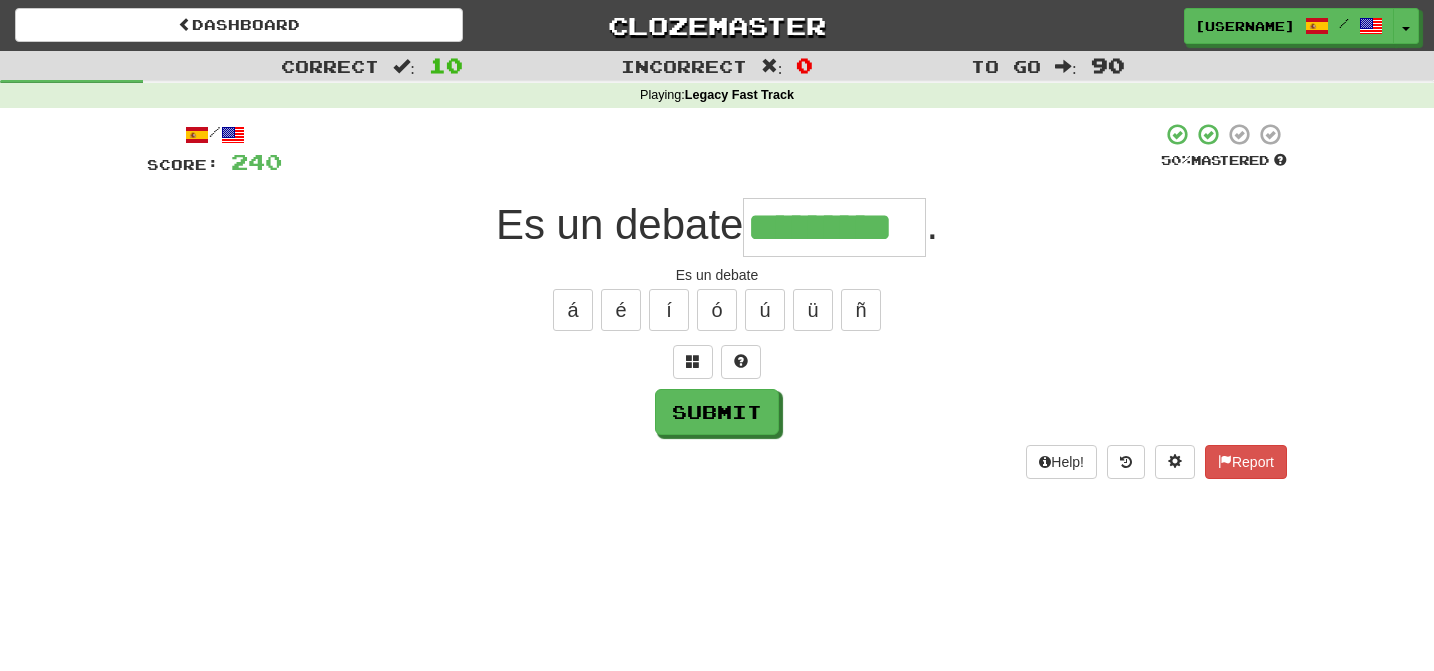 type on "*********" 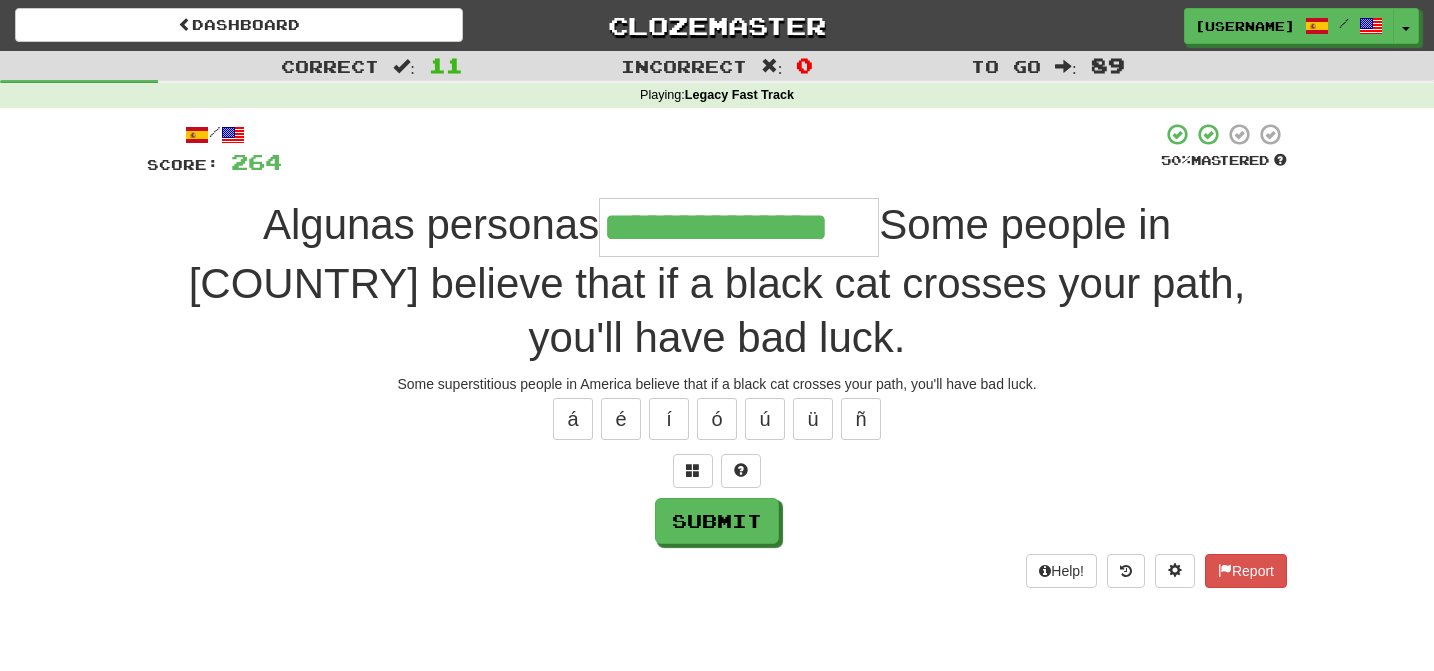 type on "**********" 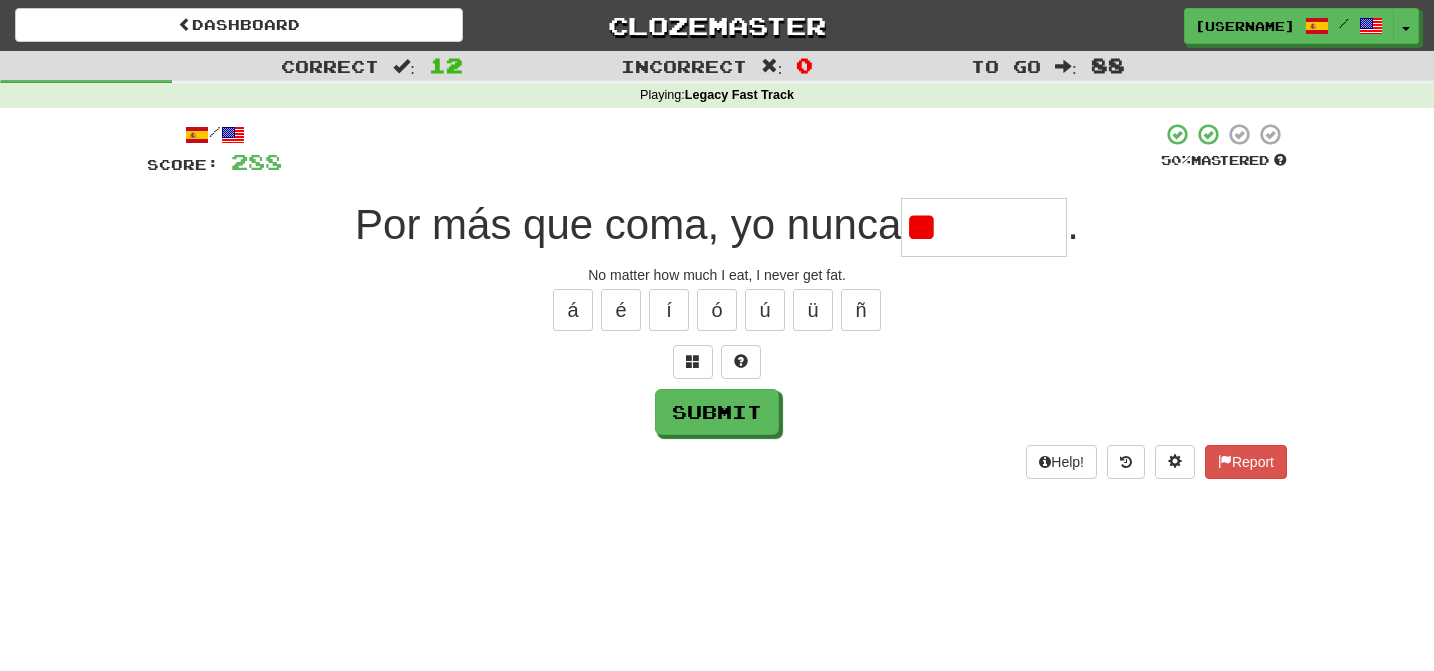 type on "*" 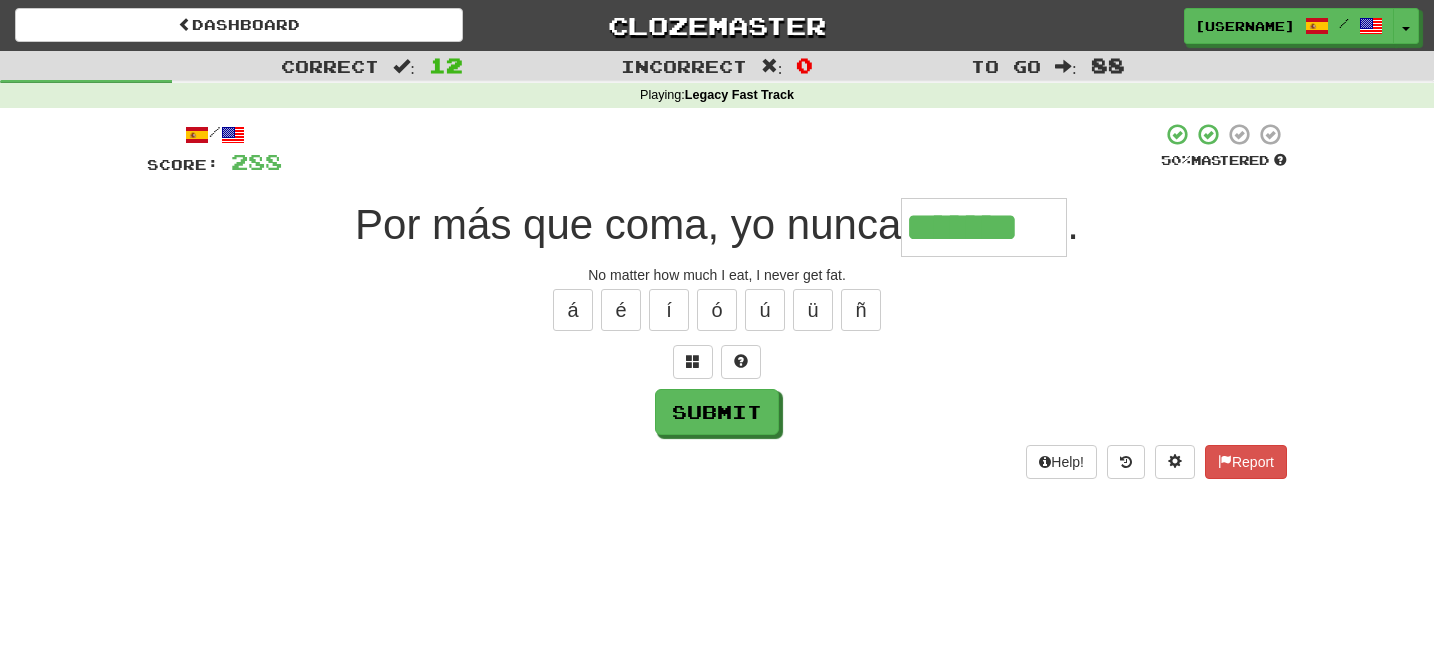 type on "*******" 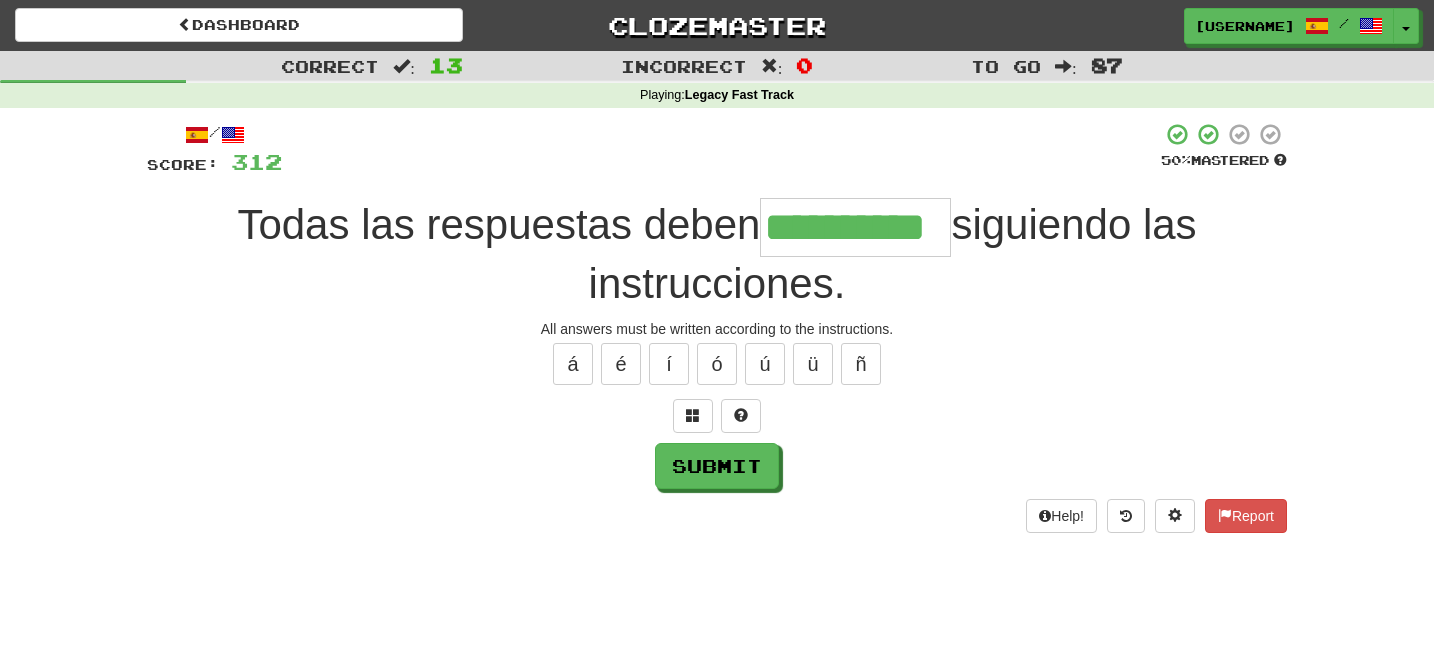 type on "**********" 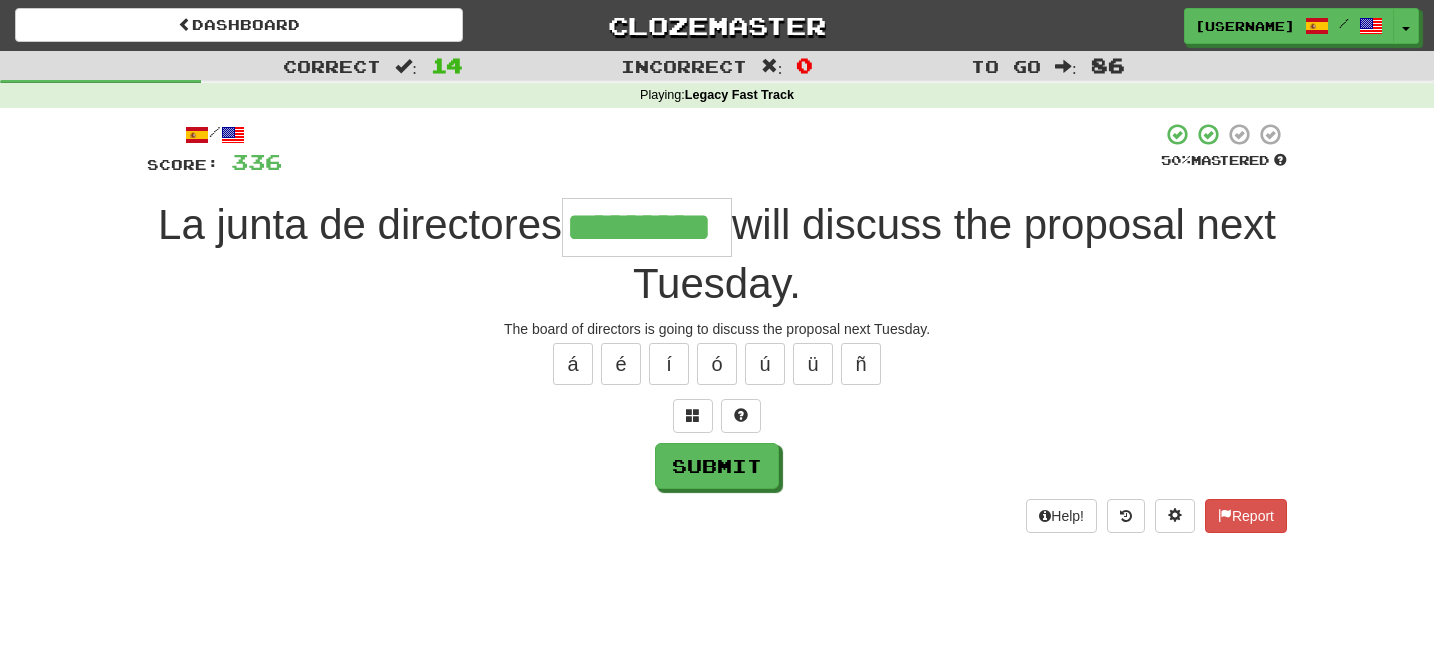 type on "*********" 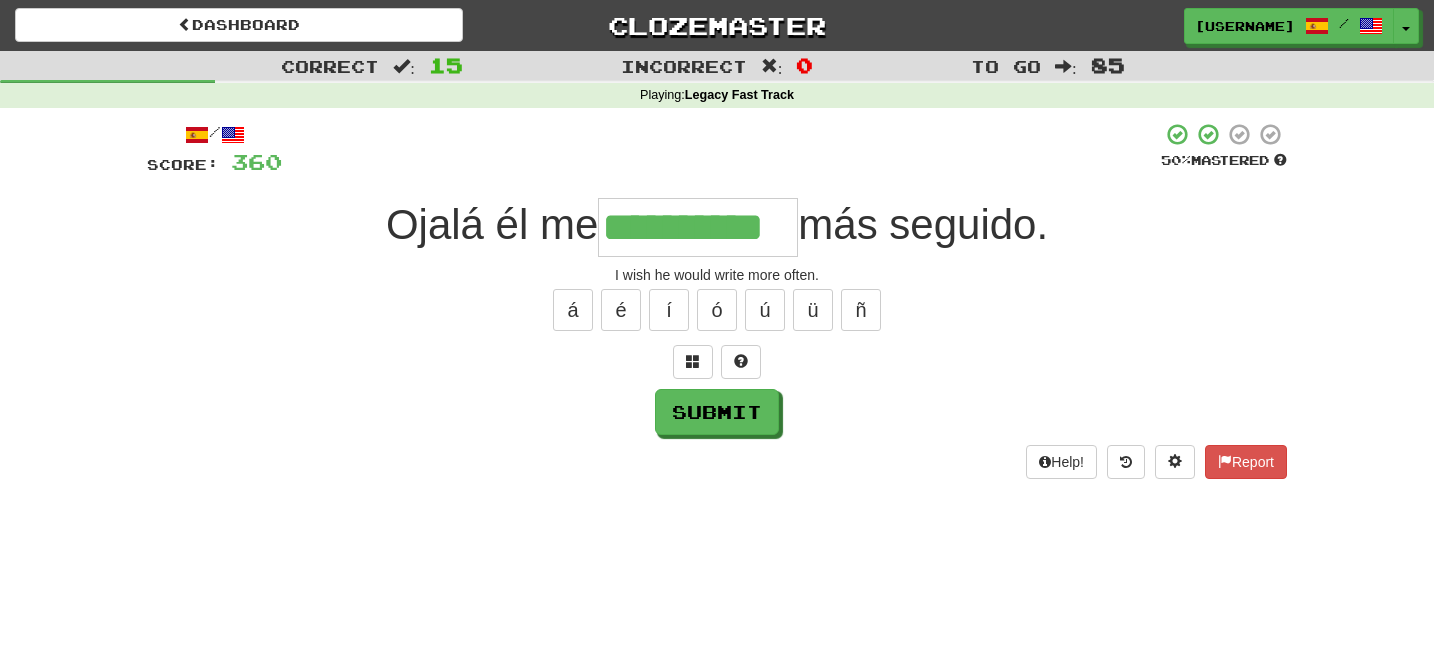 type on "**********" 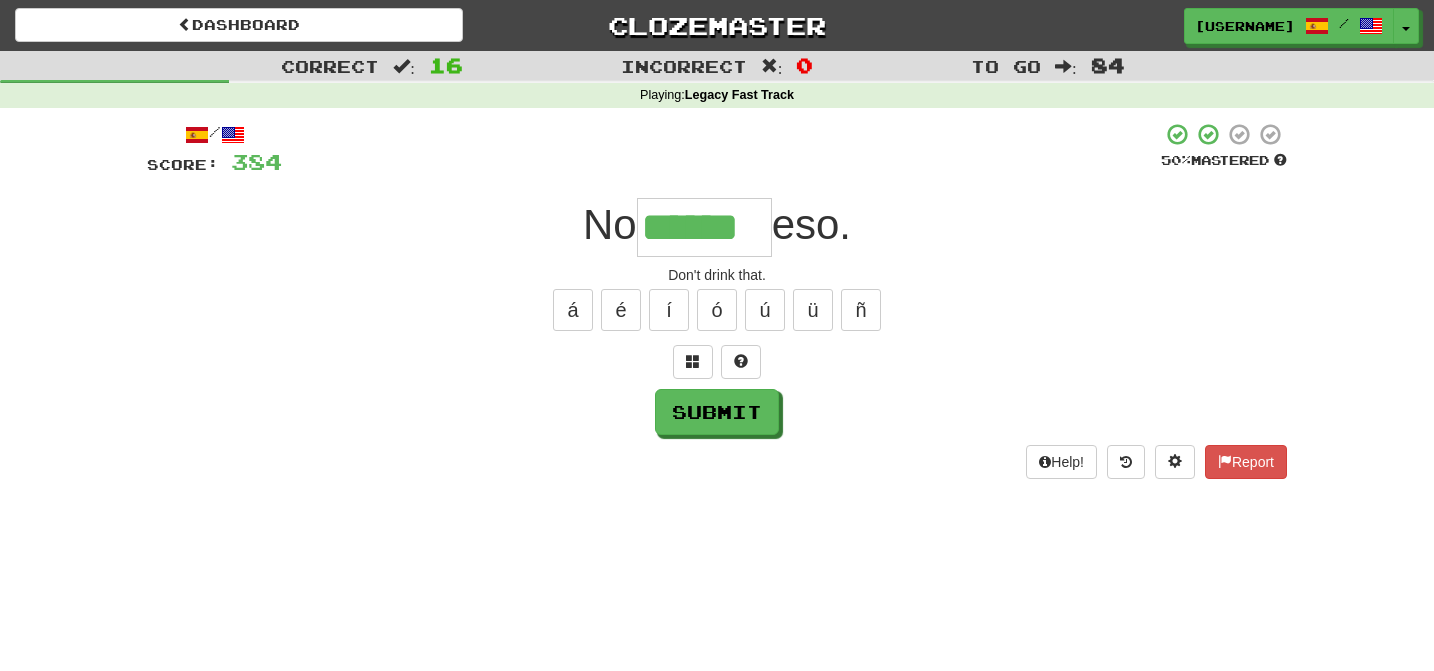 type on "******" 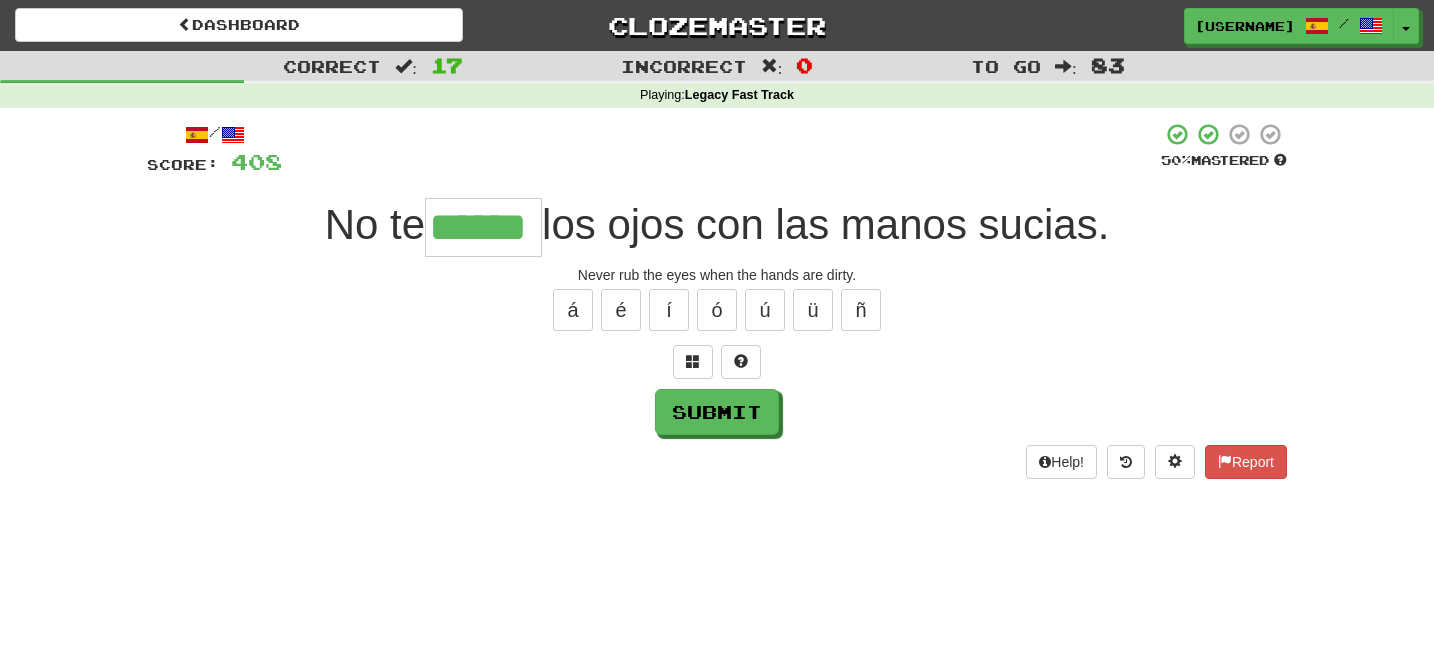 type on "******" 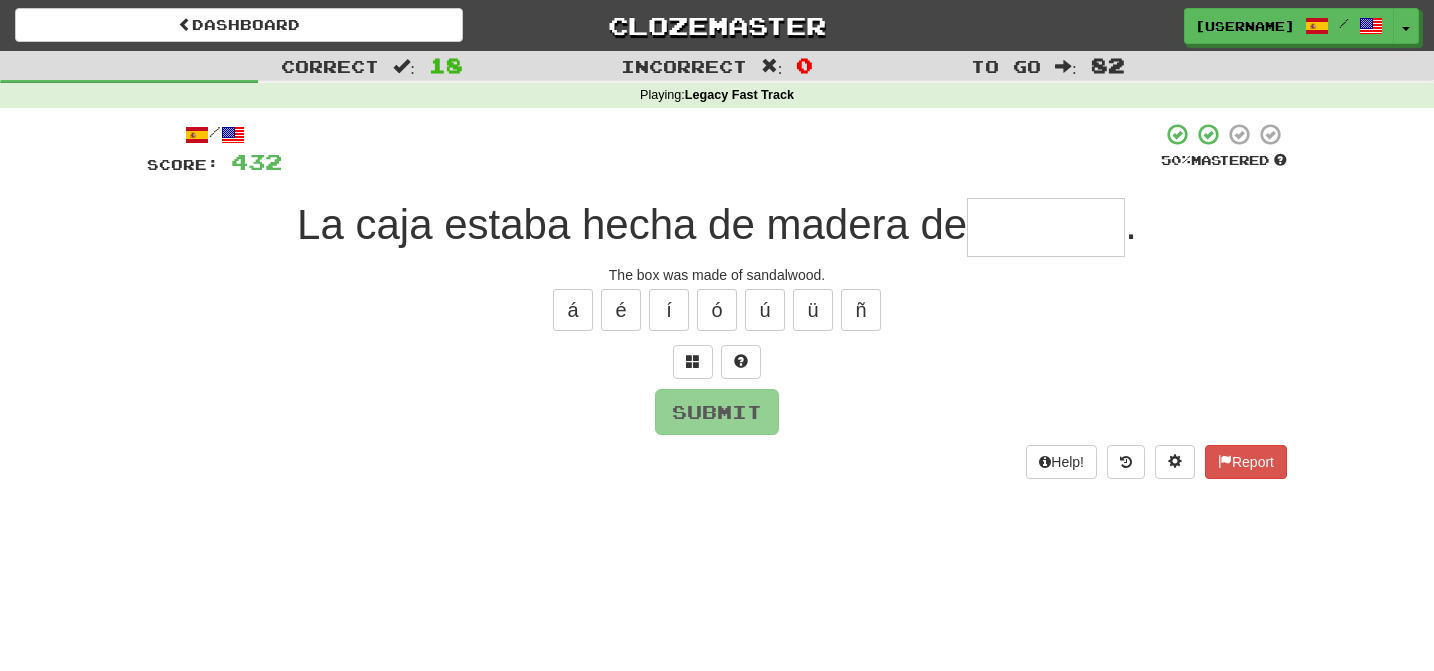 type on "*******" 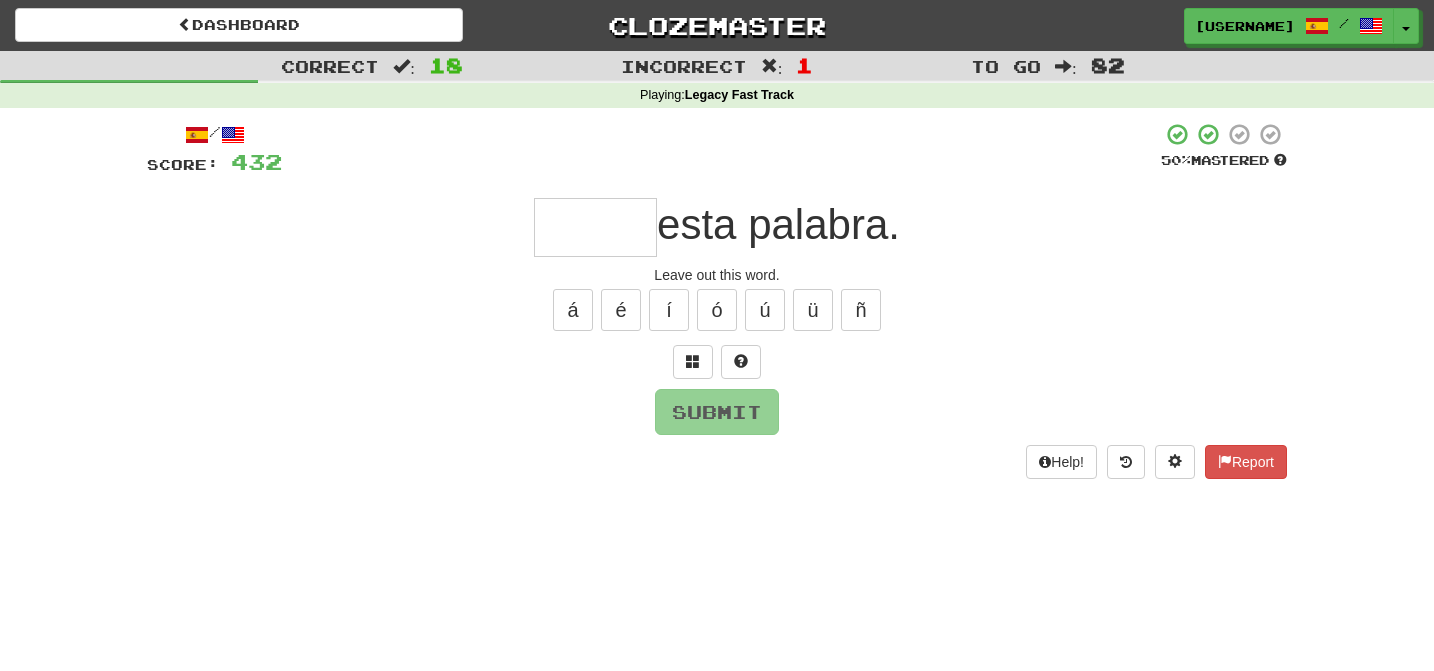 type on "*" 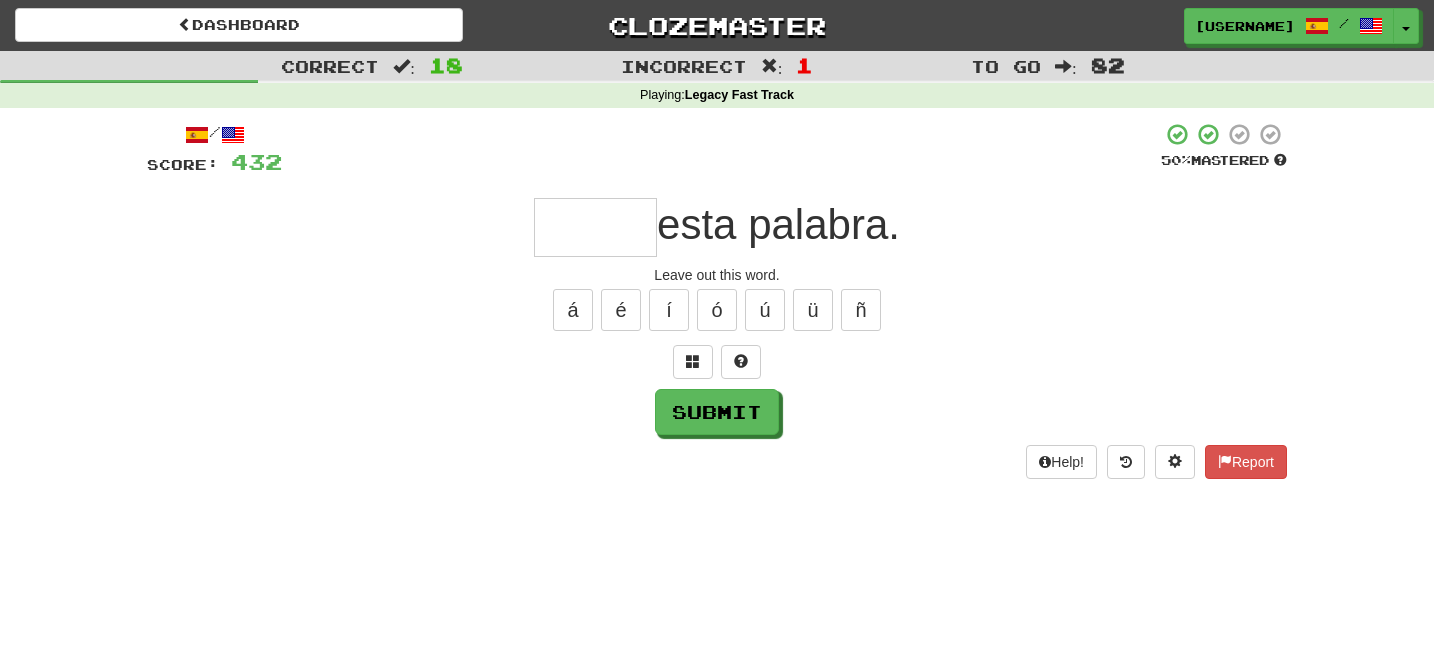 type on "*" 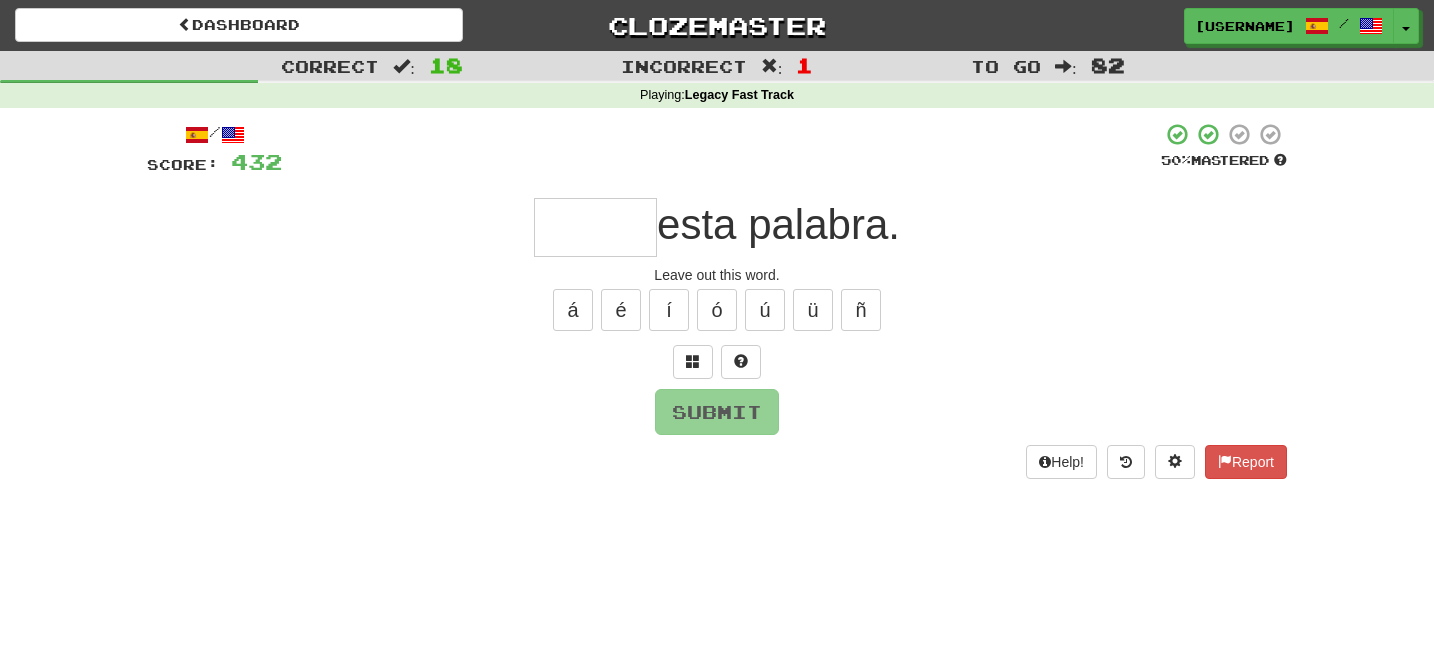 type on "*****" 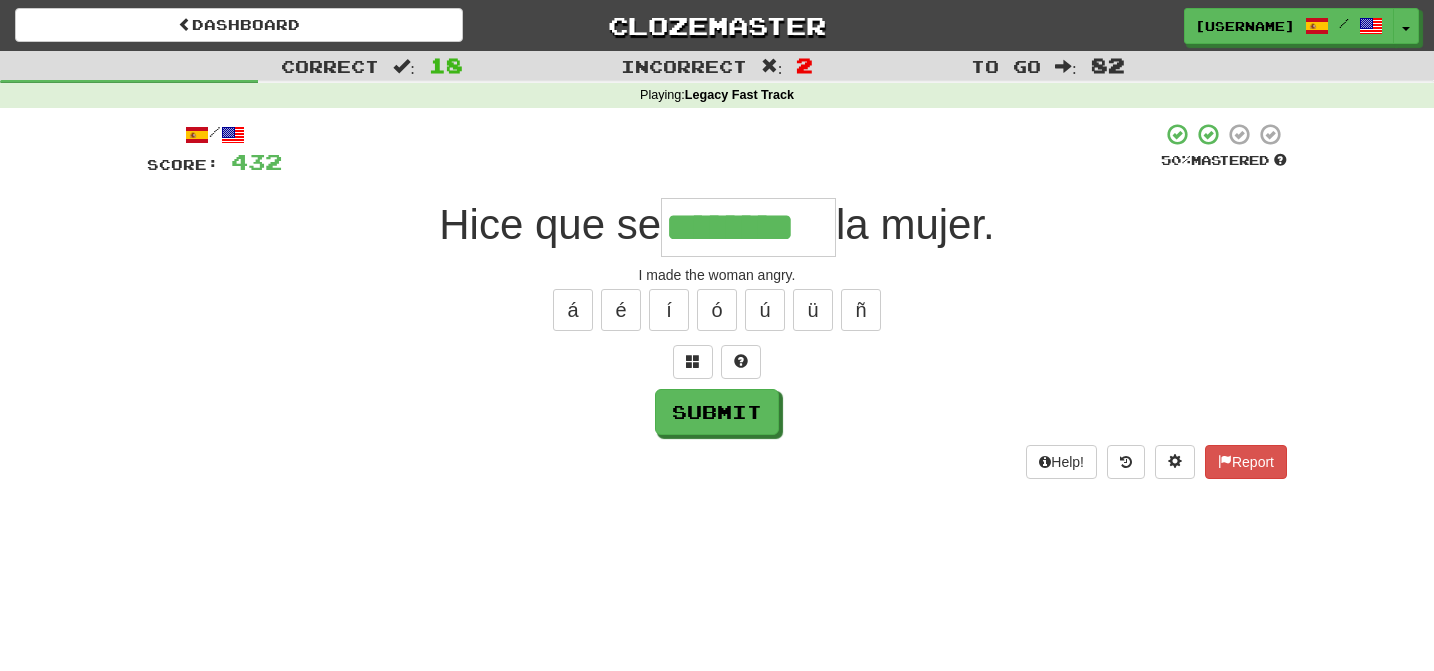 type on "********" 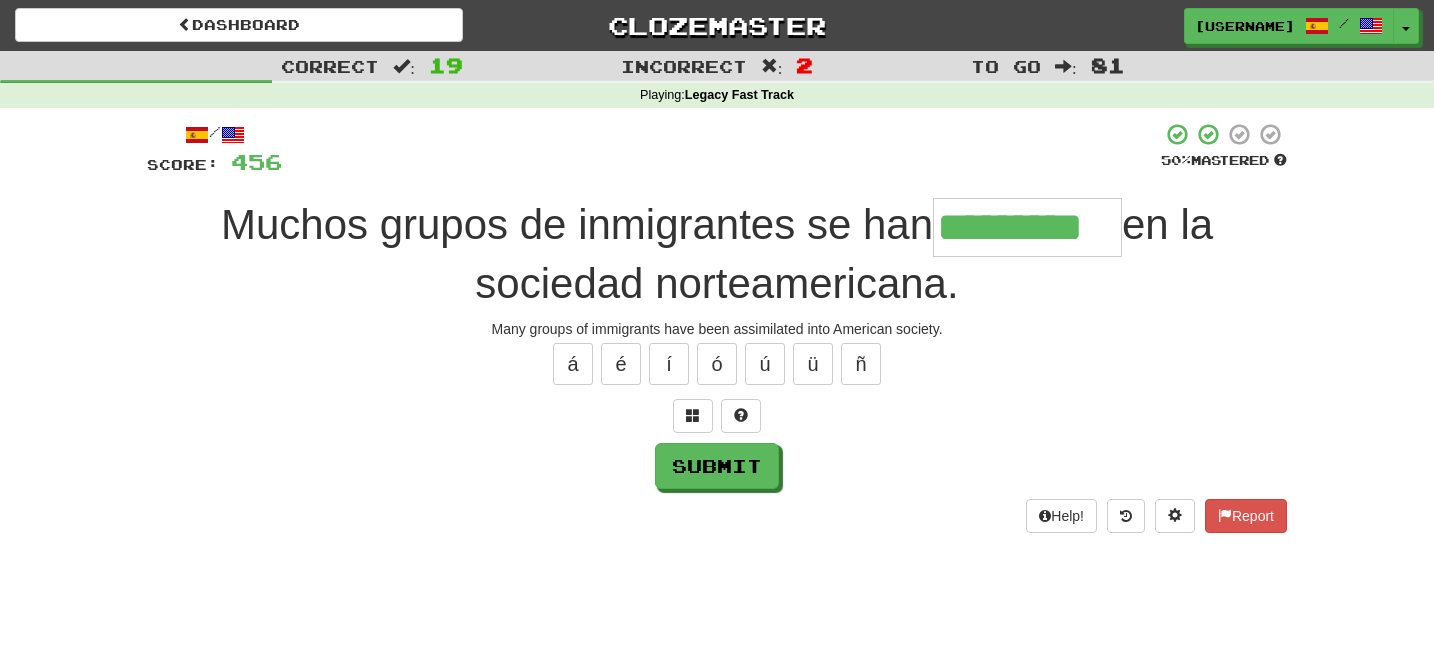 type on "*********" 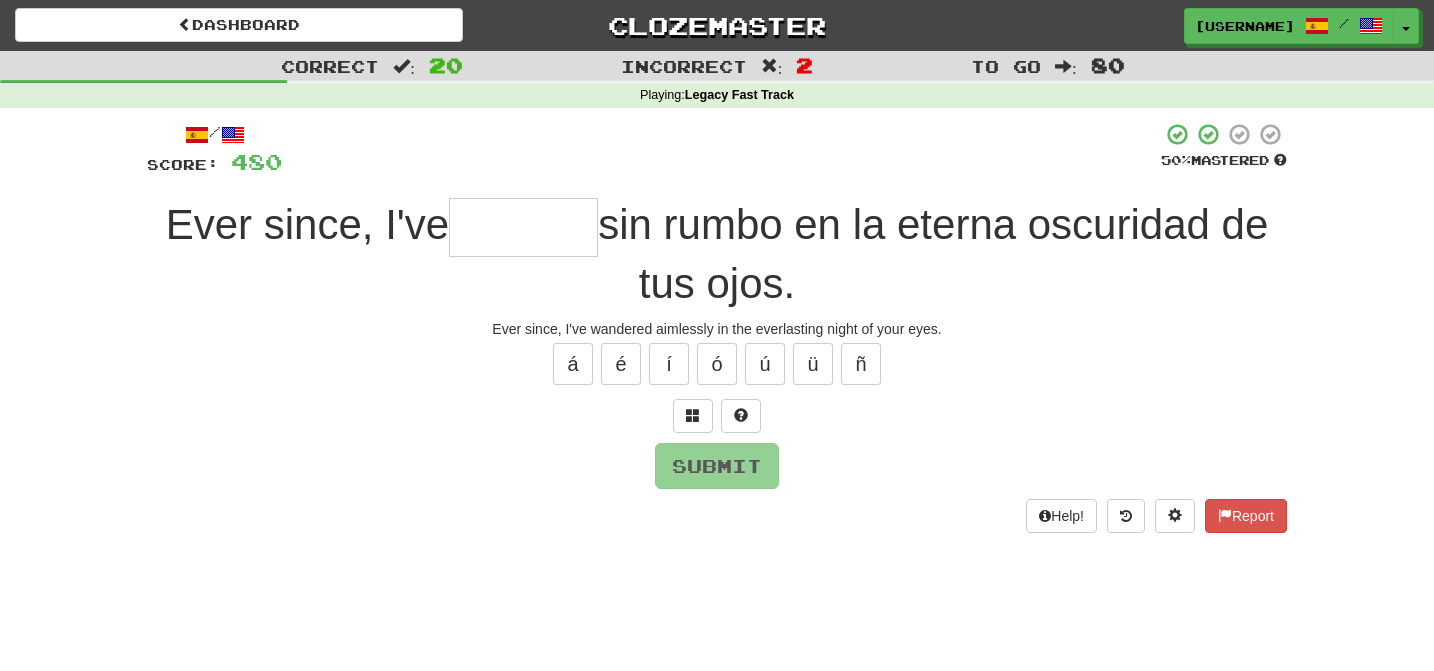 type on "*" 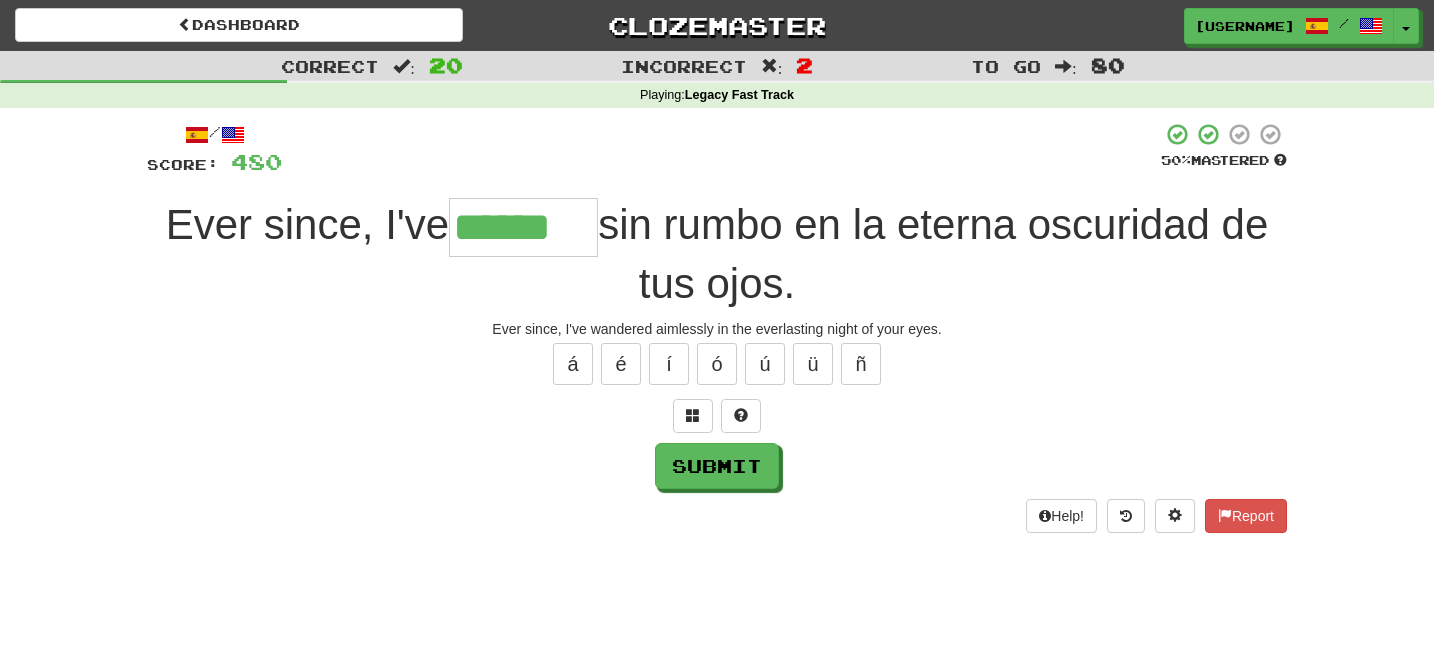 type on "******" 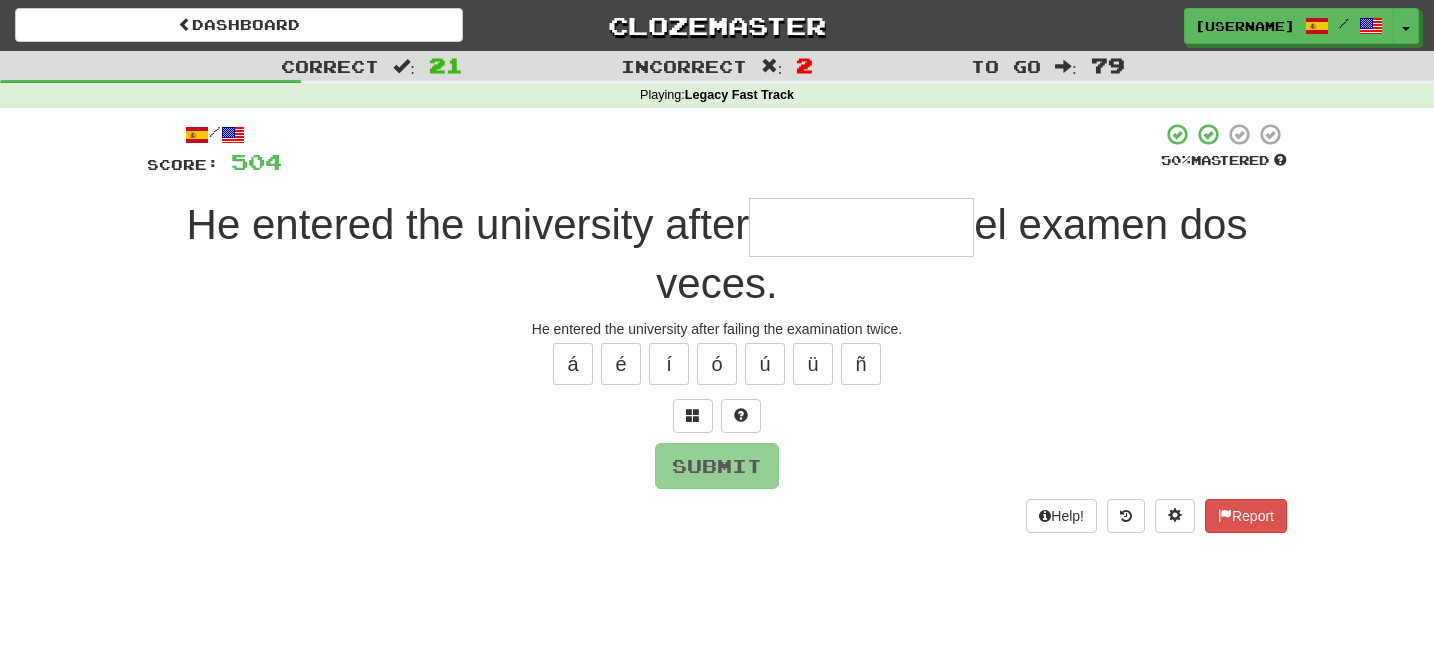 type on "*" 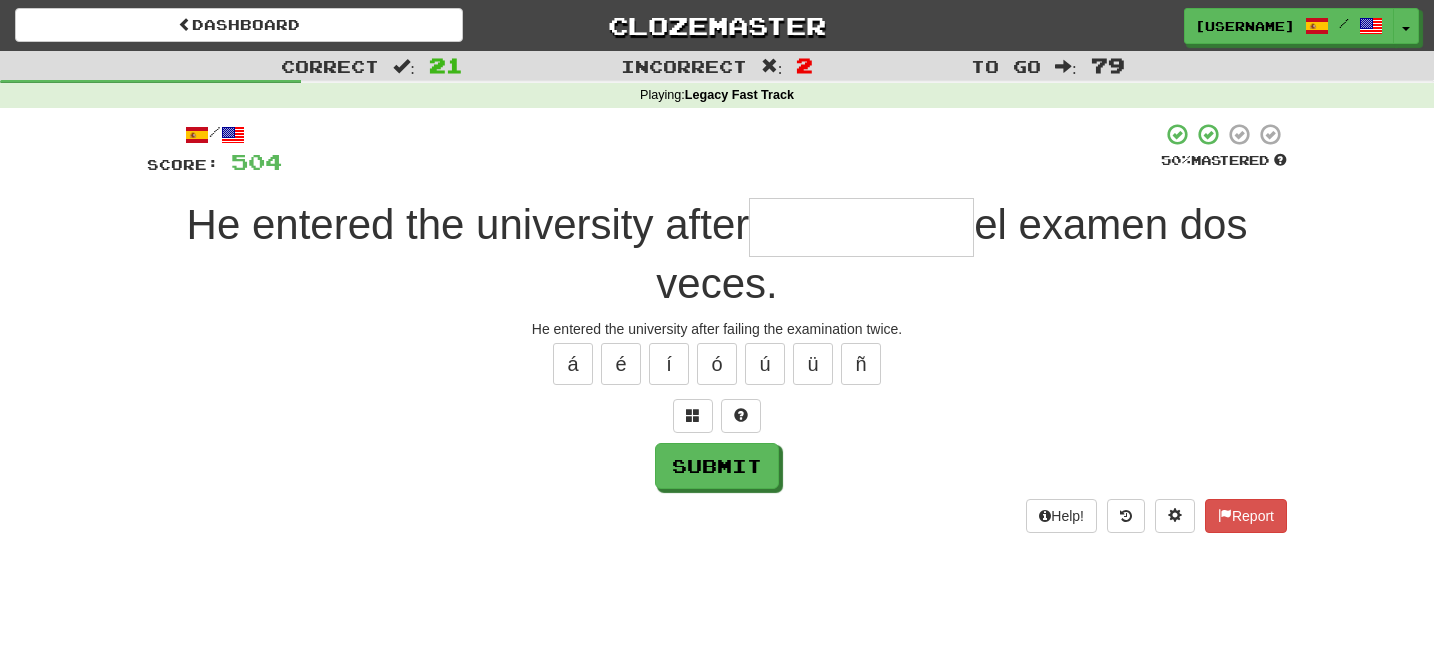 type on "*" 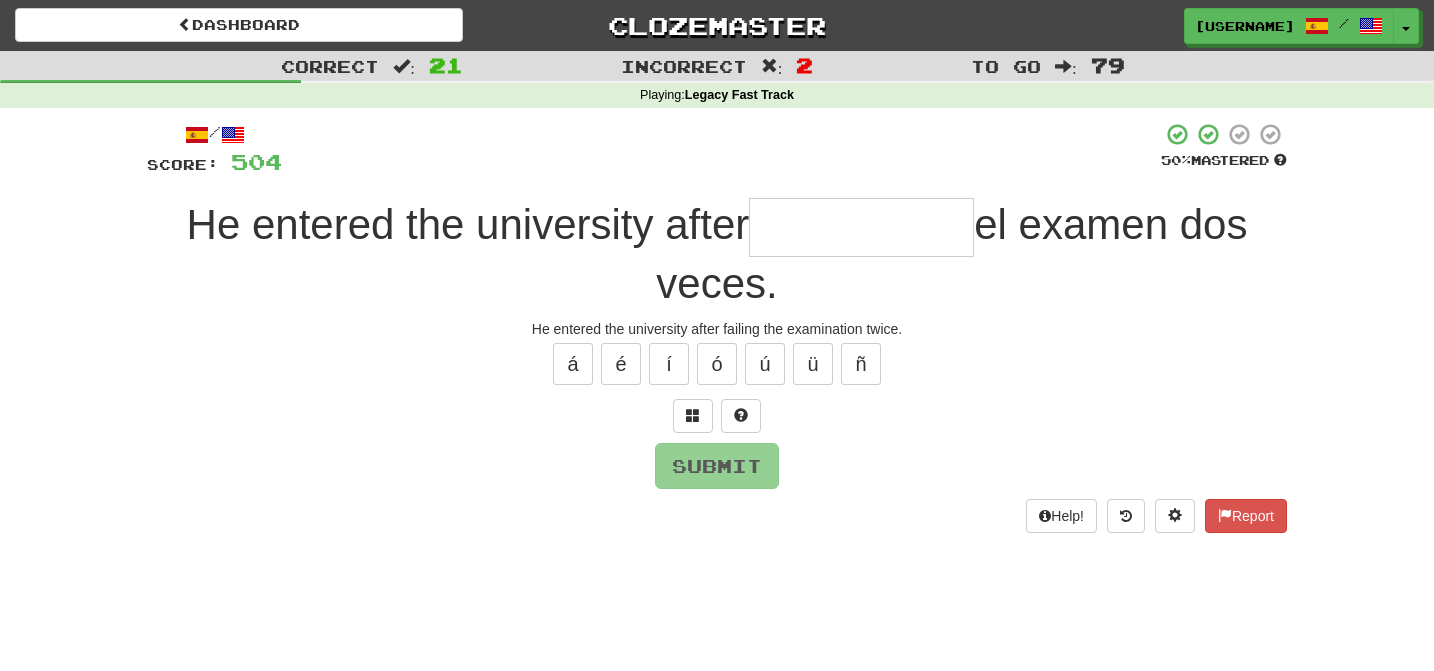 type on "*" 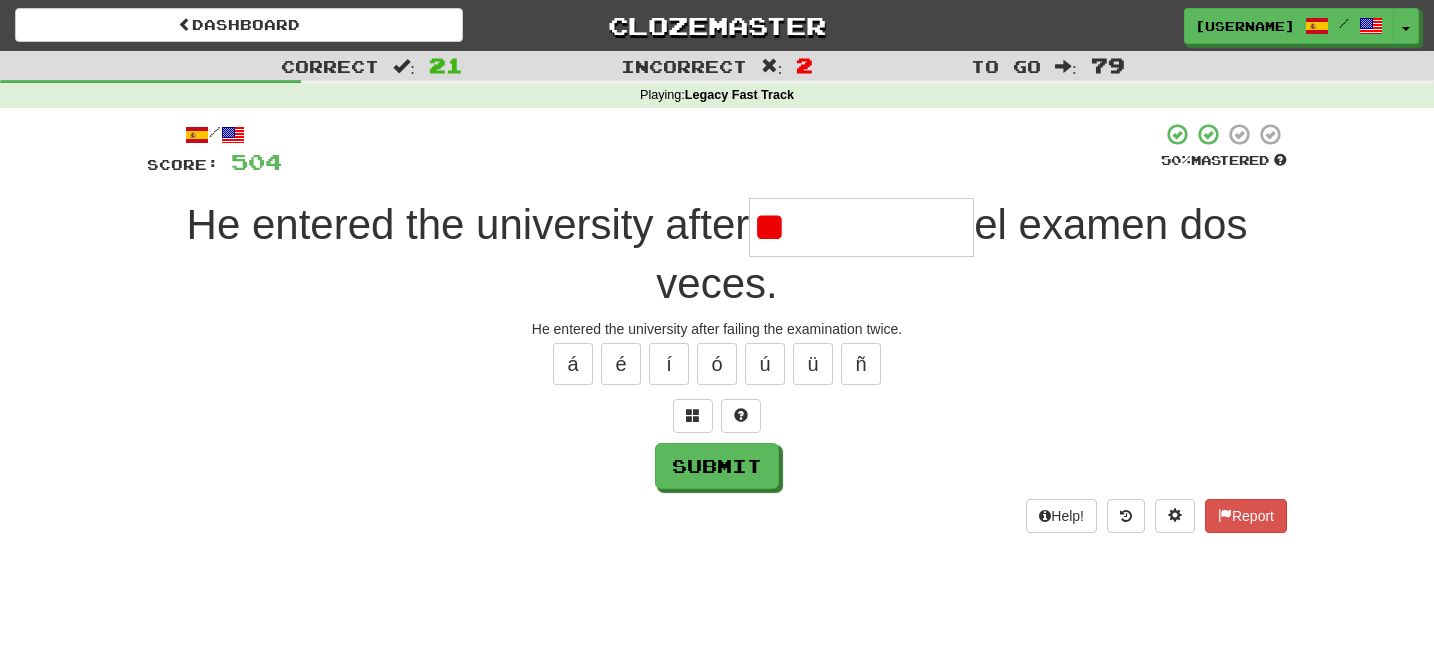 type on "*" 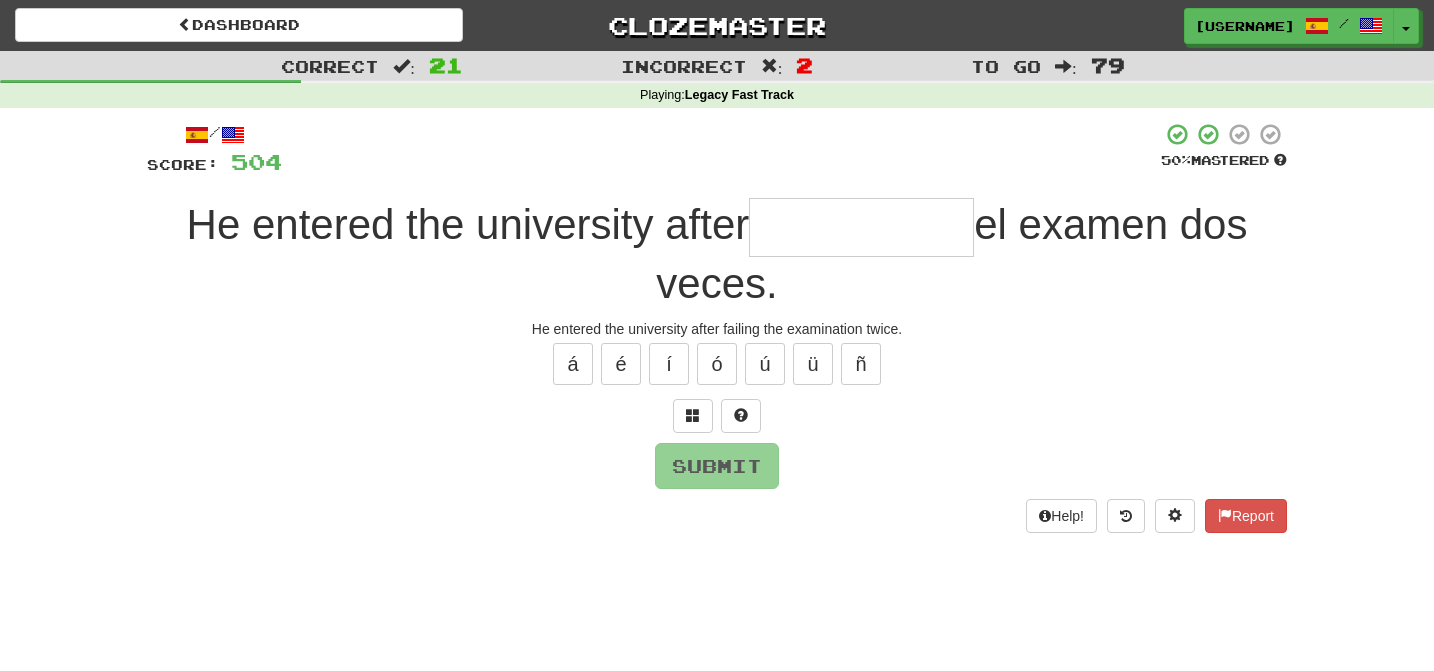 type on "*" 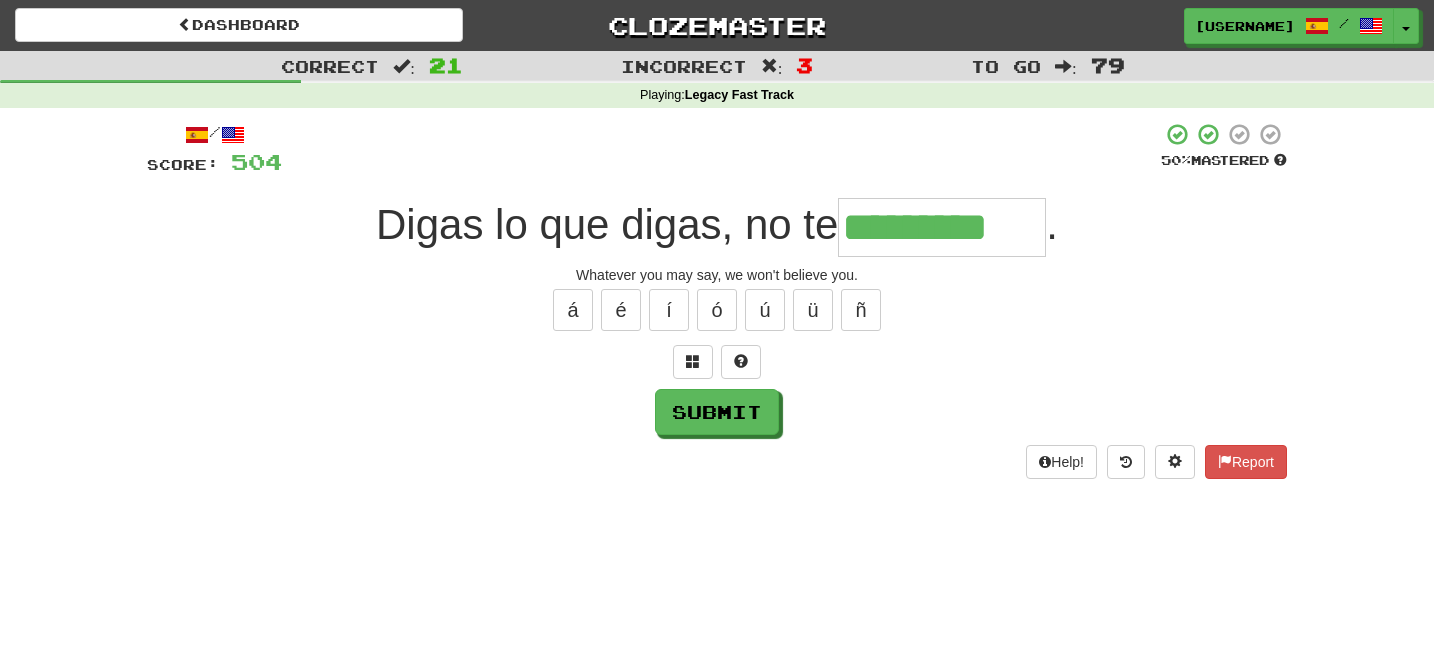 type on "*********" 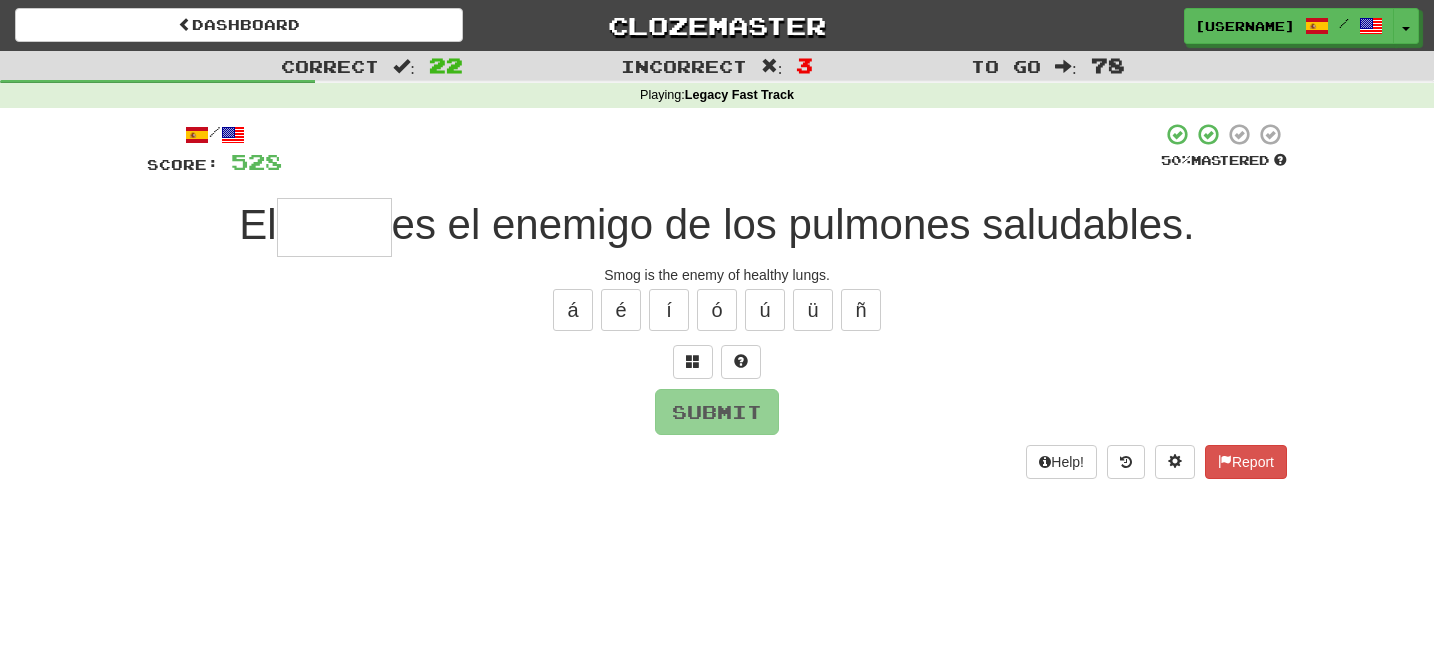 type on "*" 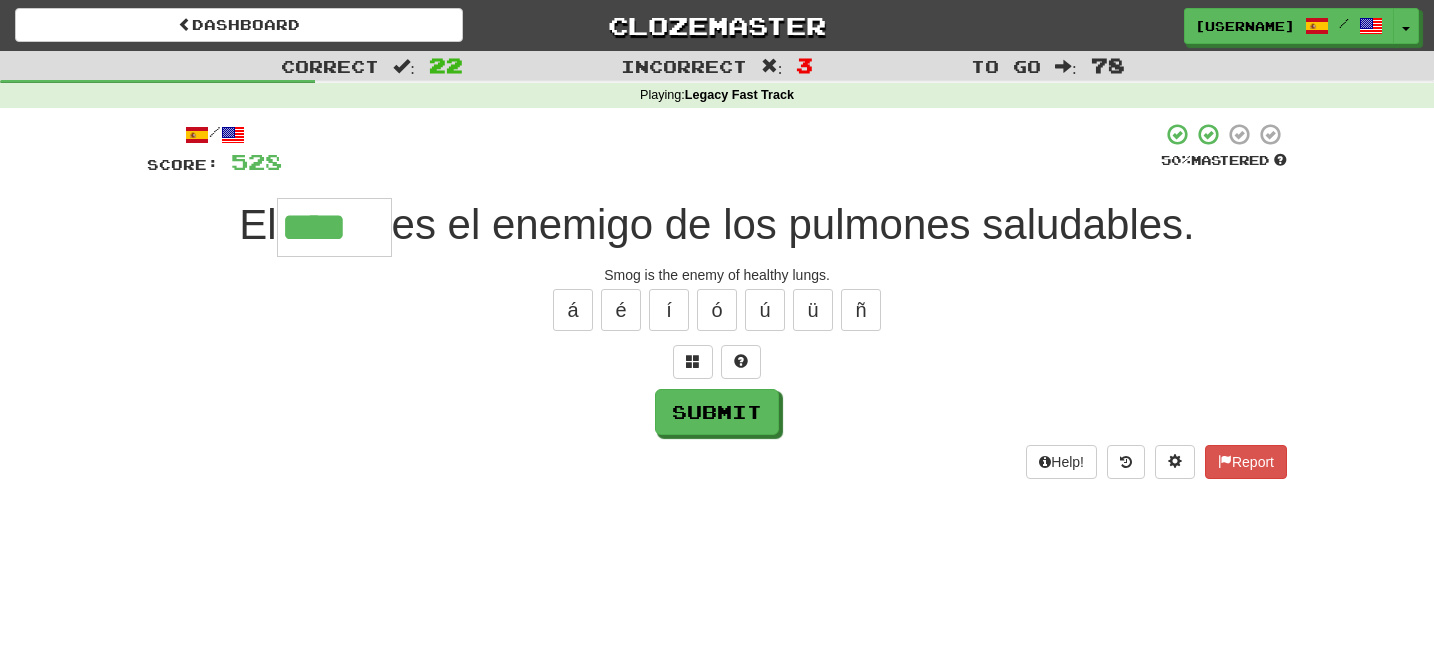 type on "****" 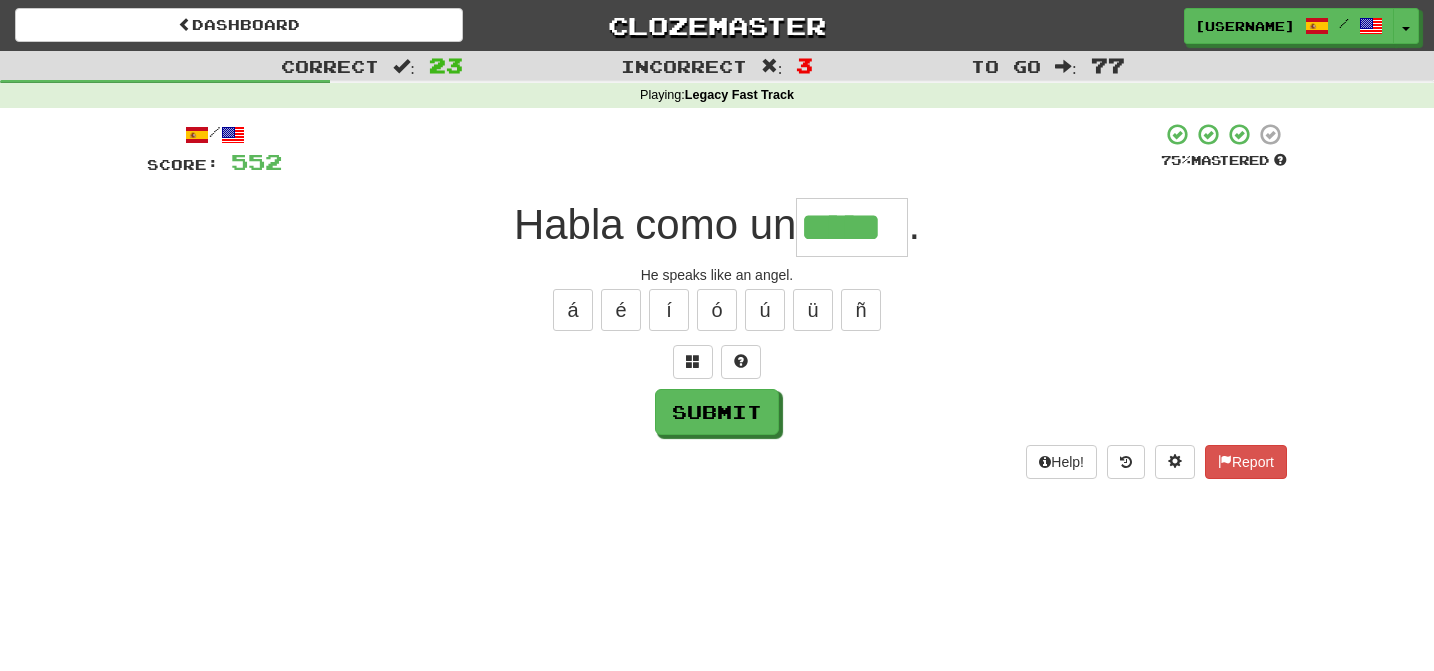 type on "*****" 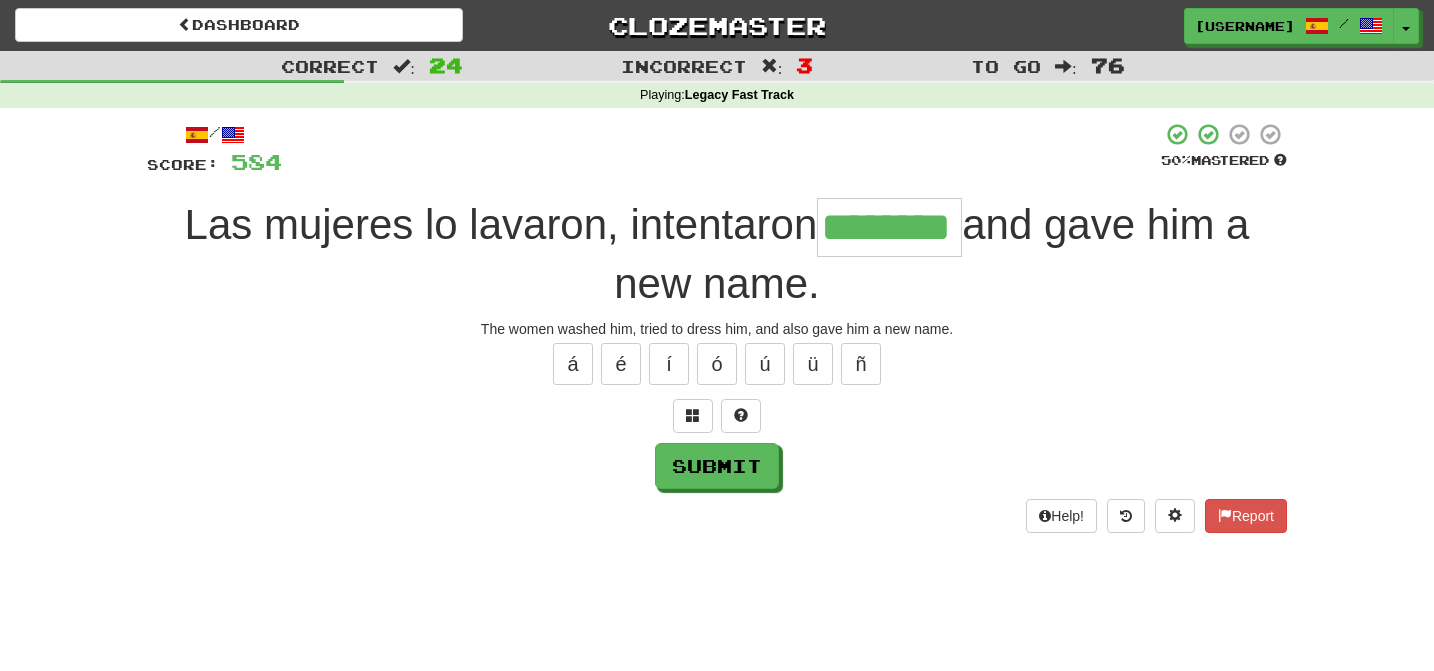 type on "********" 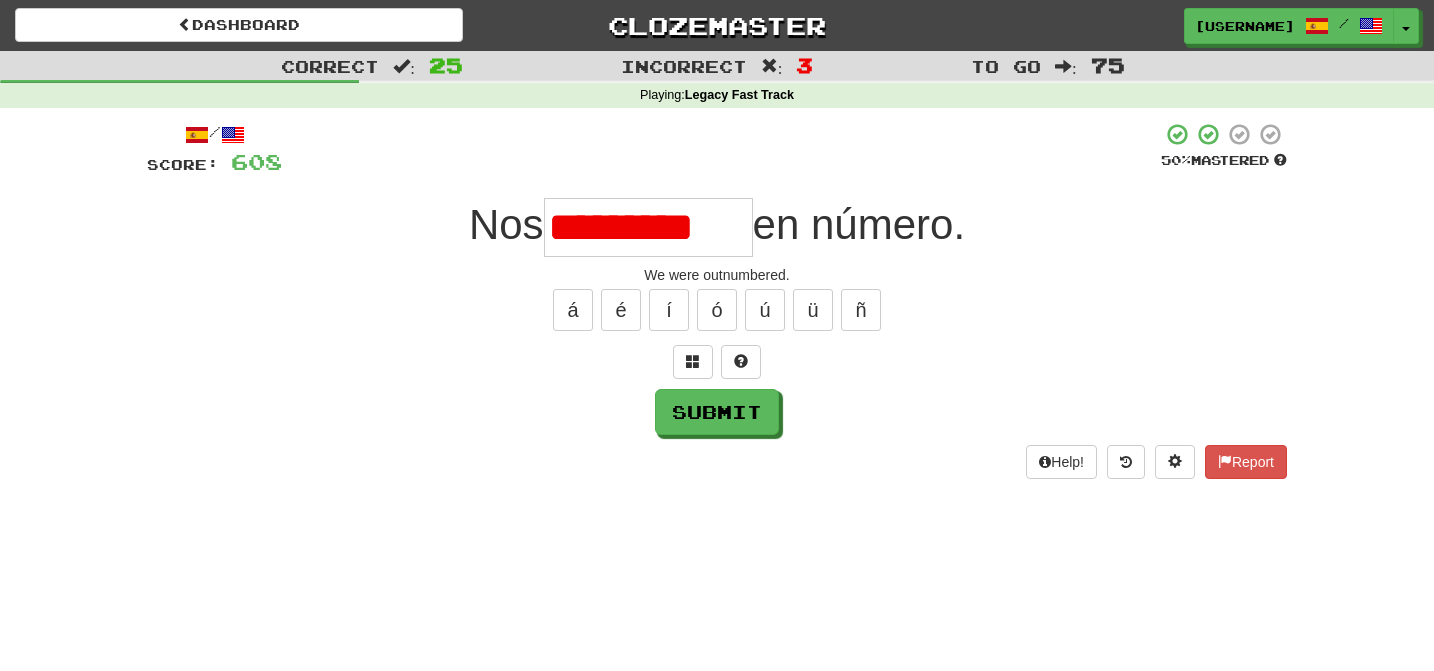 scroll, scrollTop: 0, scrollLeft: 0, axis: both 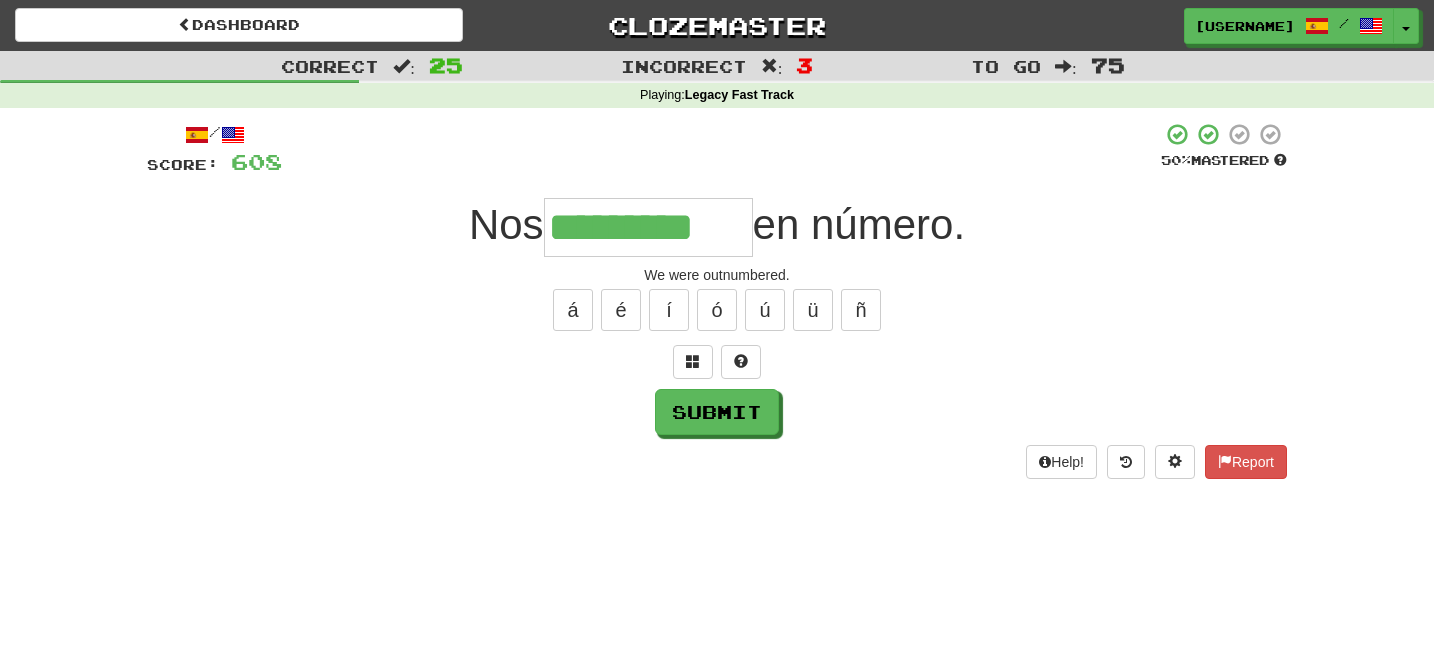 type on "*********" 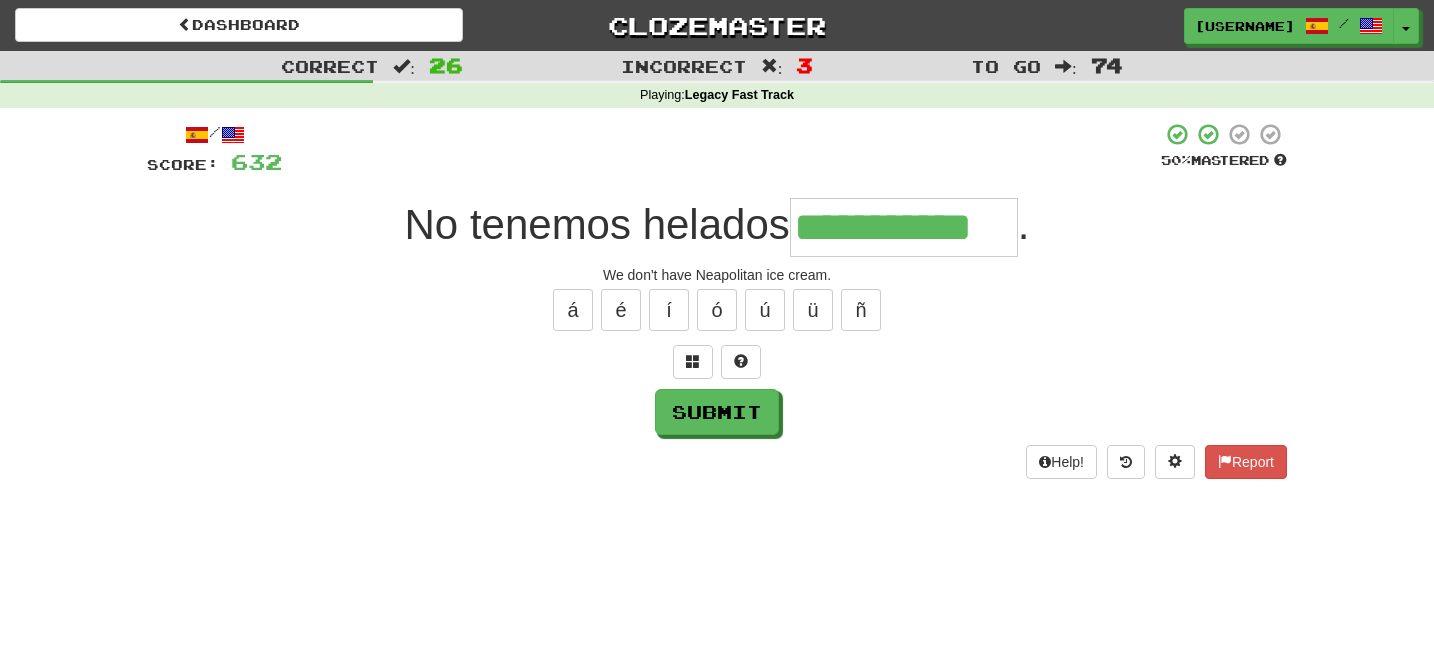 type on "**********" 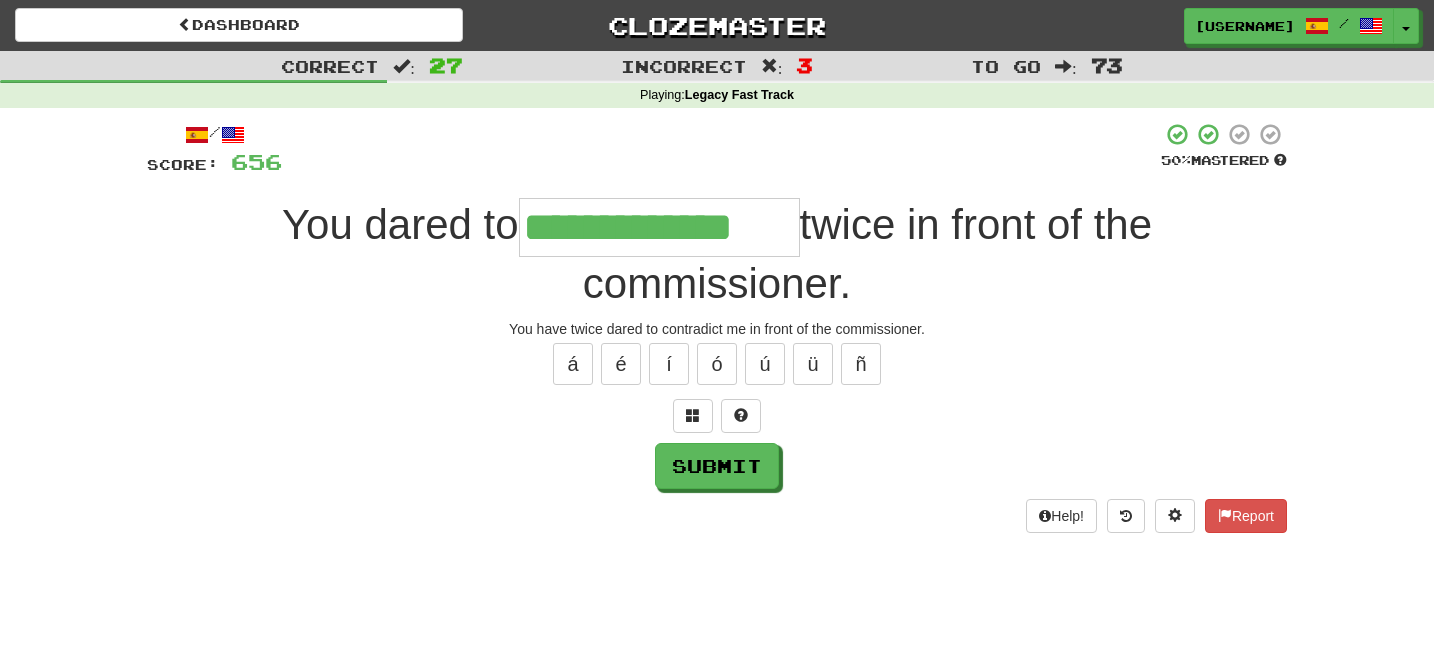 type on "**********" 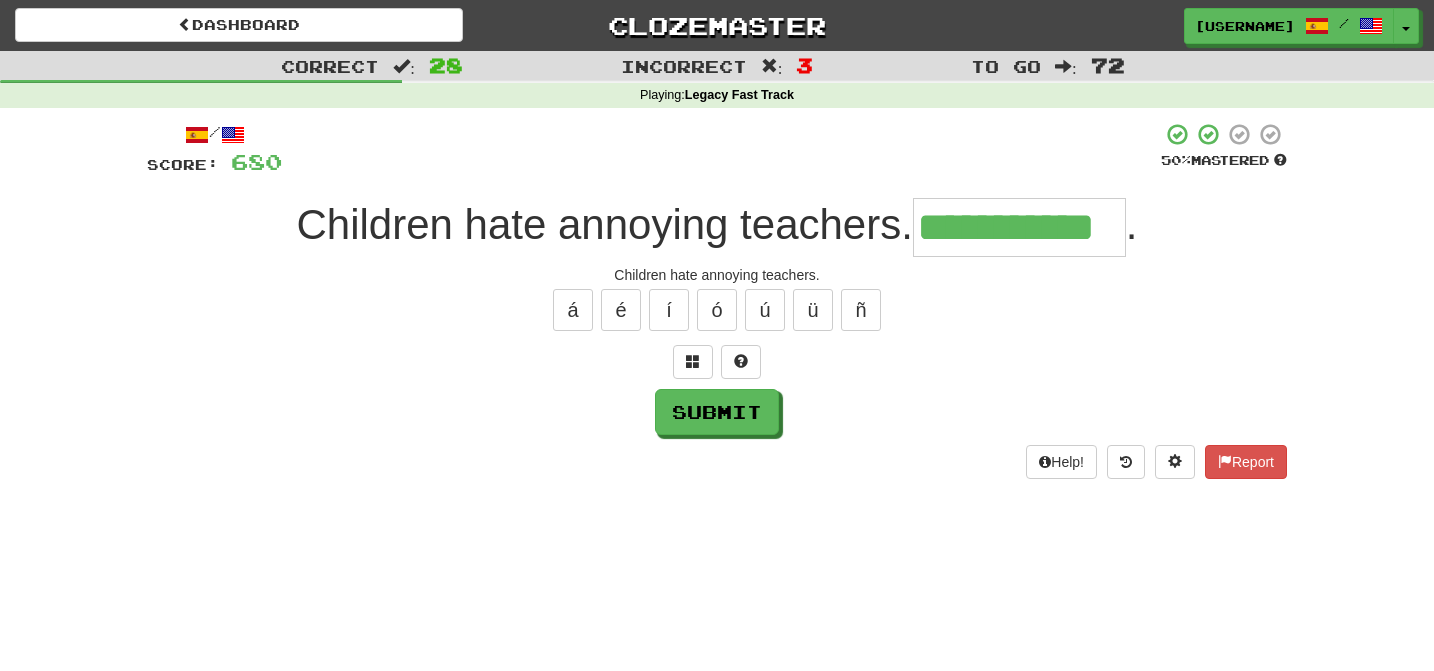 type on "**********" 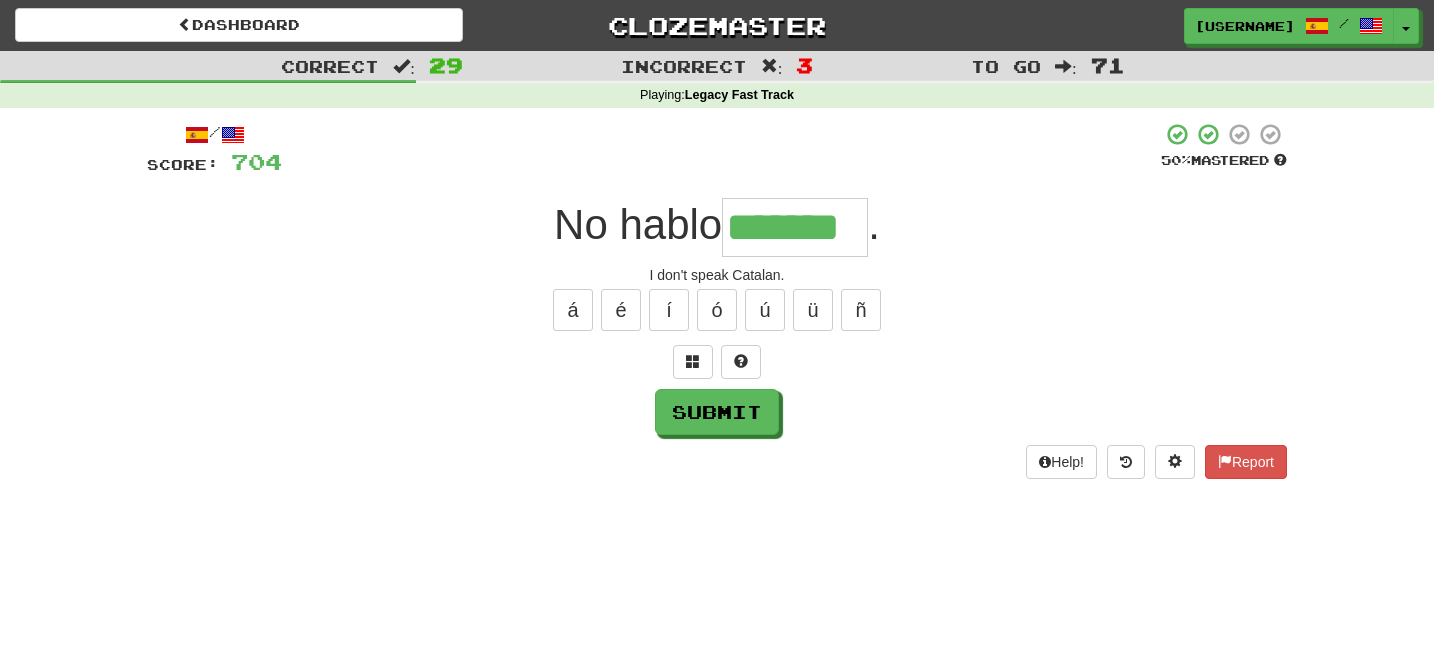 type on "*******" 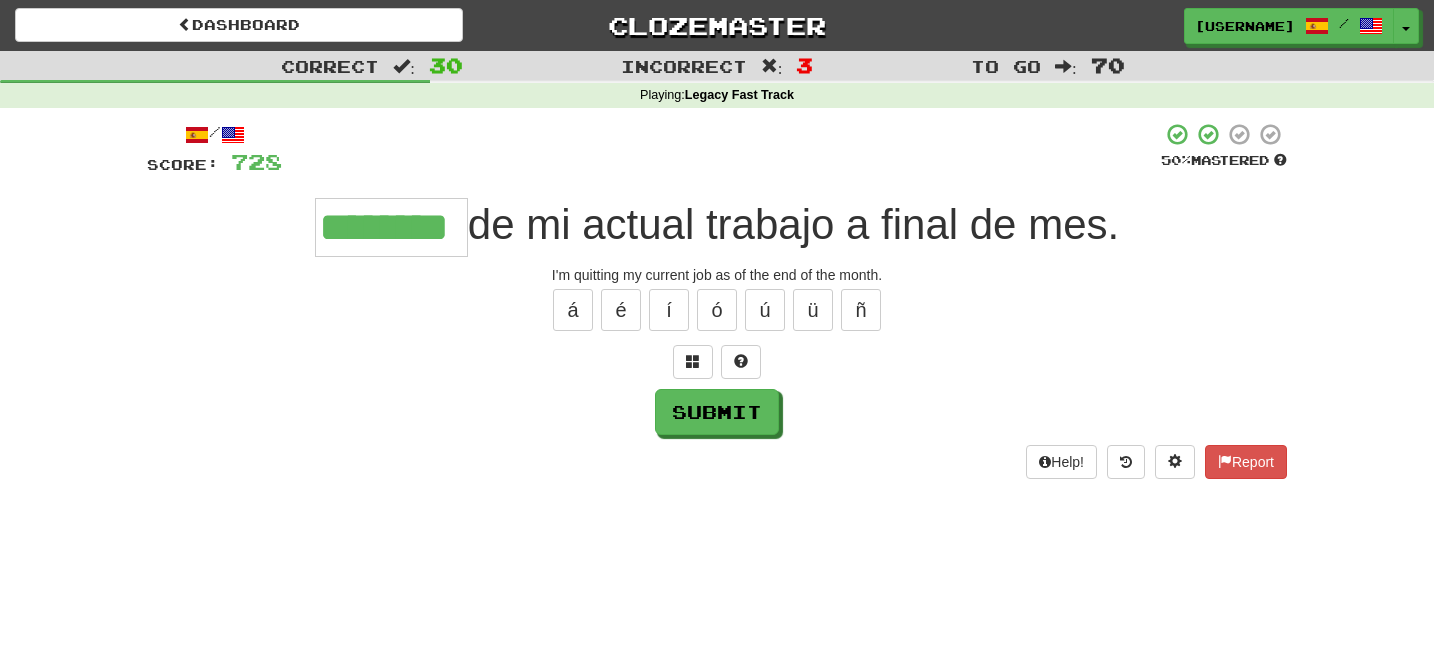 type on "********" 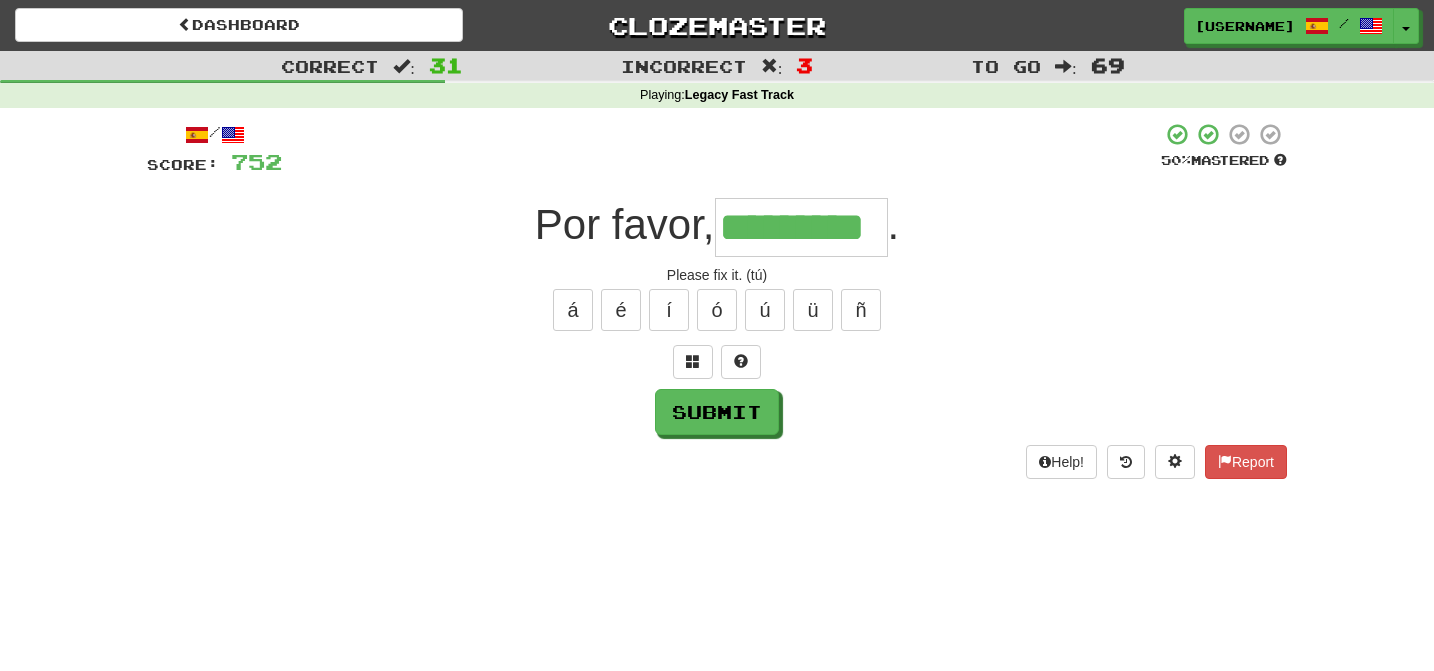 type on "*********" 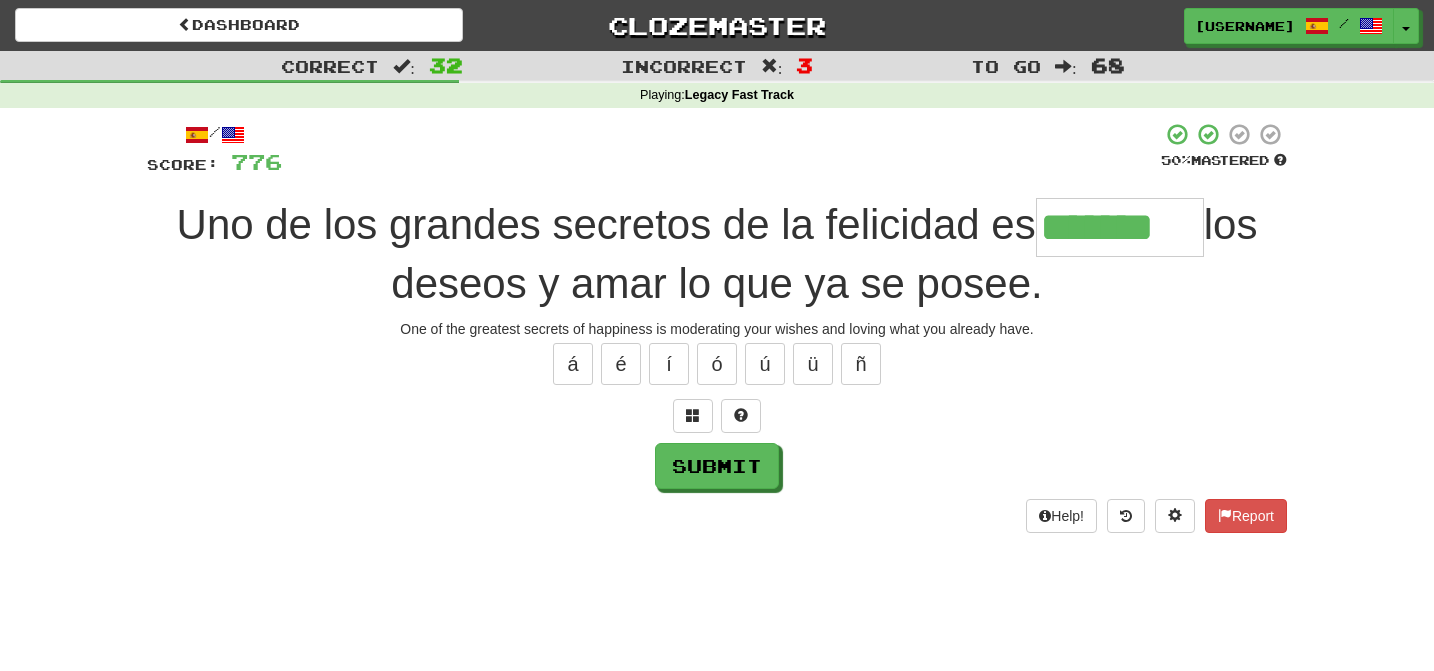 type on "*******" 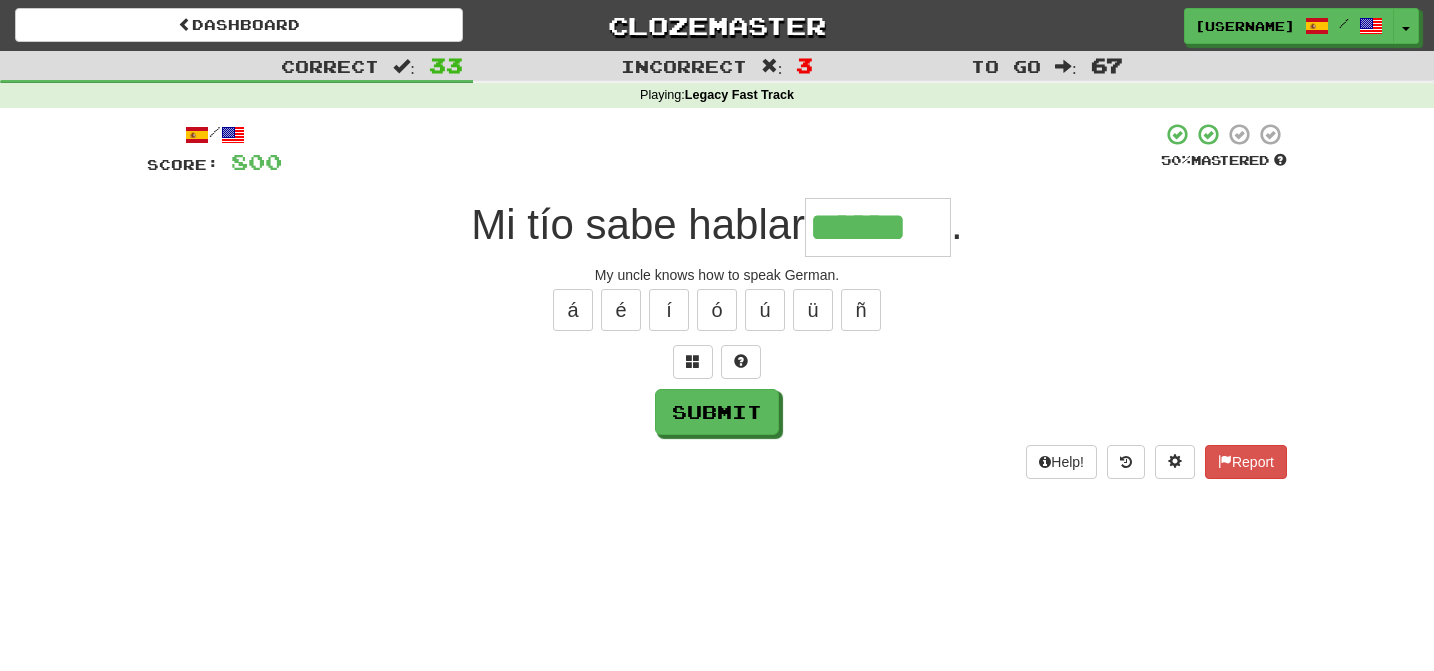 type on "******" 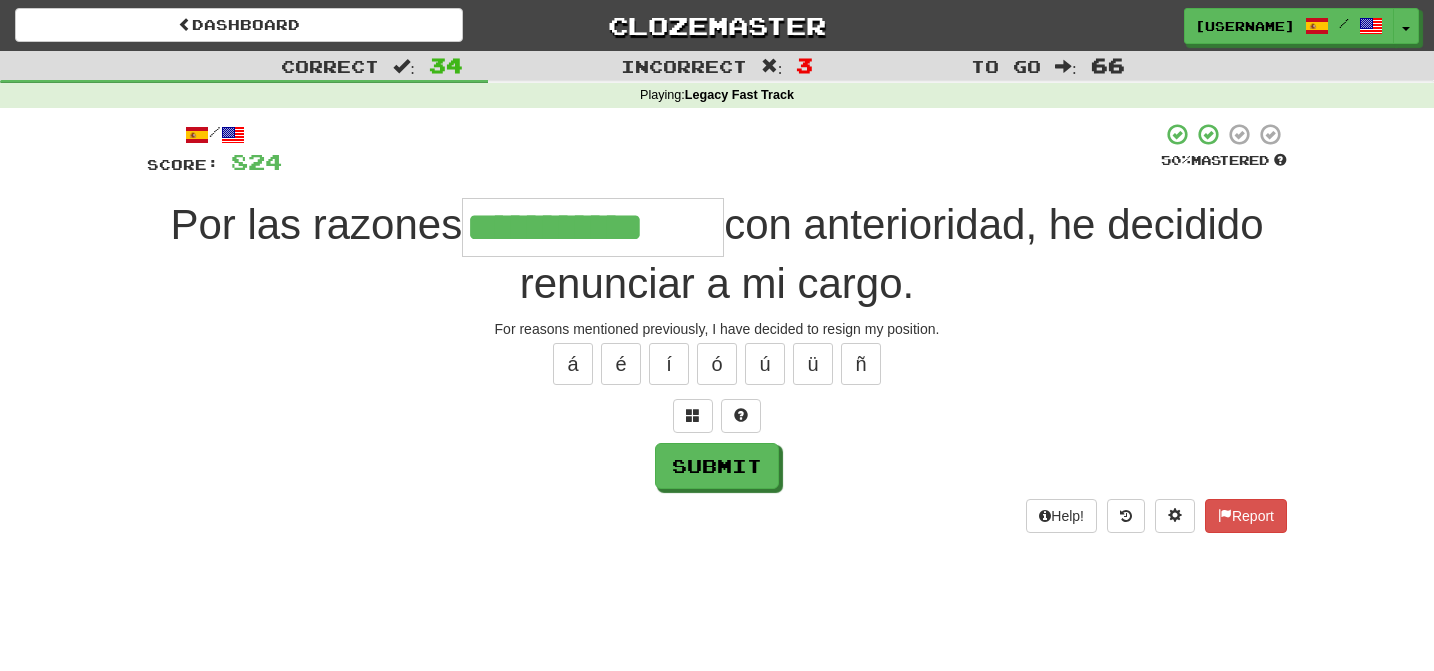 type on "**********" 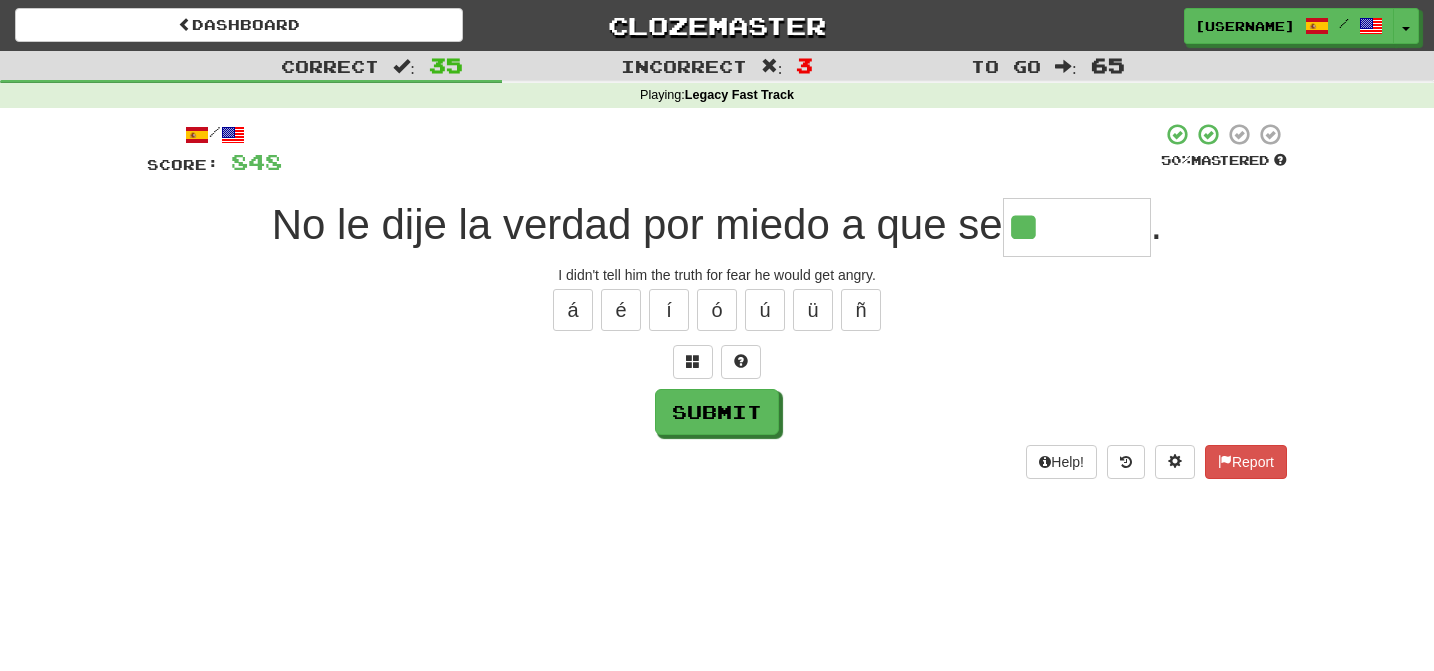 type on "*******" 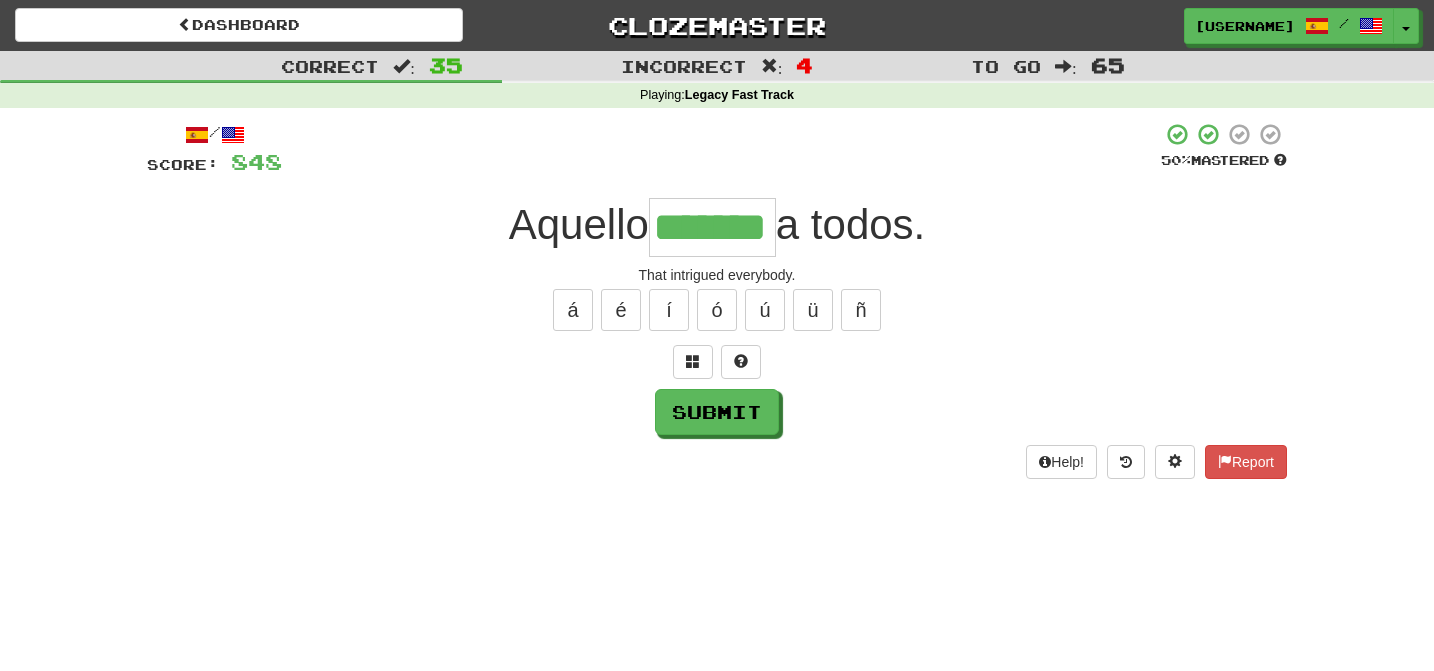 type on "*******" 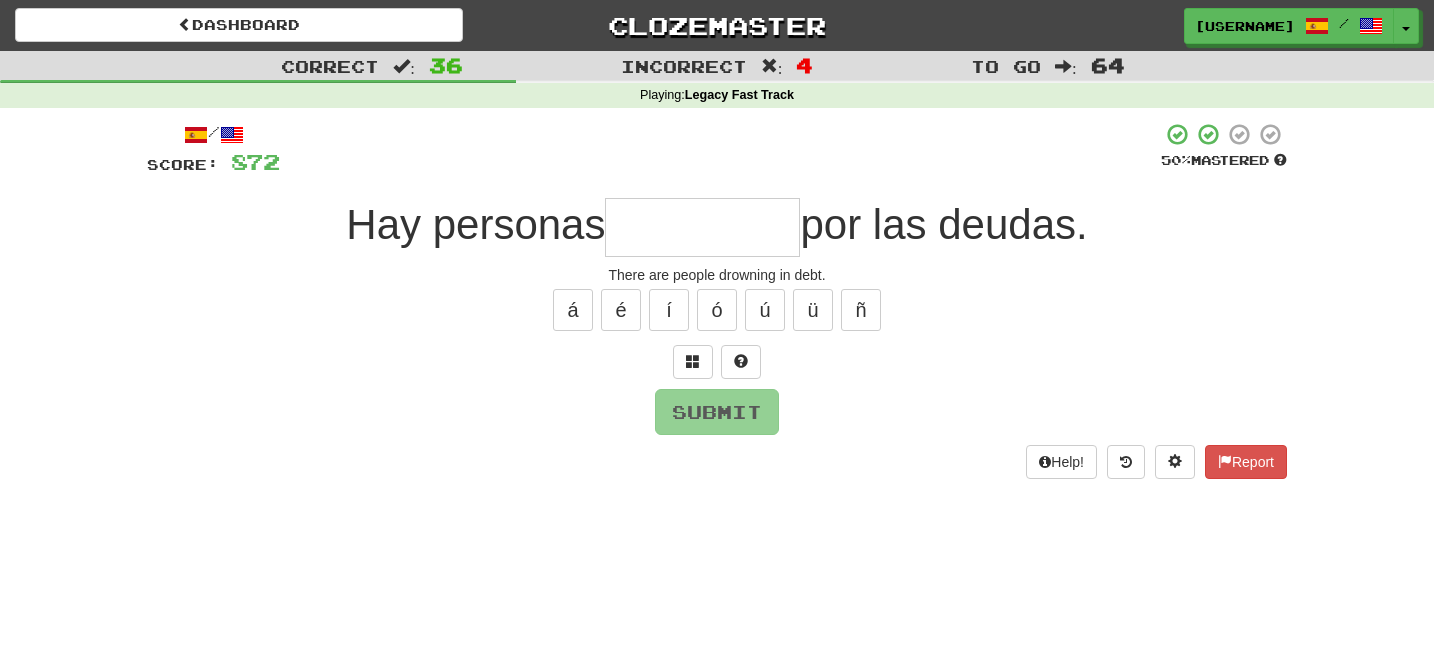 type on "*" 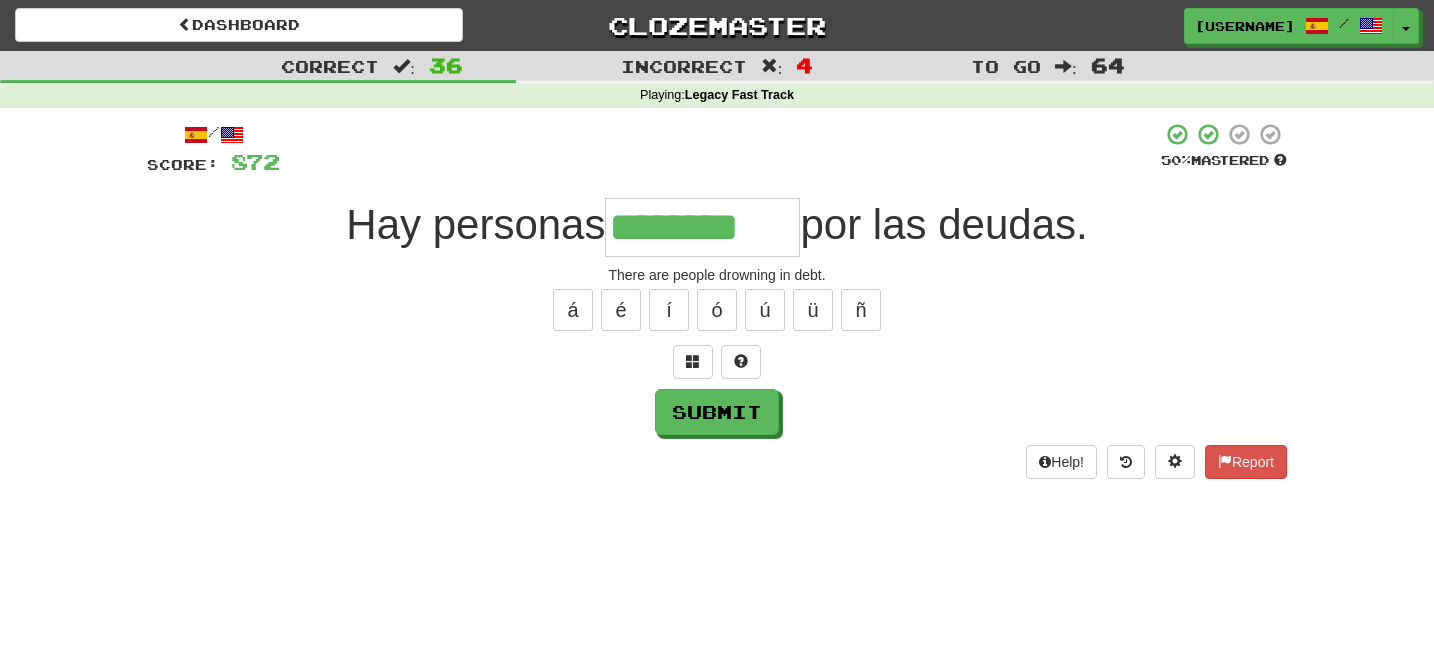 type on "********" 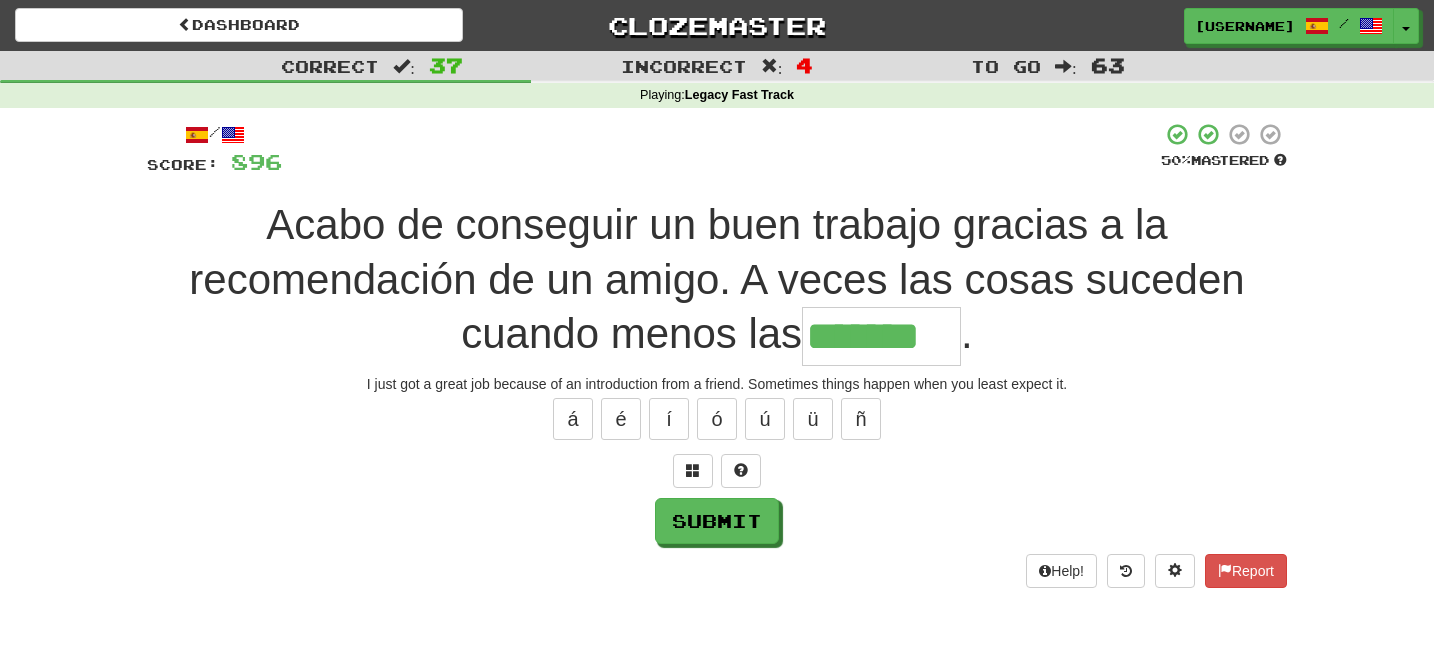type on "*******" 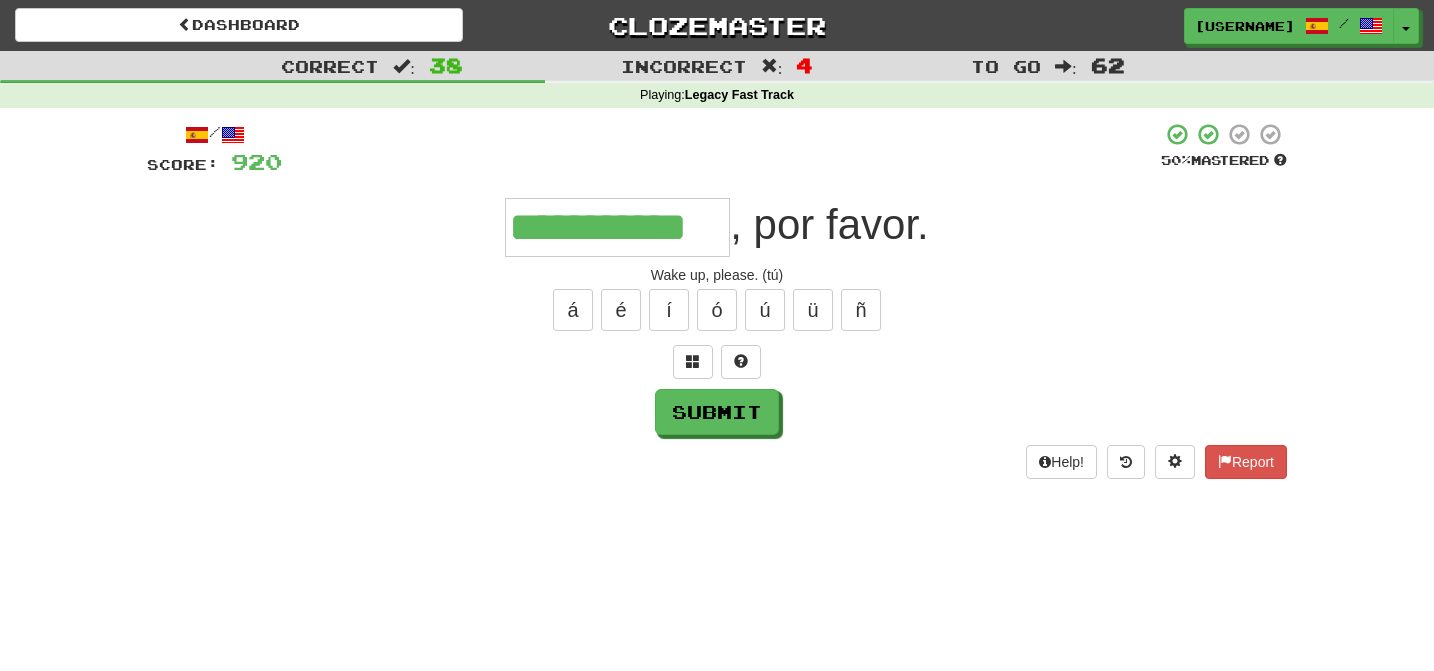 type on "**********" 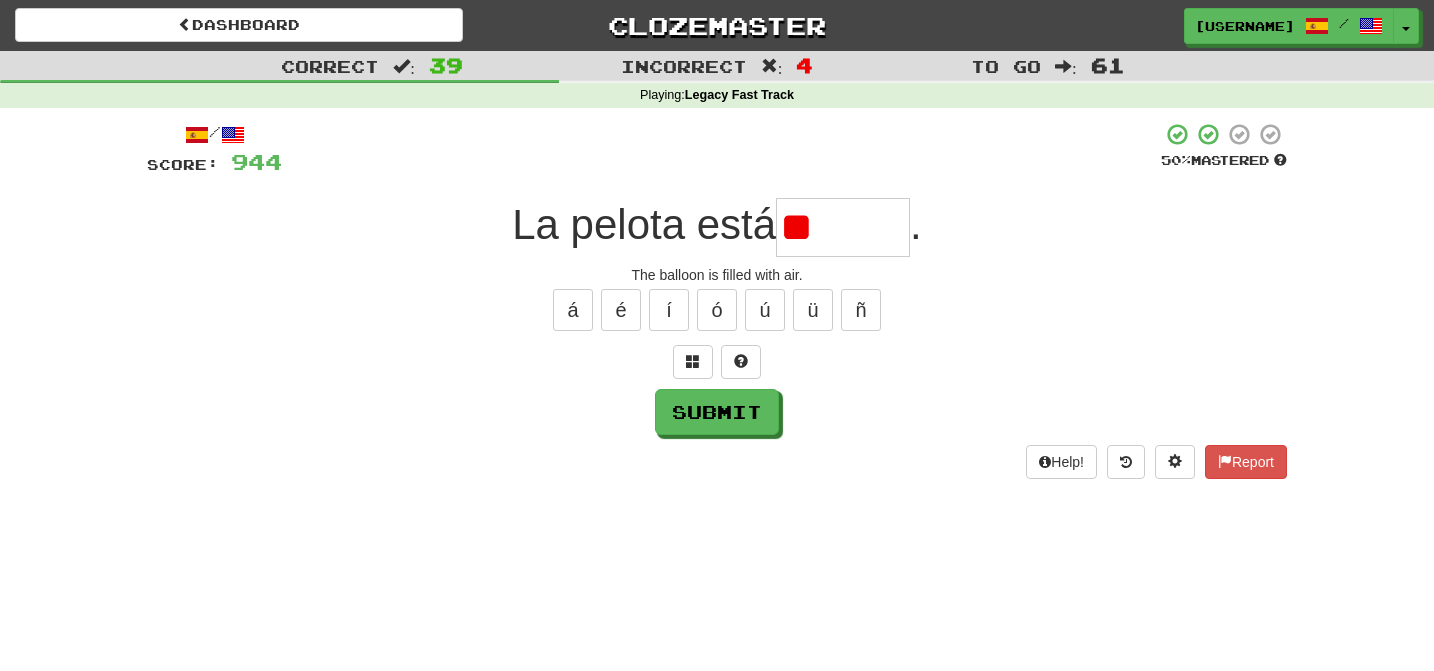 type on "*" 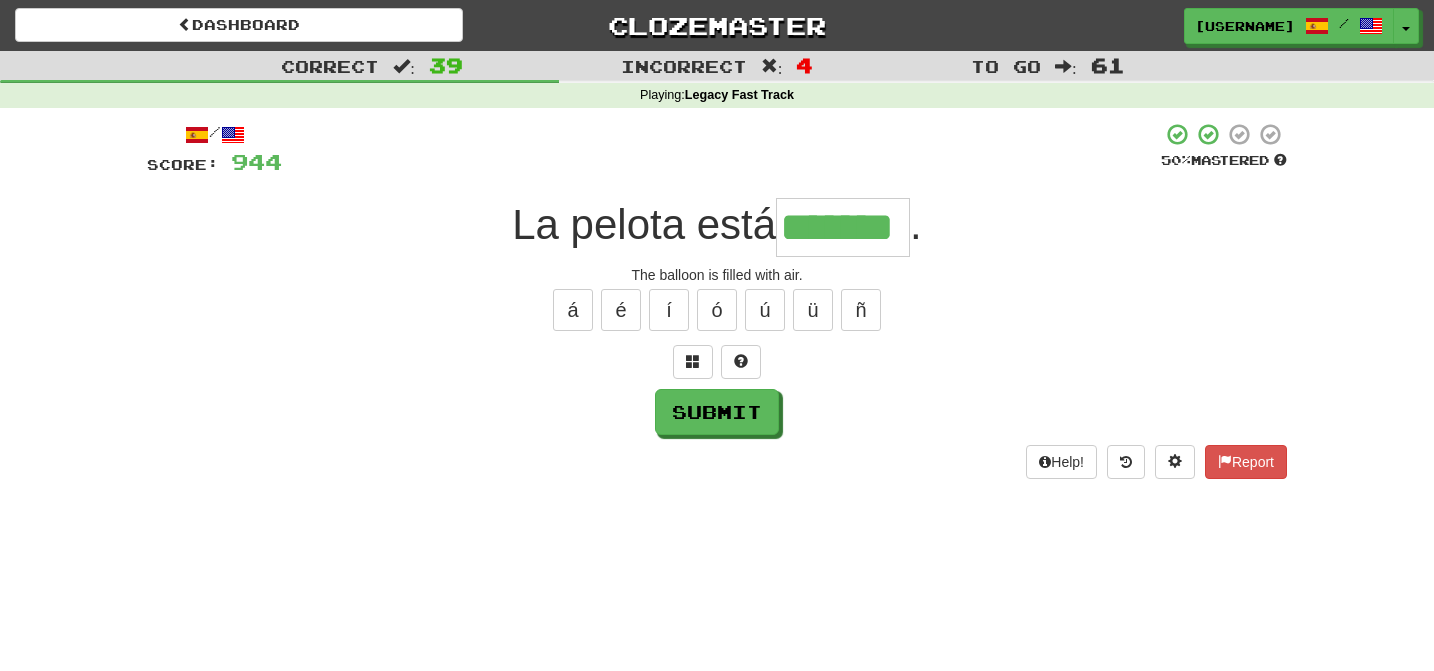 type on "*******" 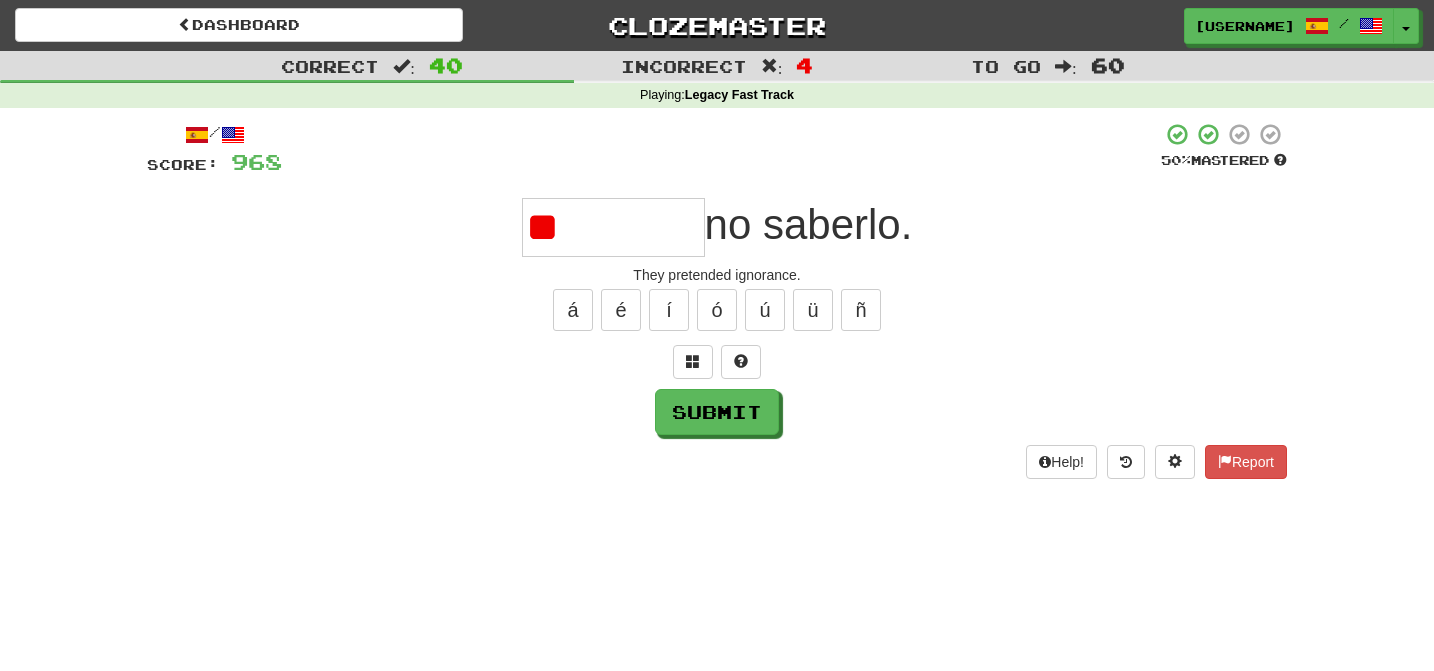 type on "*" 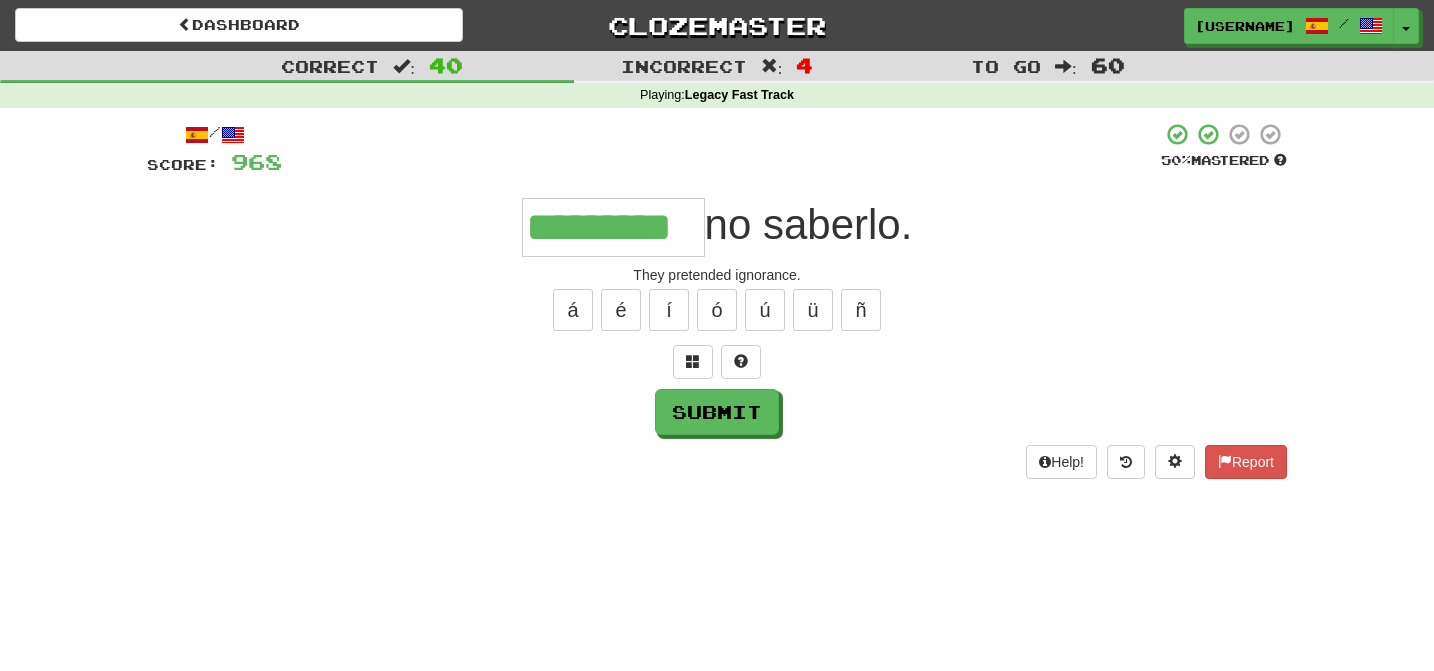 type on "*********" 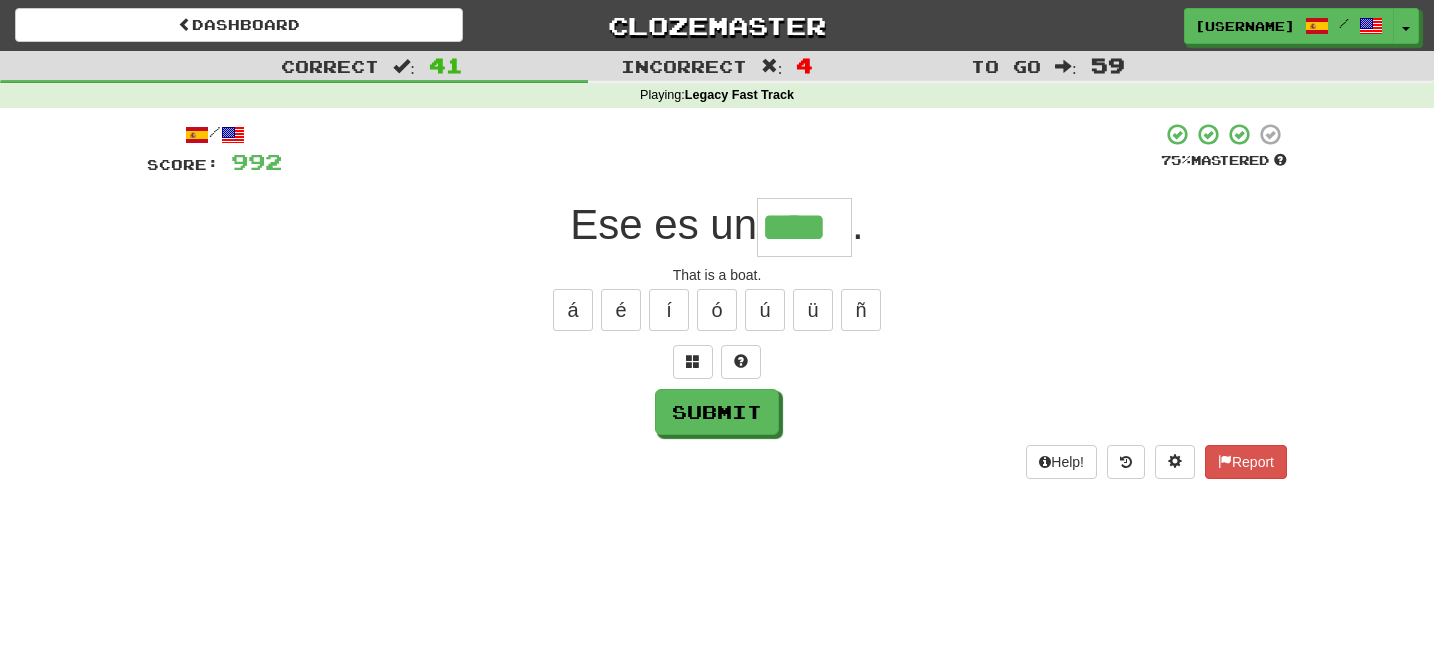 type on "****" 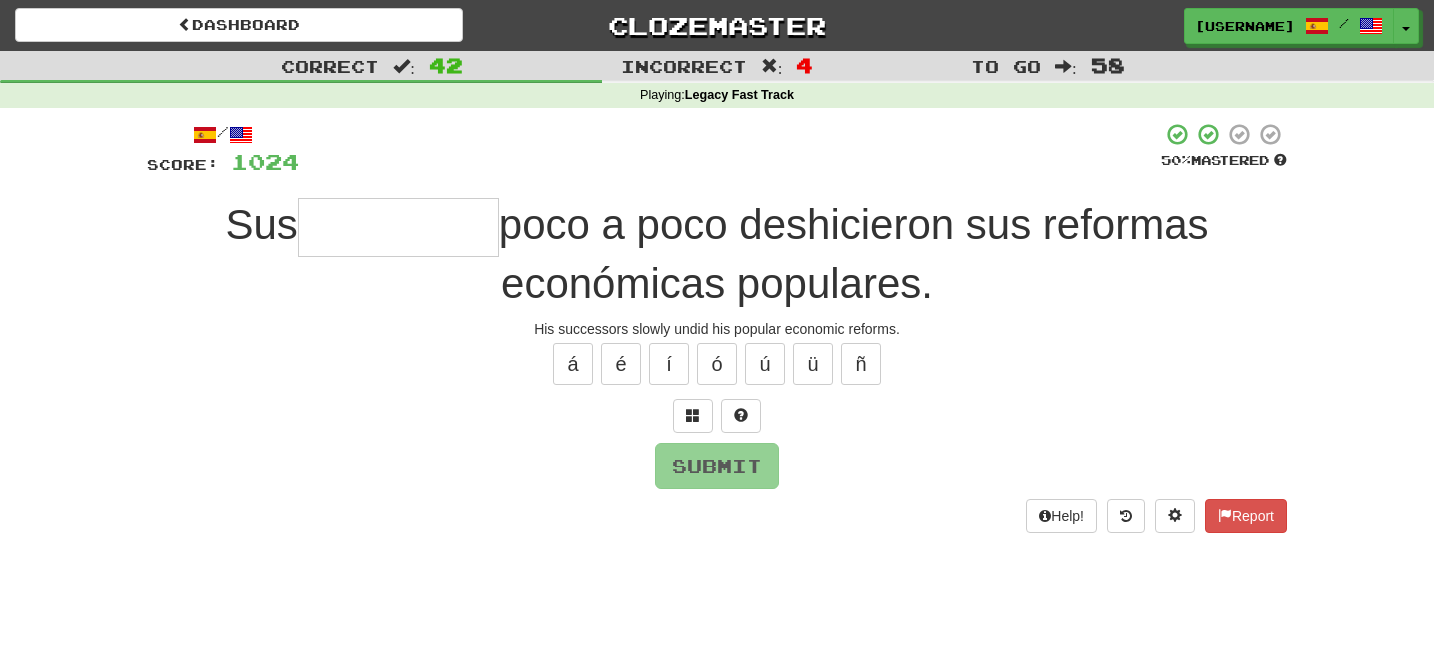 type on "*" 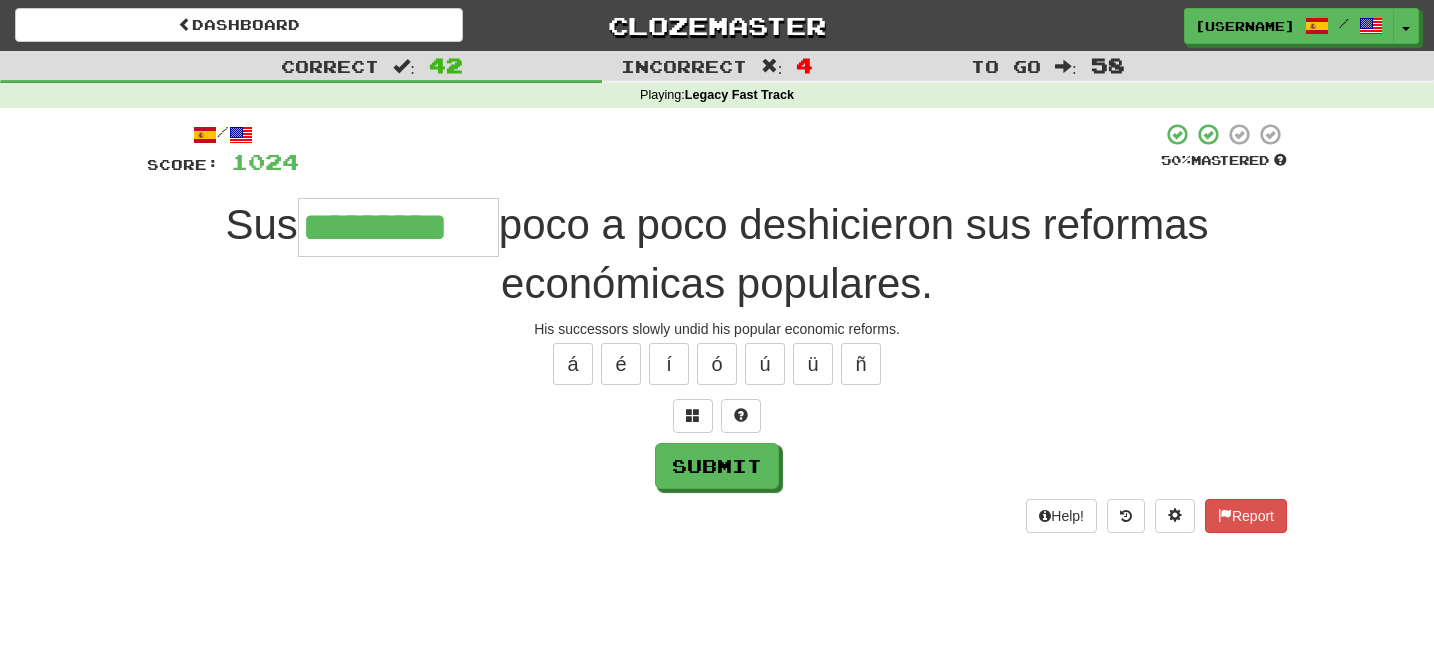 type on "*********" 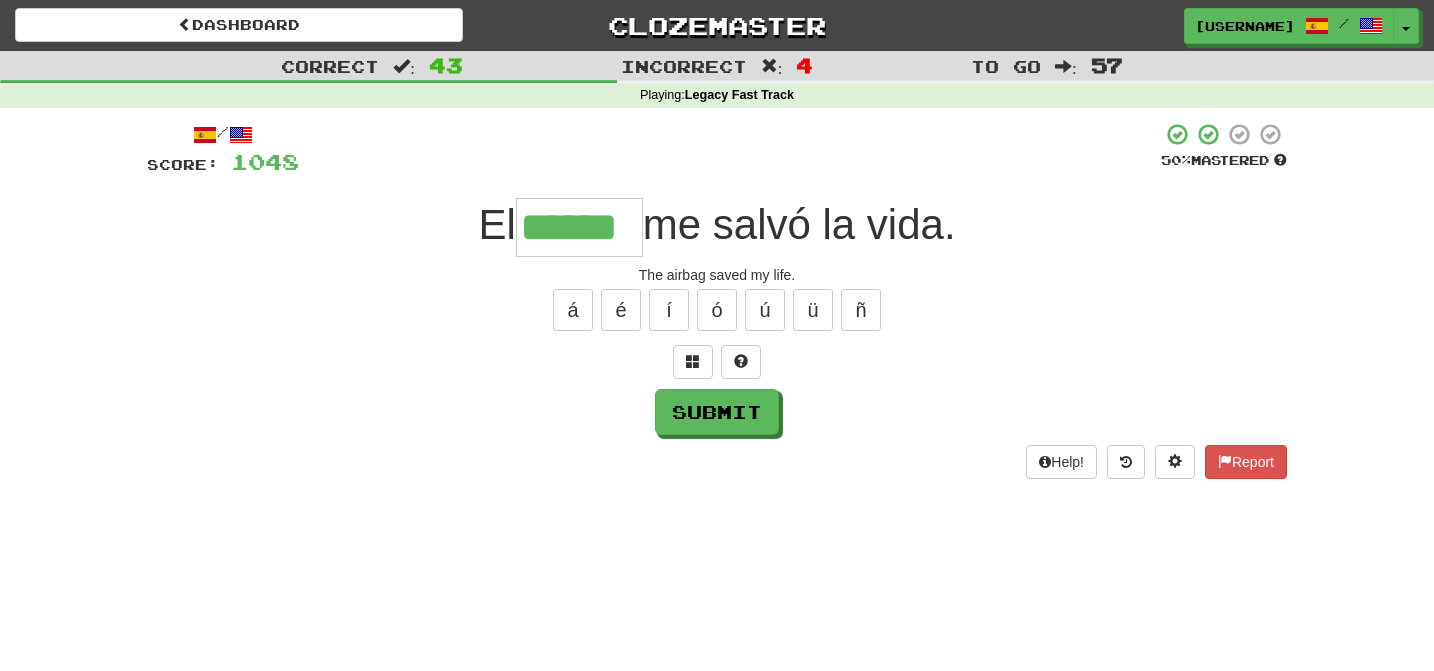 type on "******" 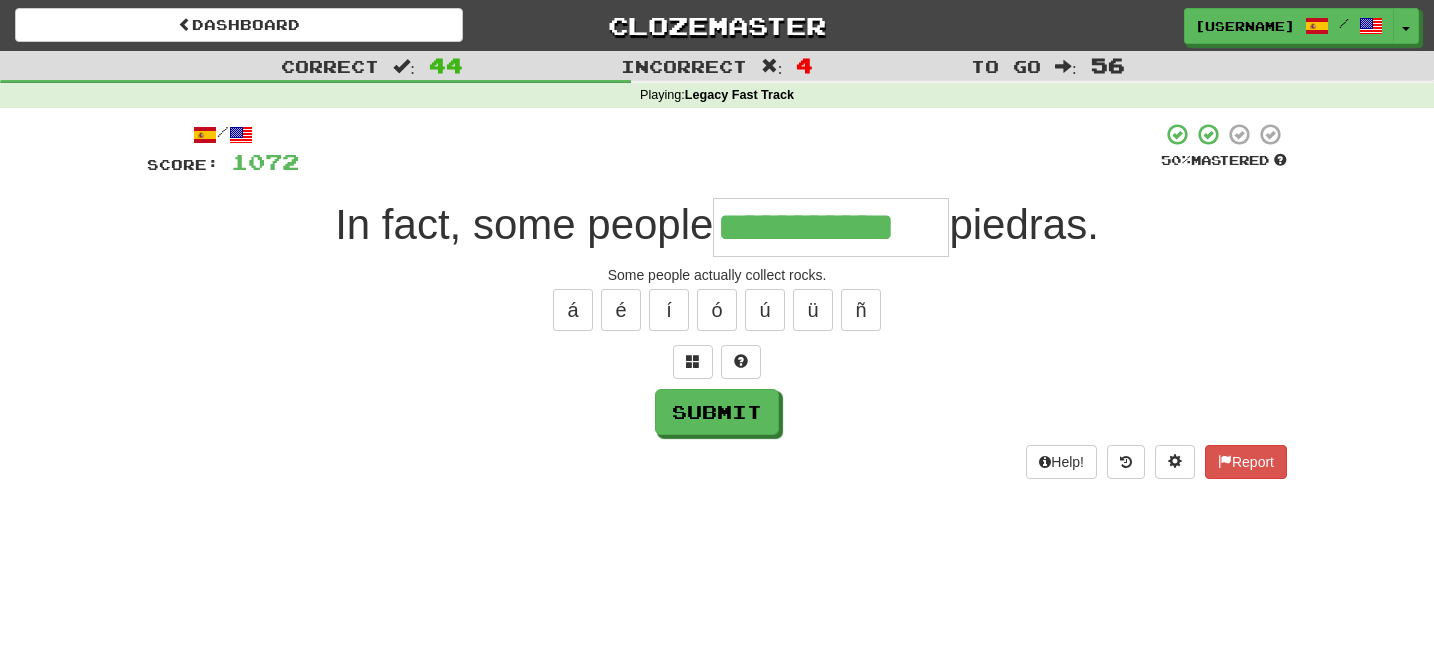 type on "**********" 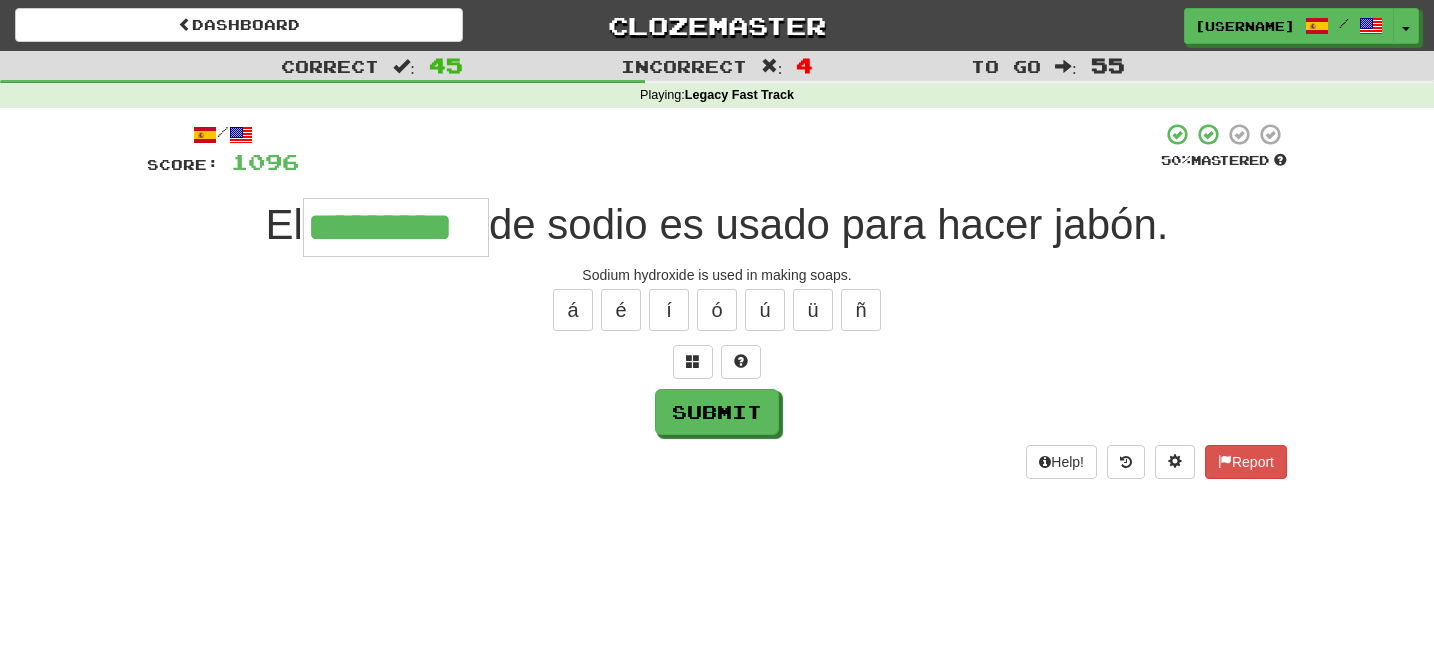 type on "*********" 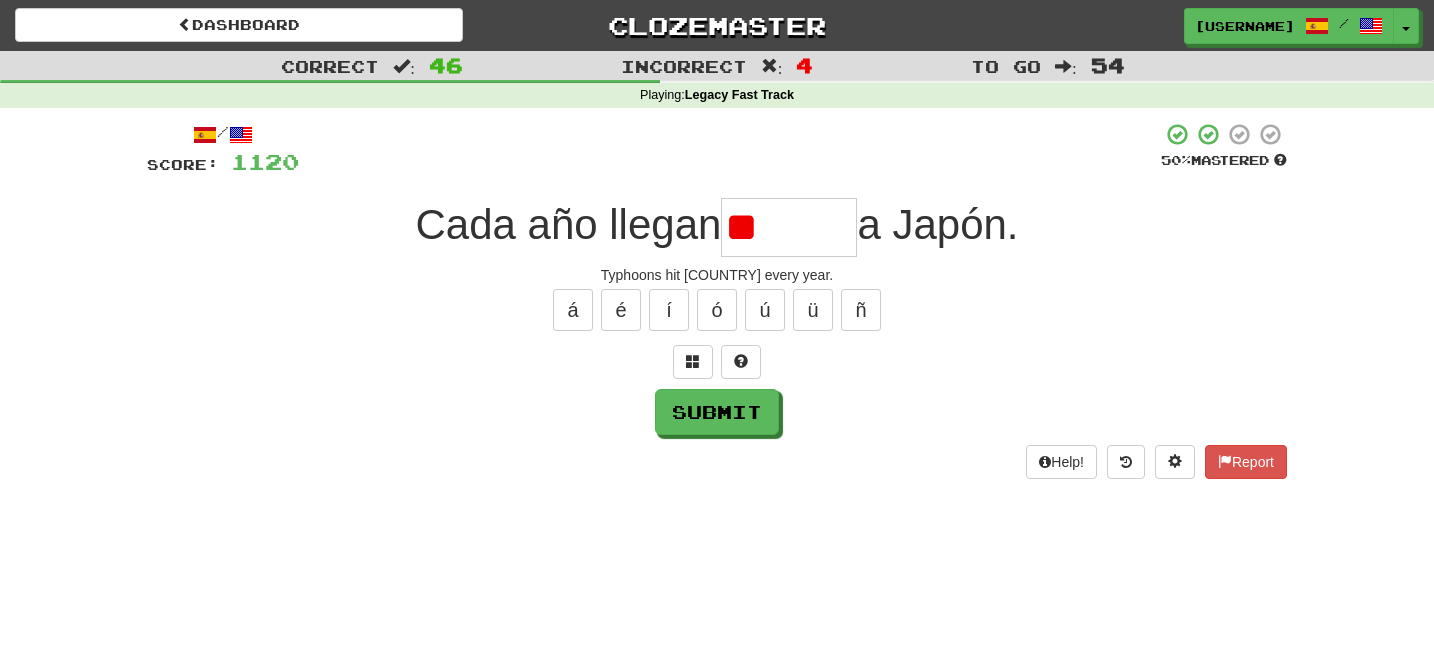 type on "*" 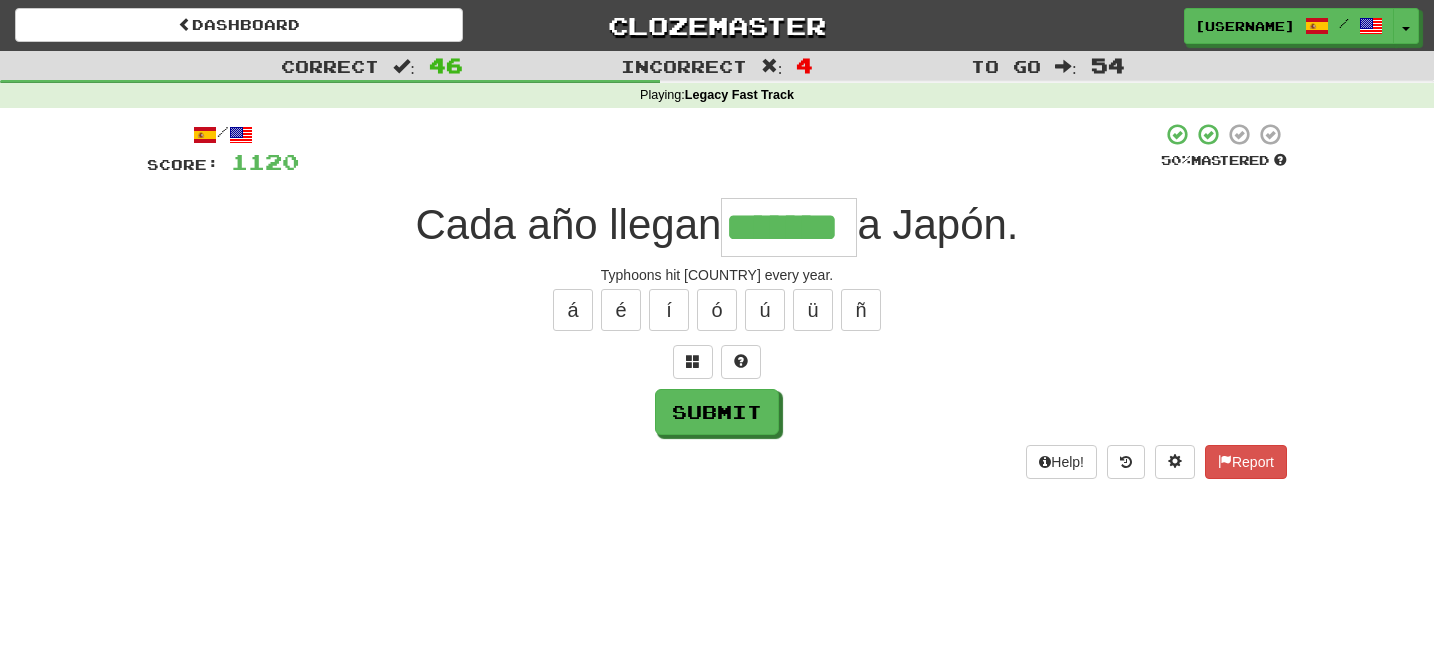 type on "*******" 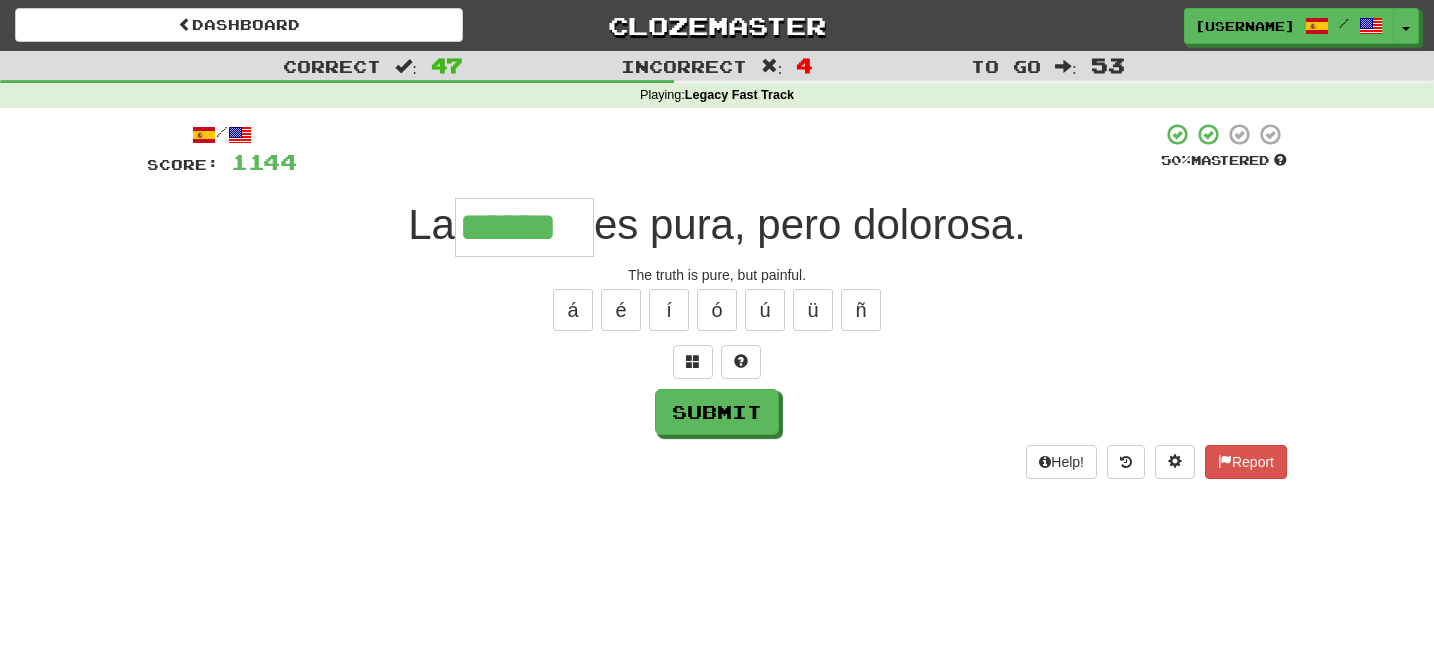 type on "******" 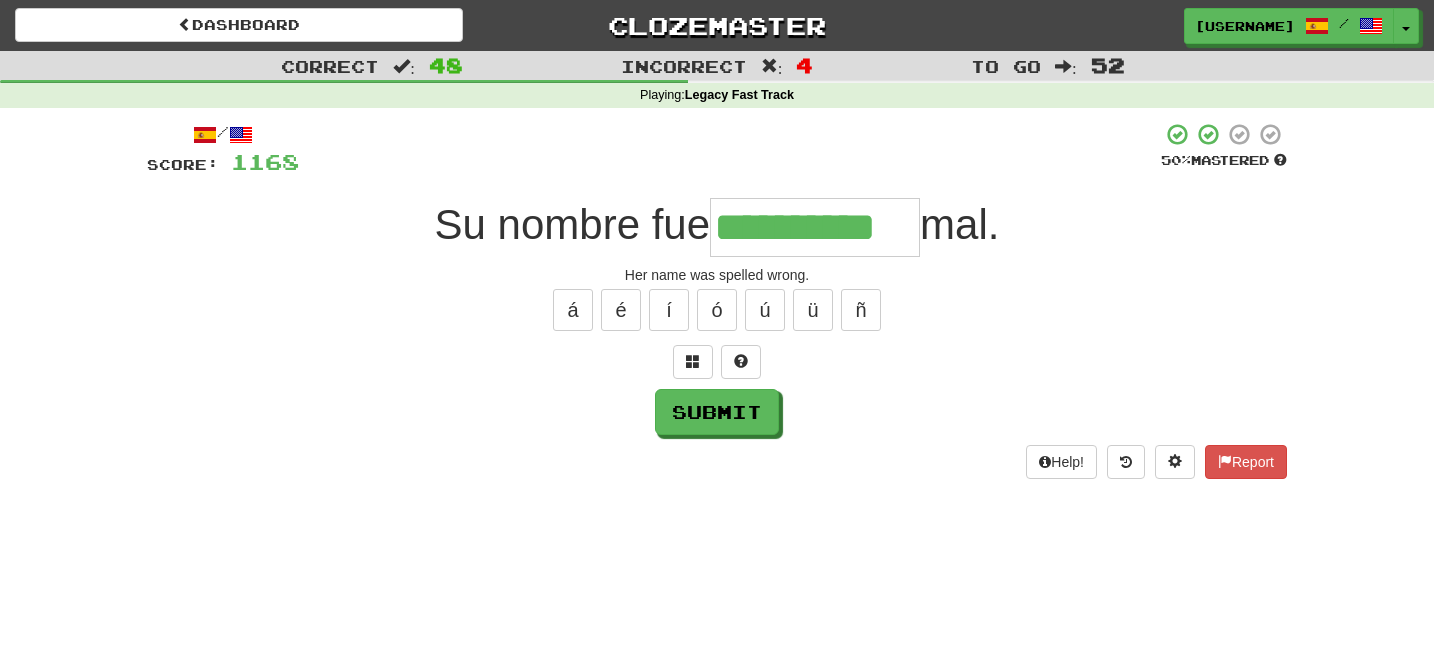 type on "**********" 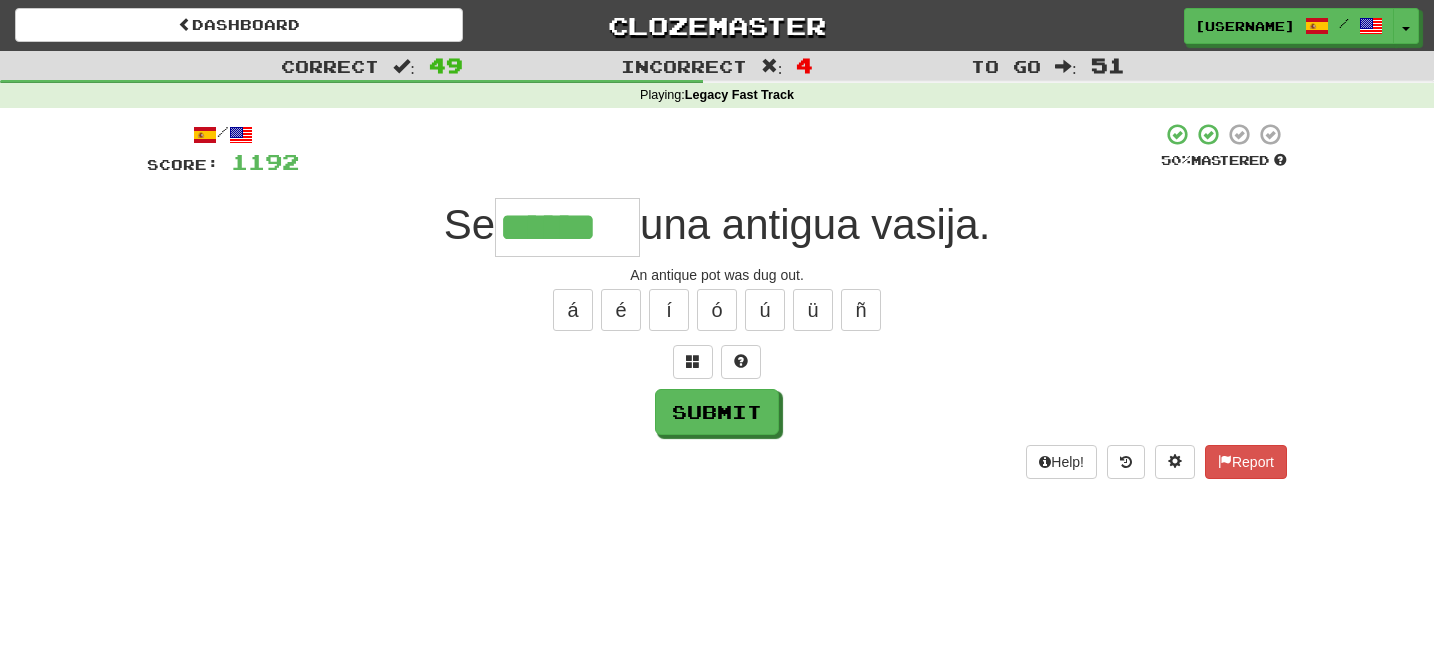 type on "******" 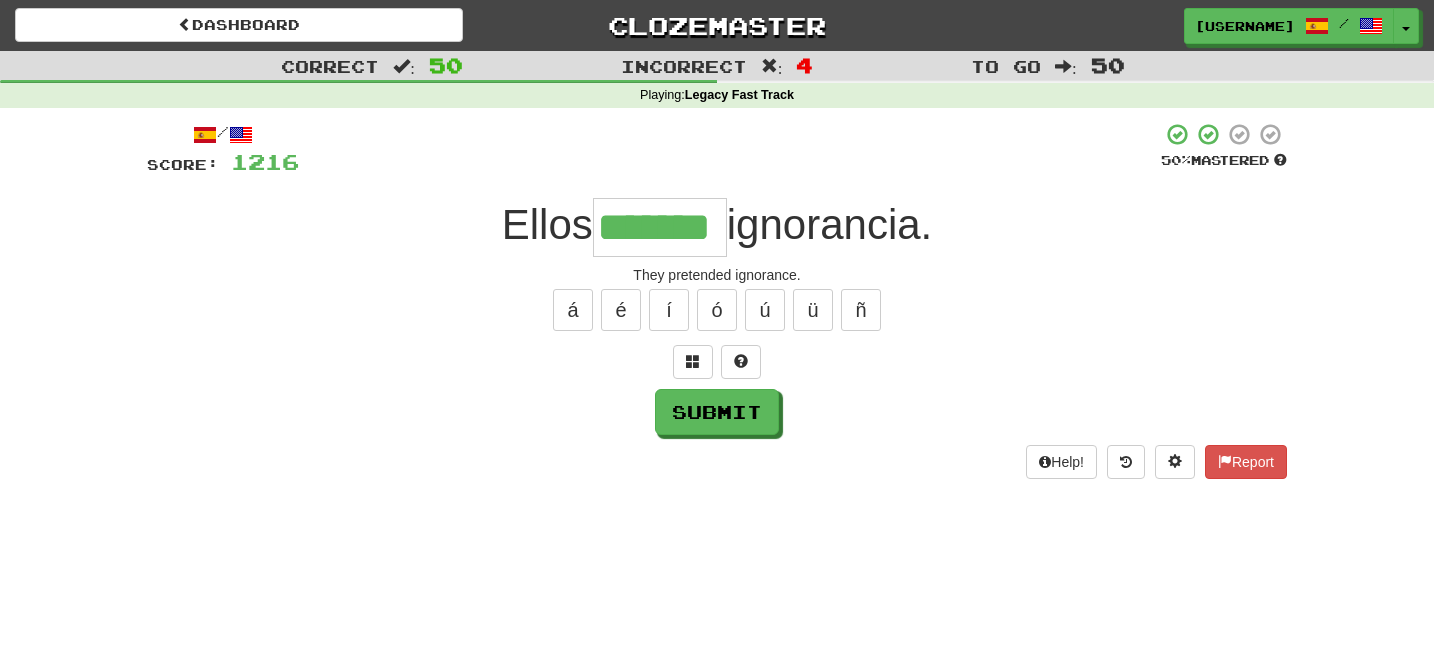 type on "*******" 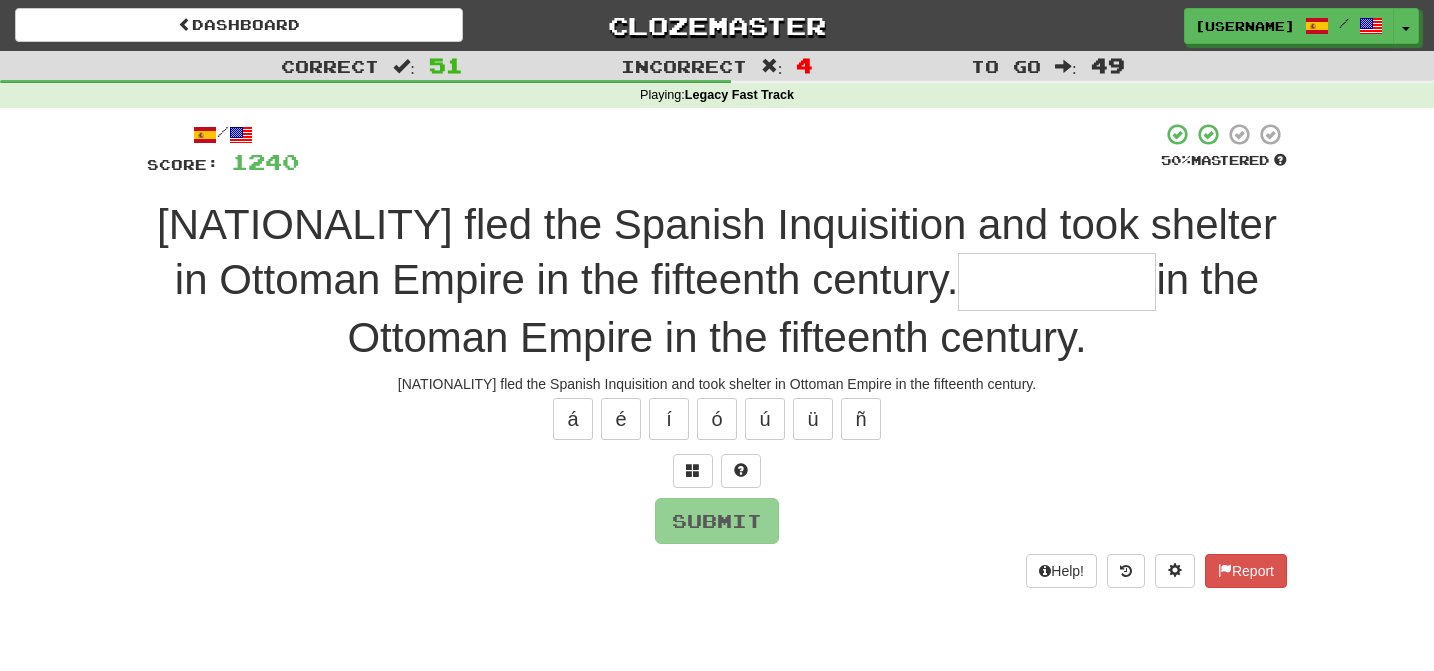 type on "*" 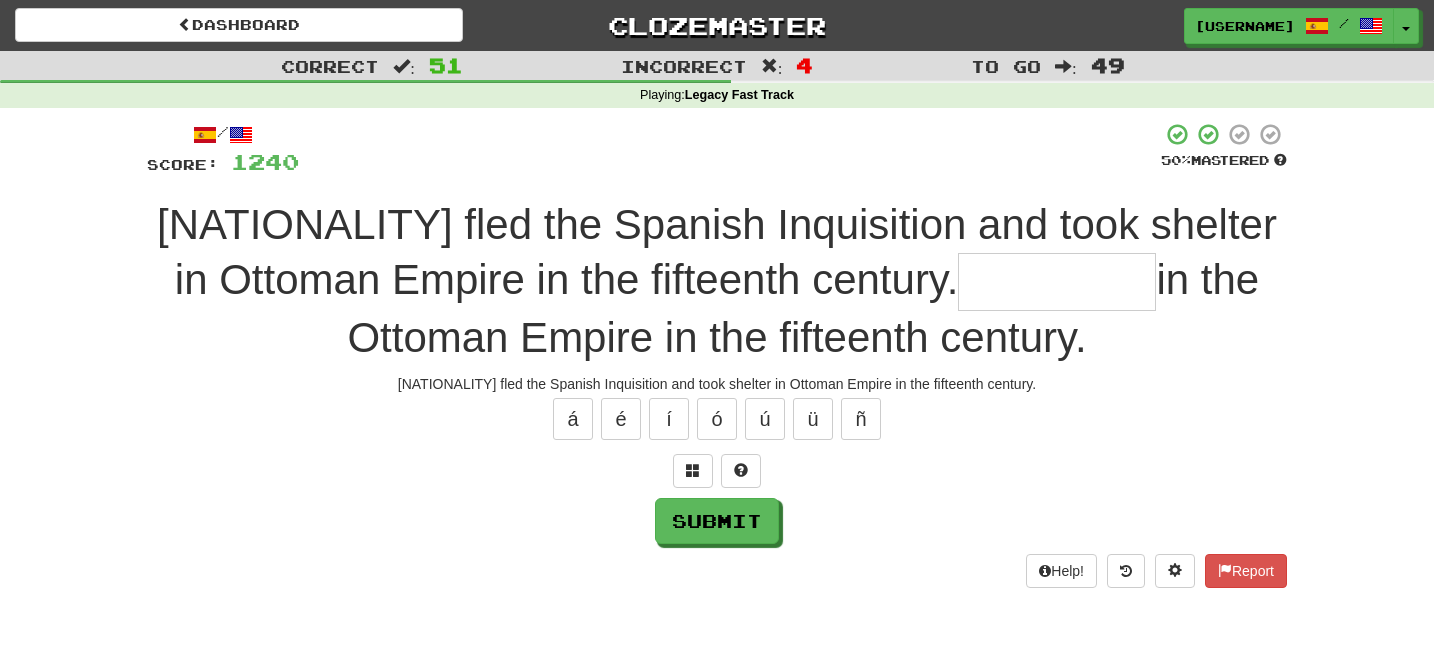 type on "*" 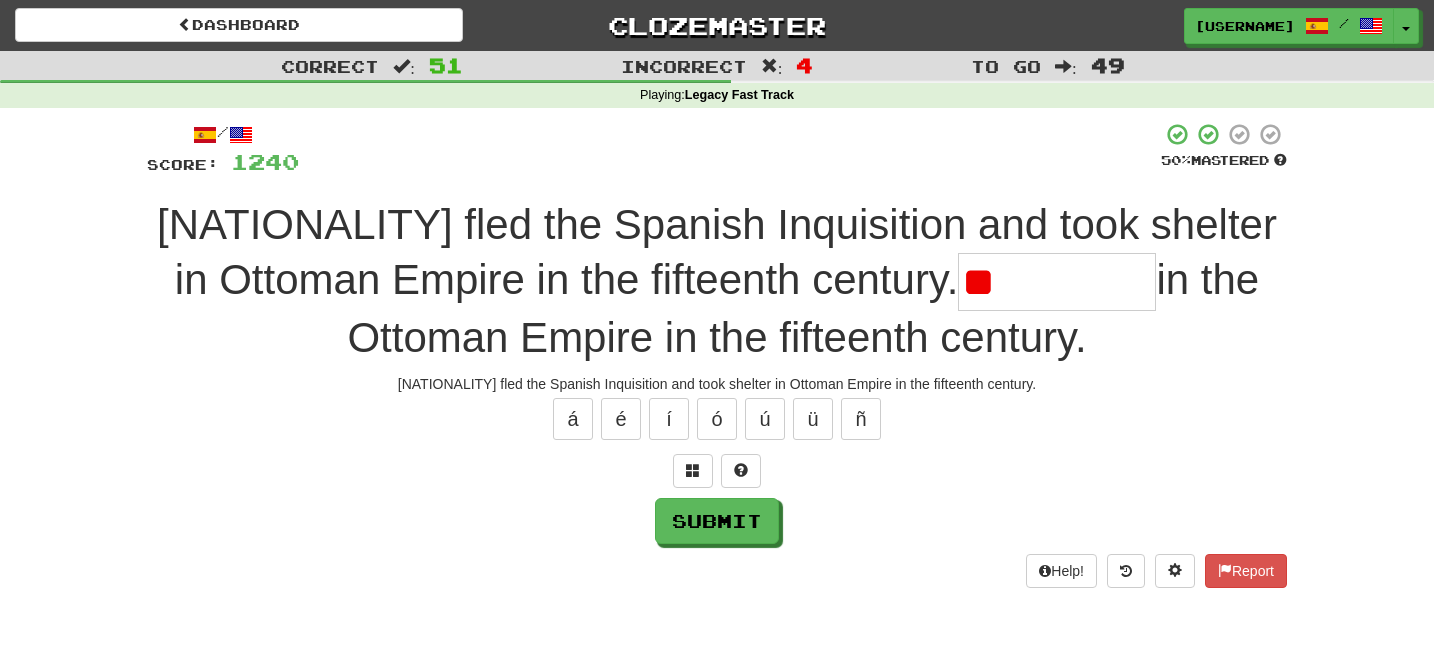 type on "*" 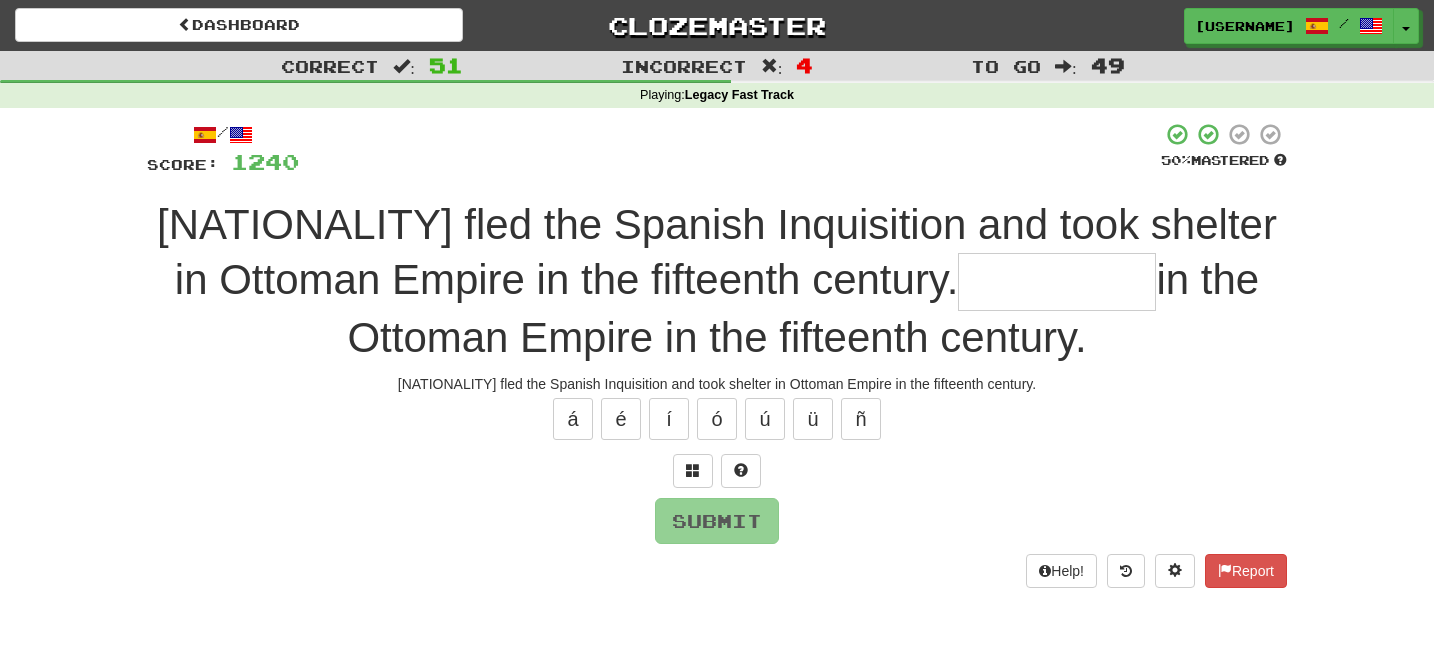 type on "*" 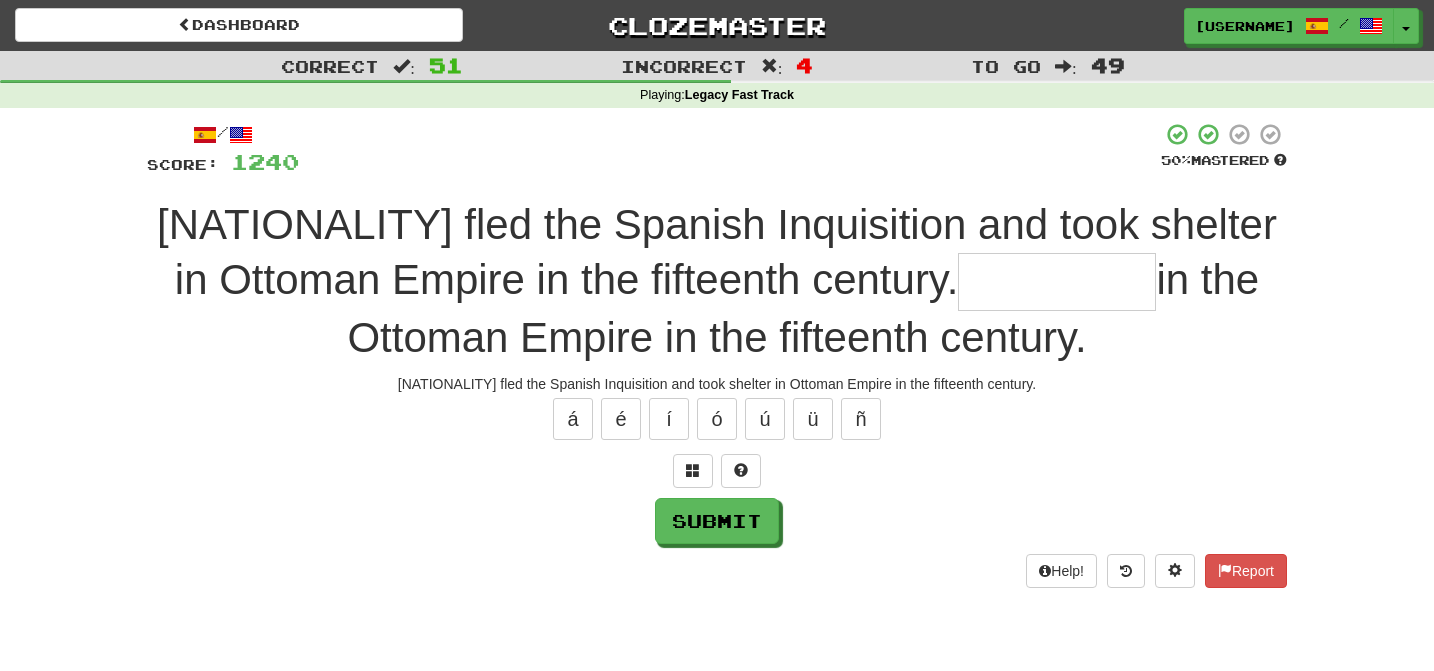 type on "*" 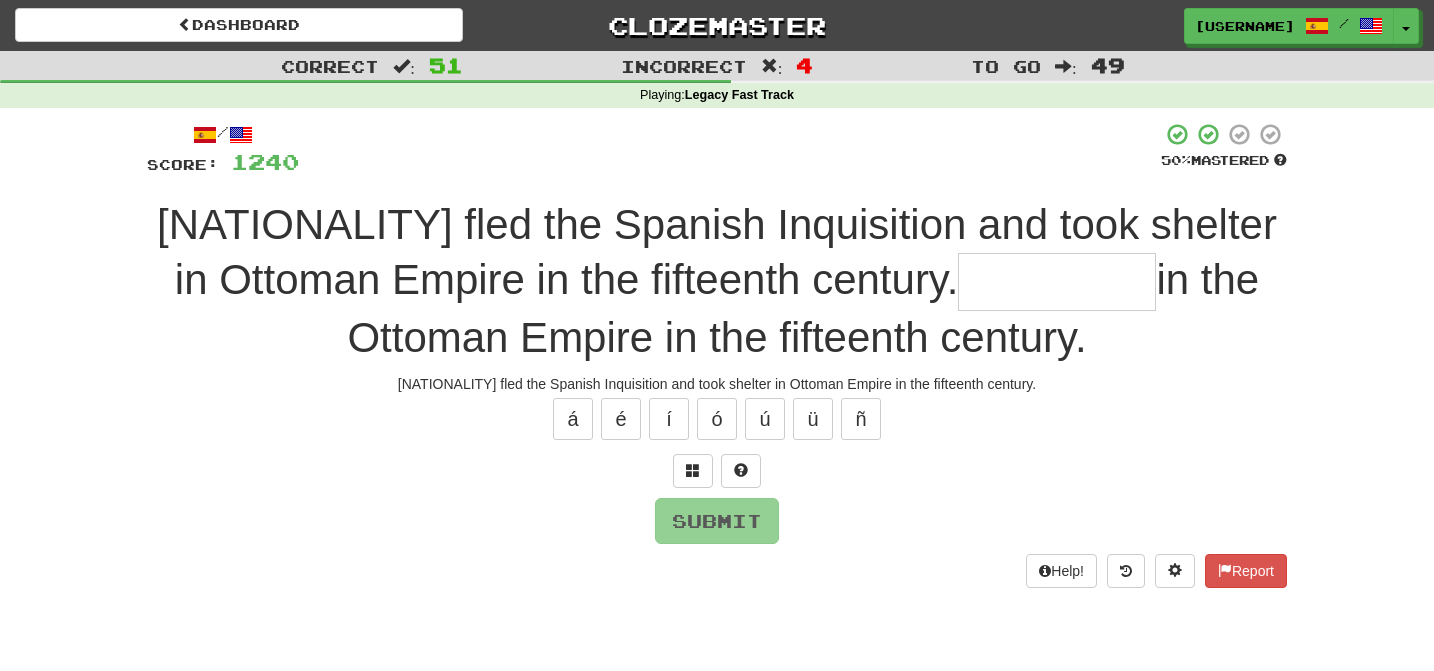 type on "**********" 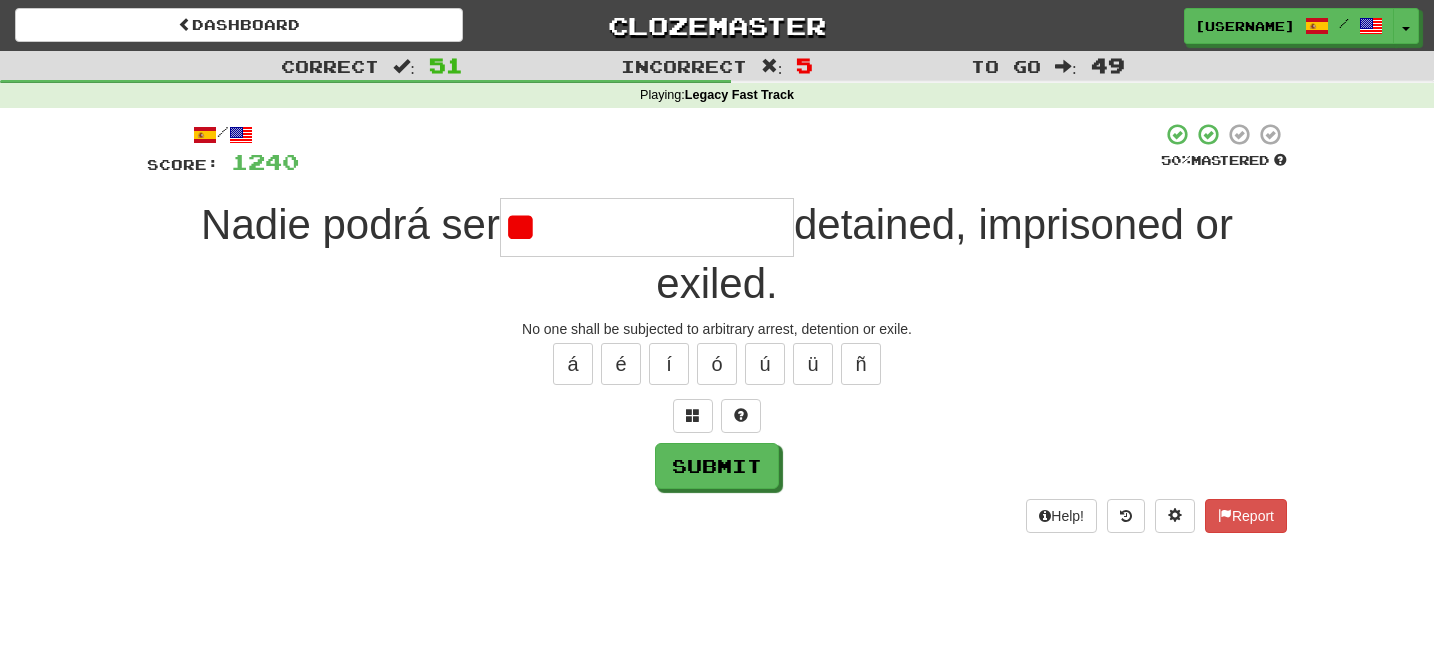 type on "*" 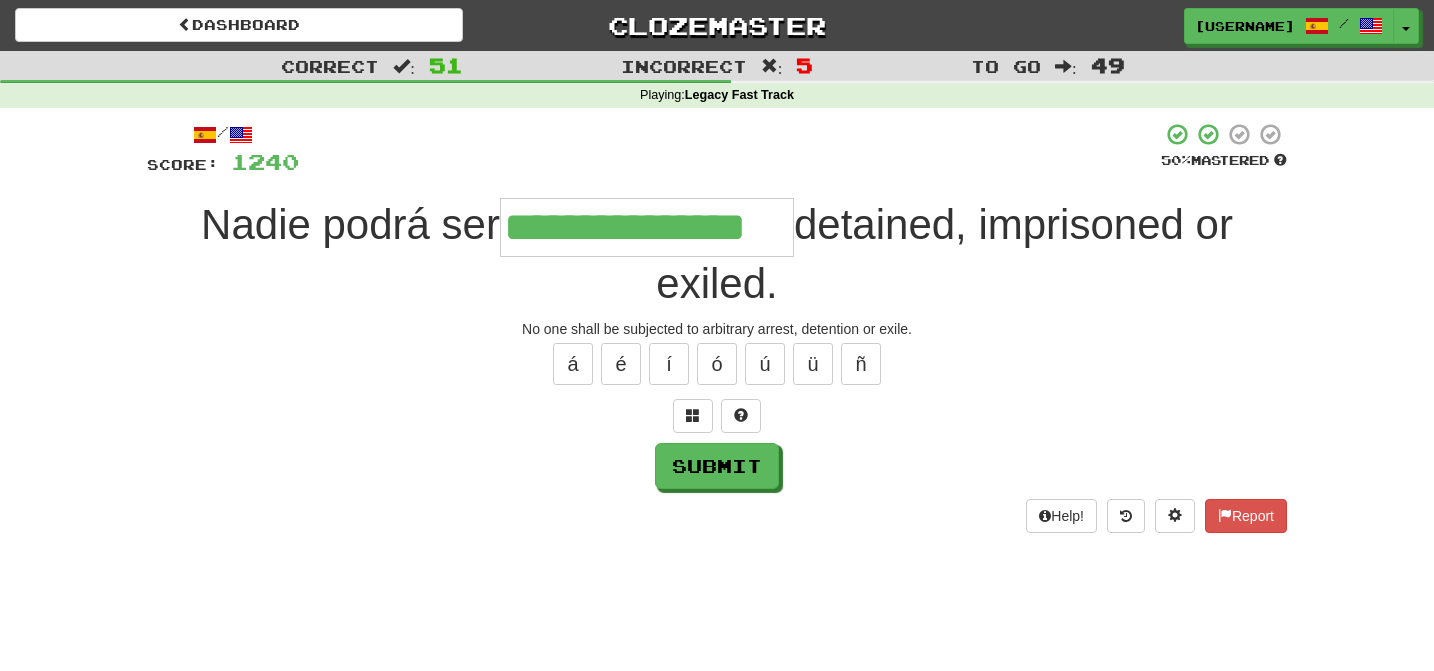 type on "**********" 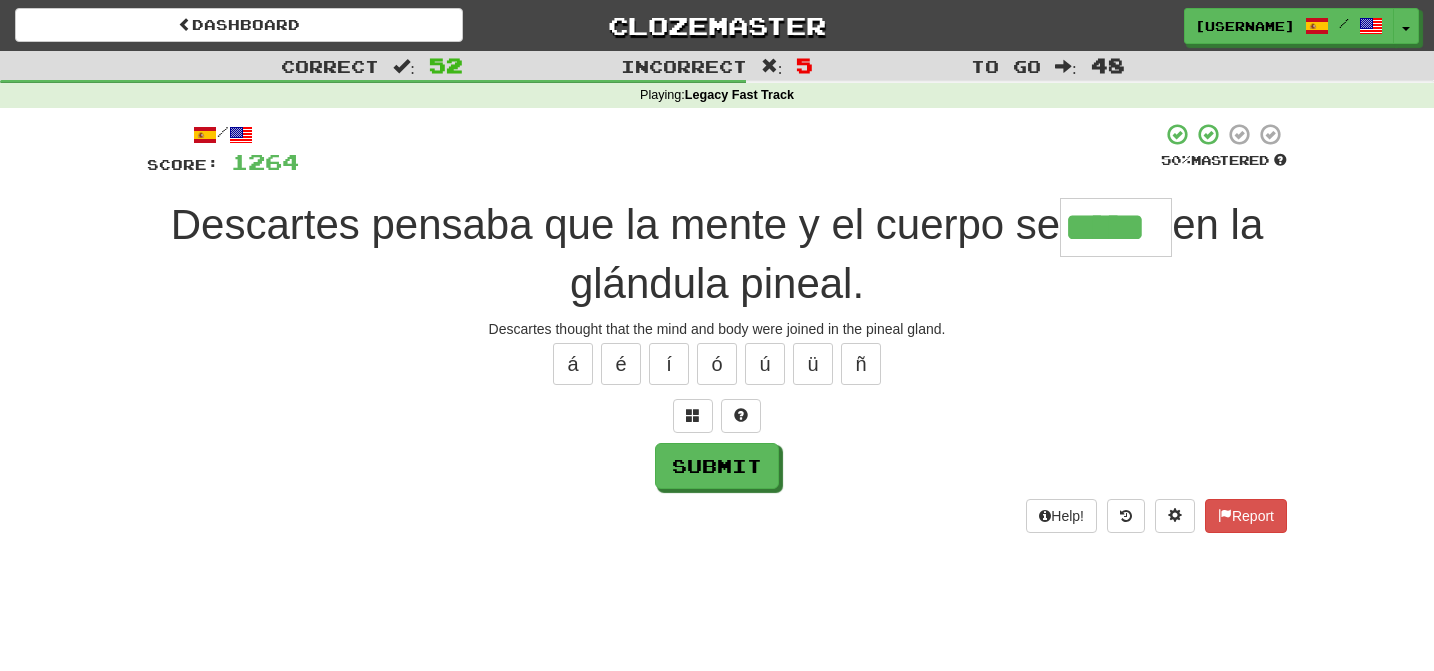 type on "*****" 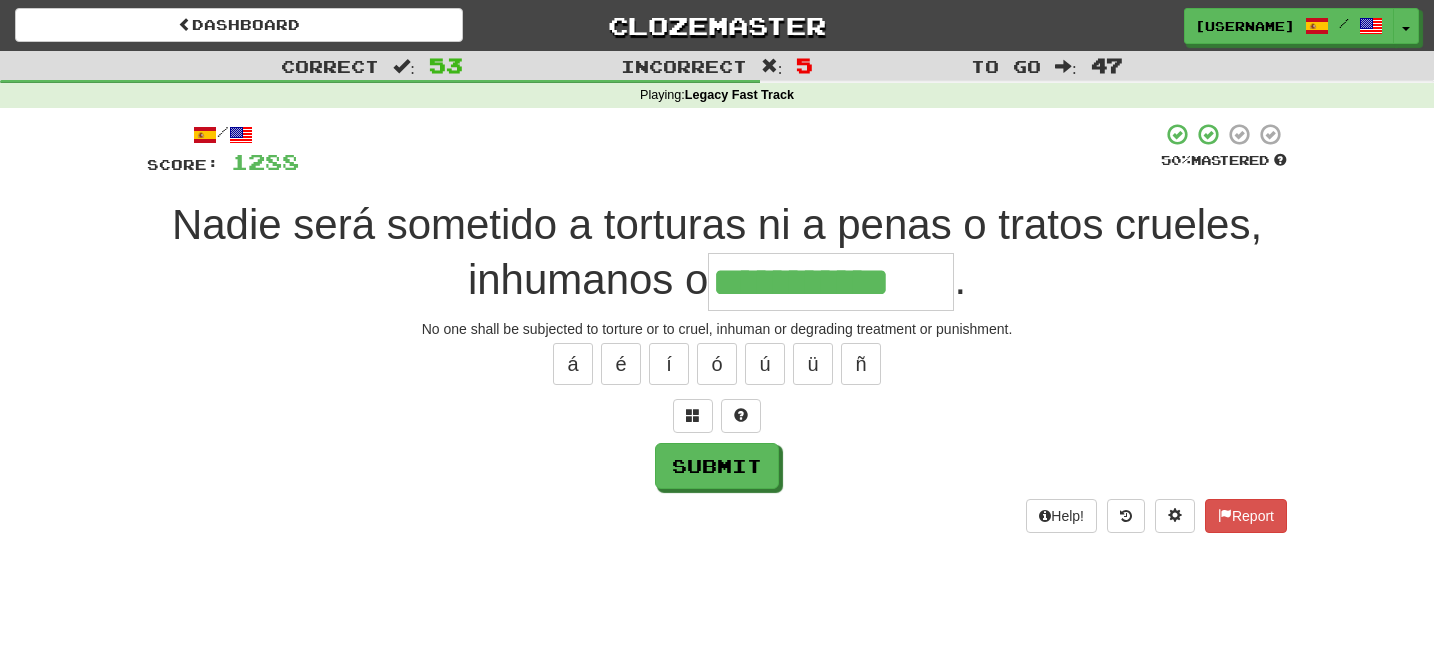 type on "**********" 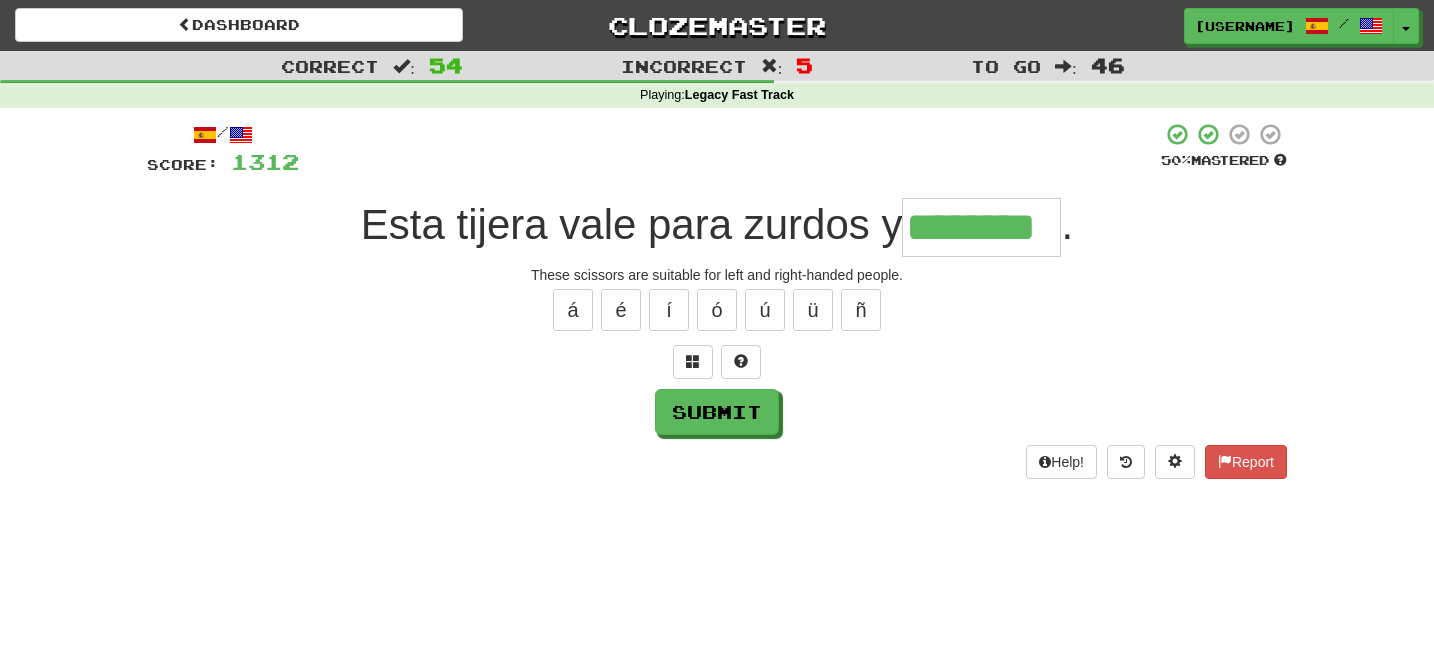 type on "********" 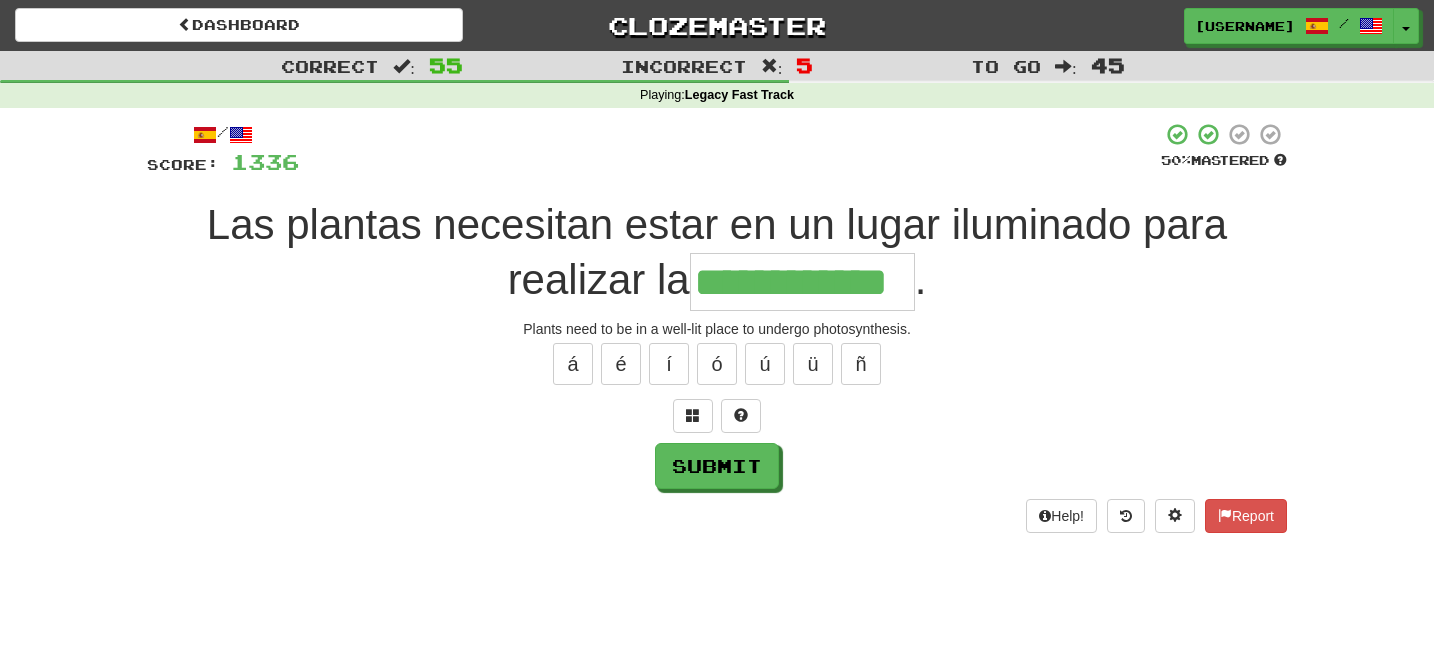 type on "**********" 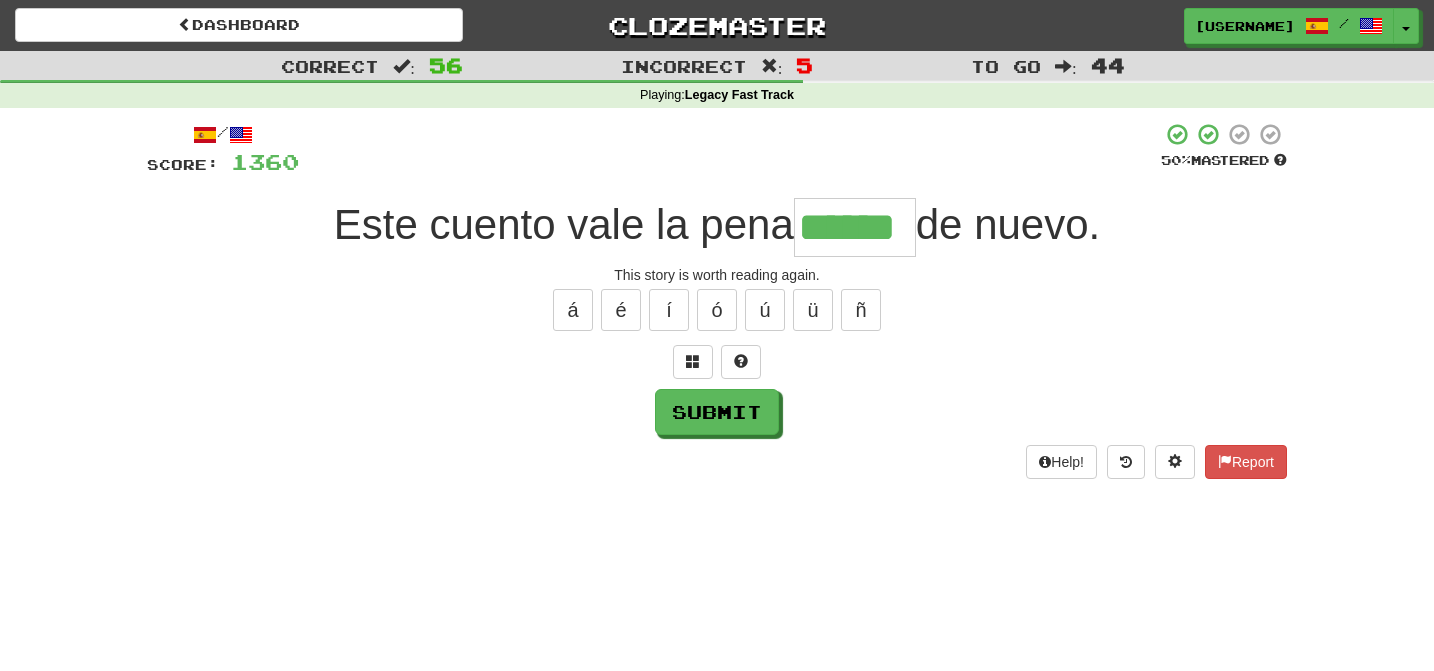 type on "******" 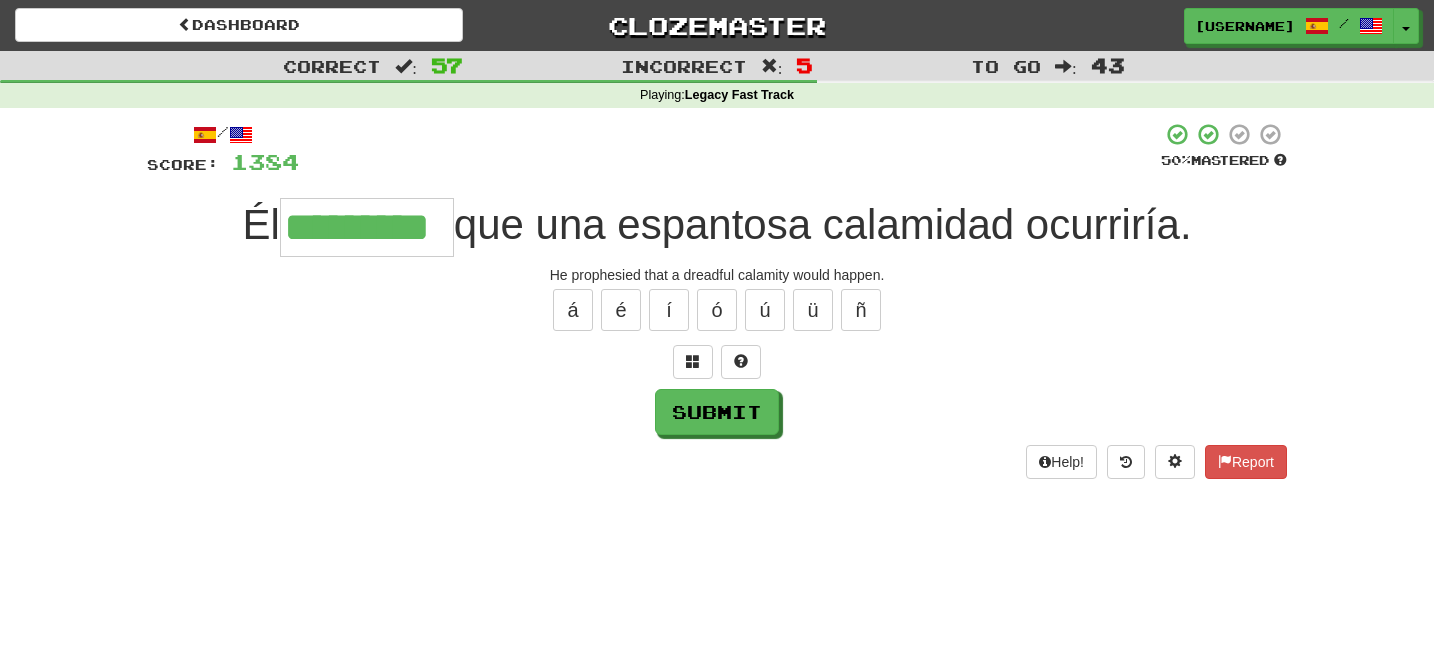 type on "*********" 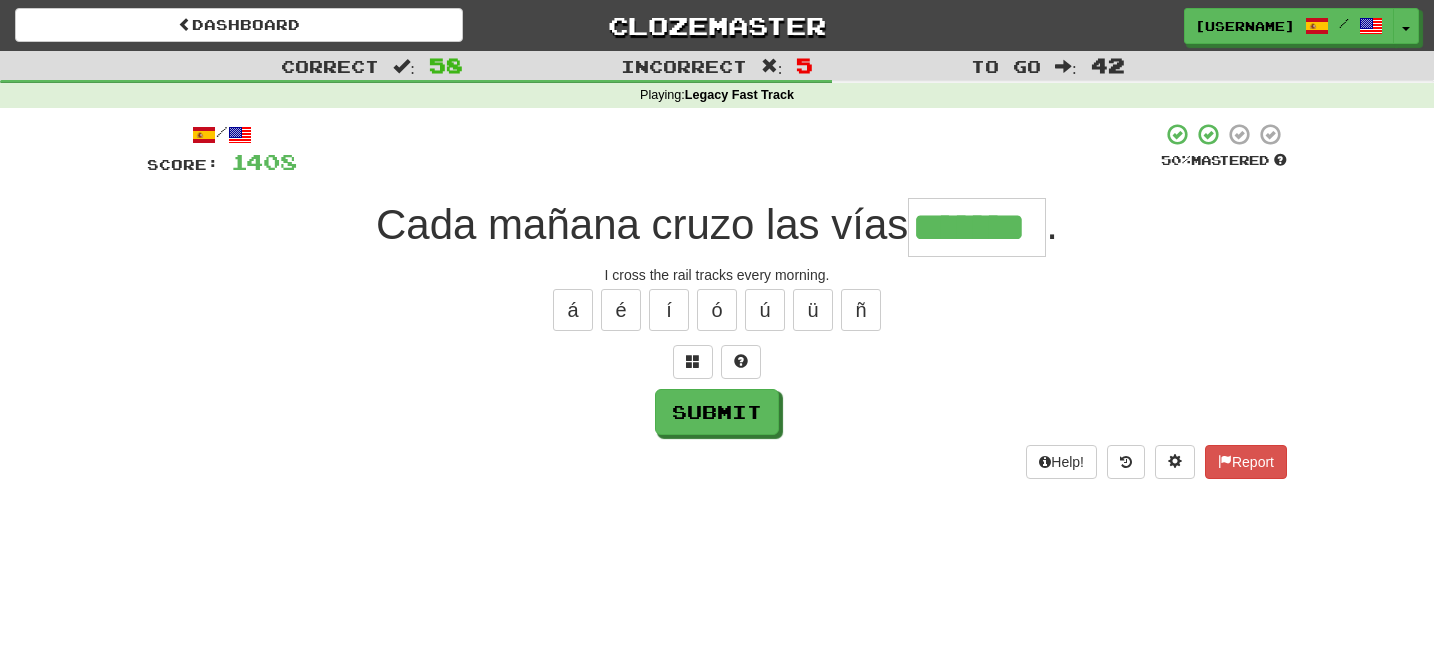 type on "*******" 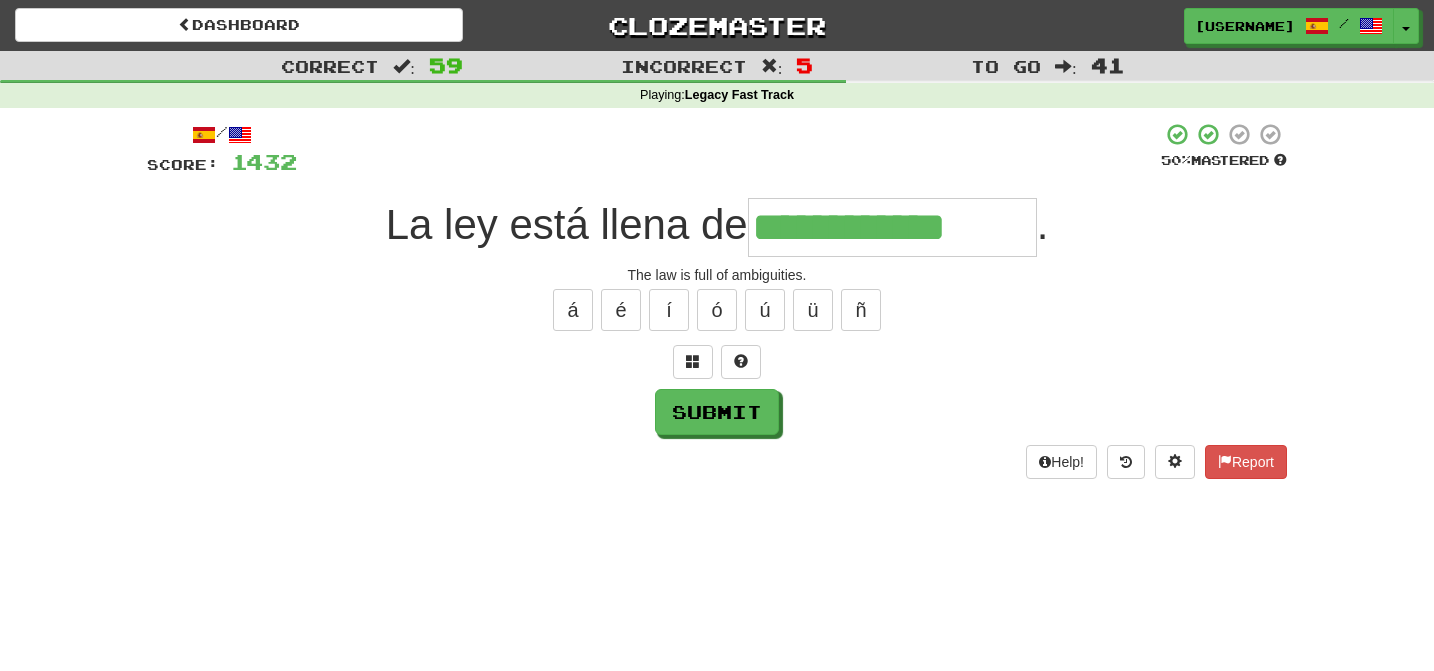 type on "**********" 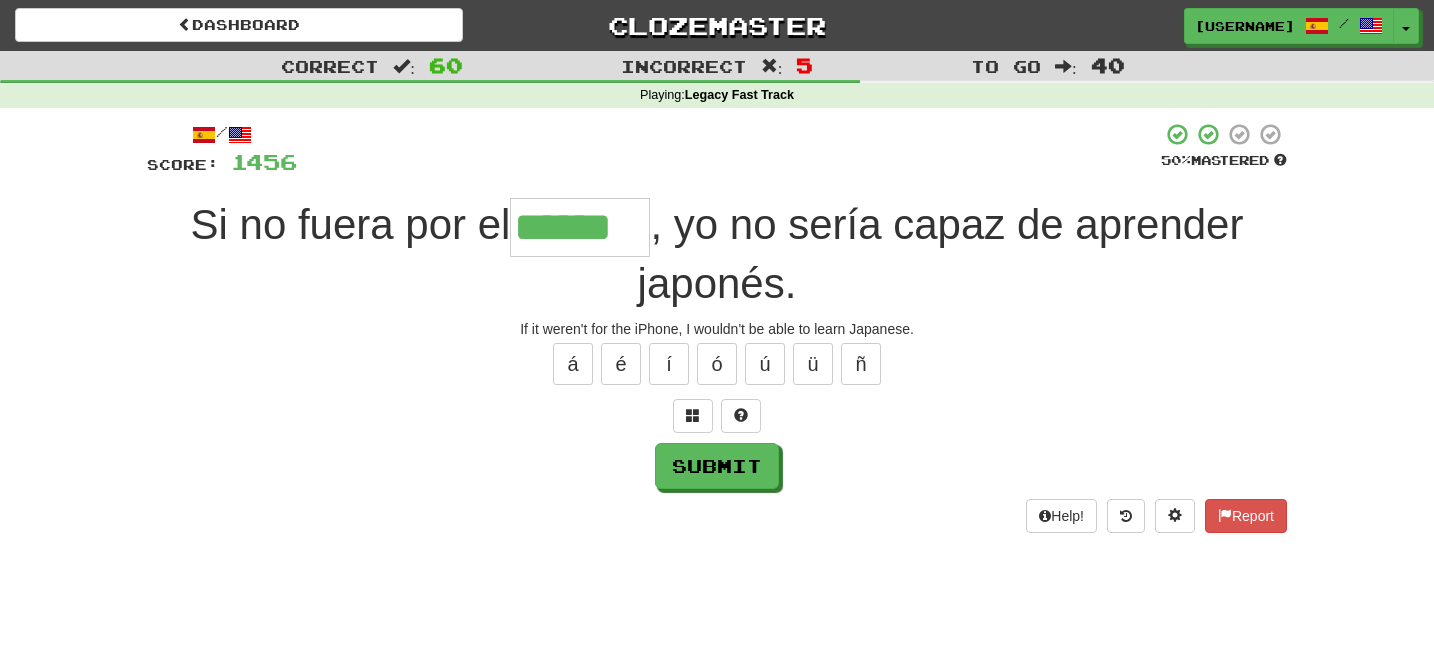 type on "******" 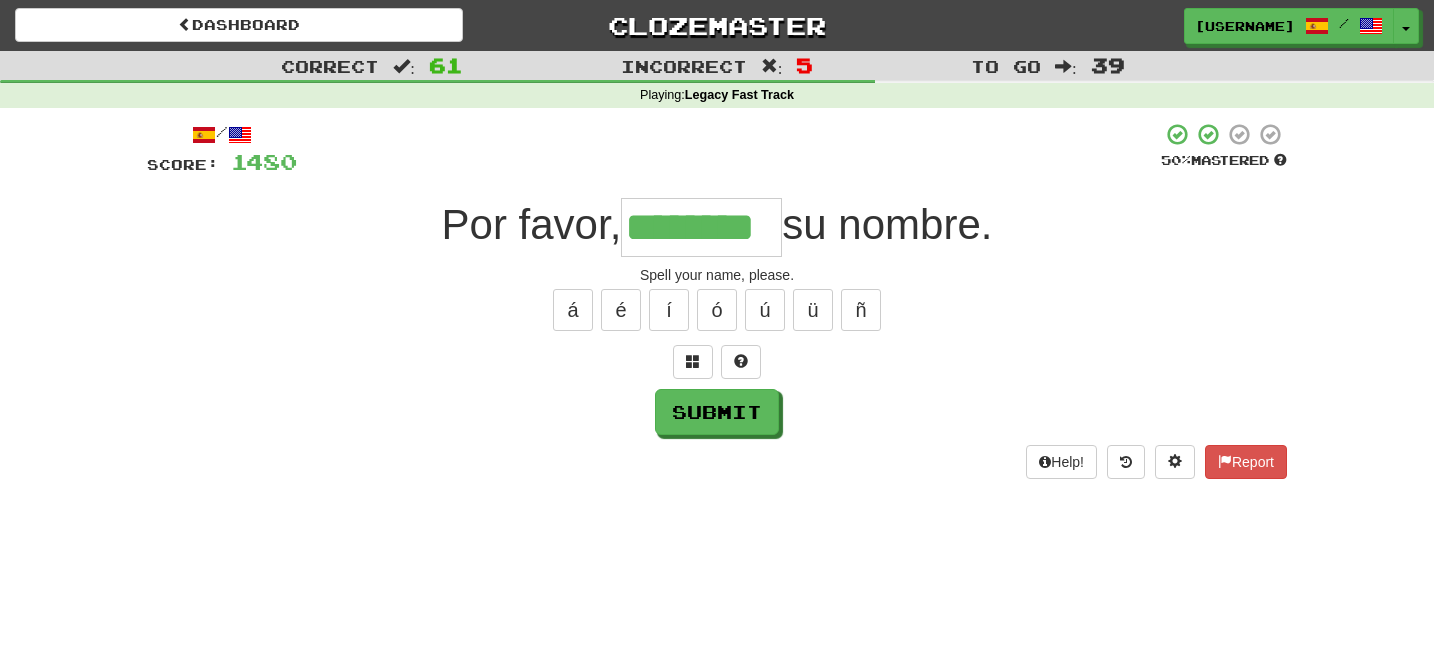 type on "********" 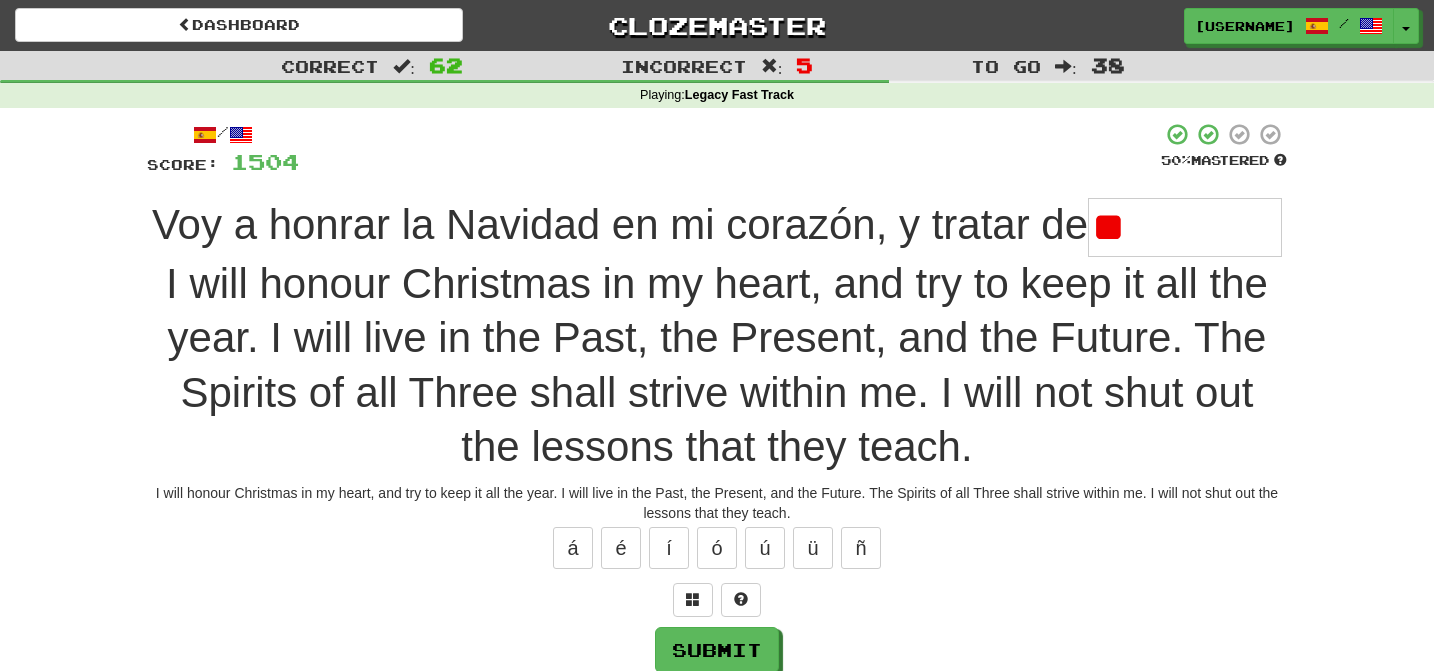 type on "*" 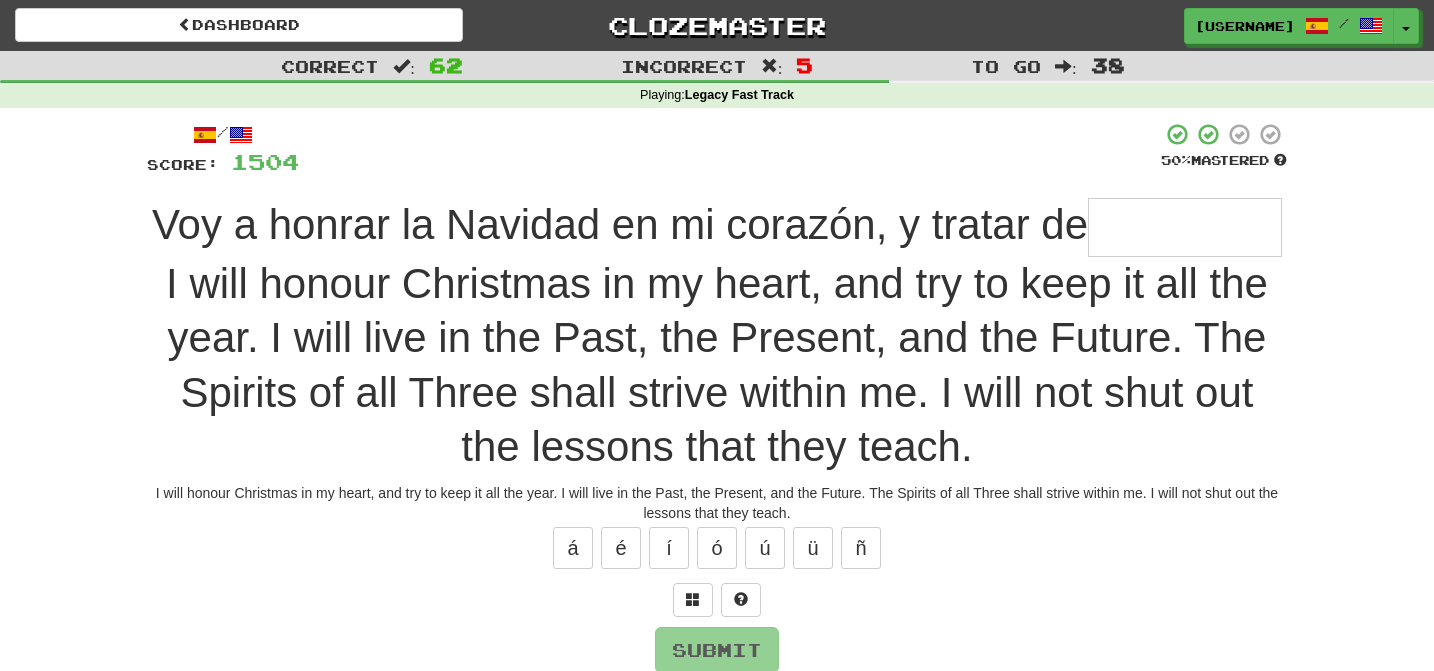 type on "*" 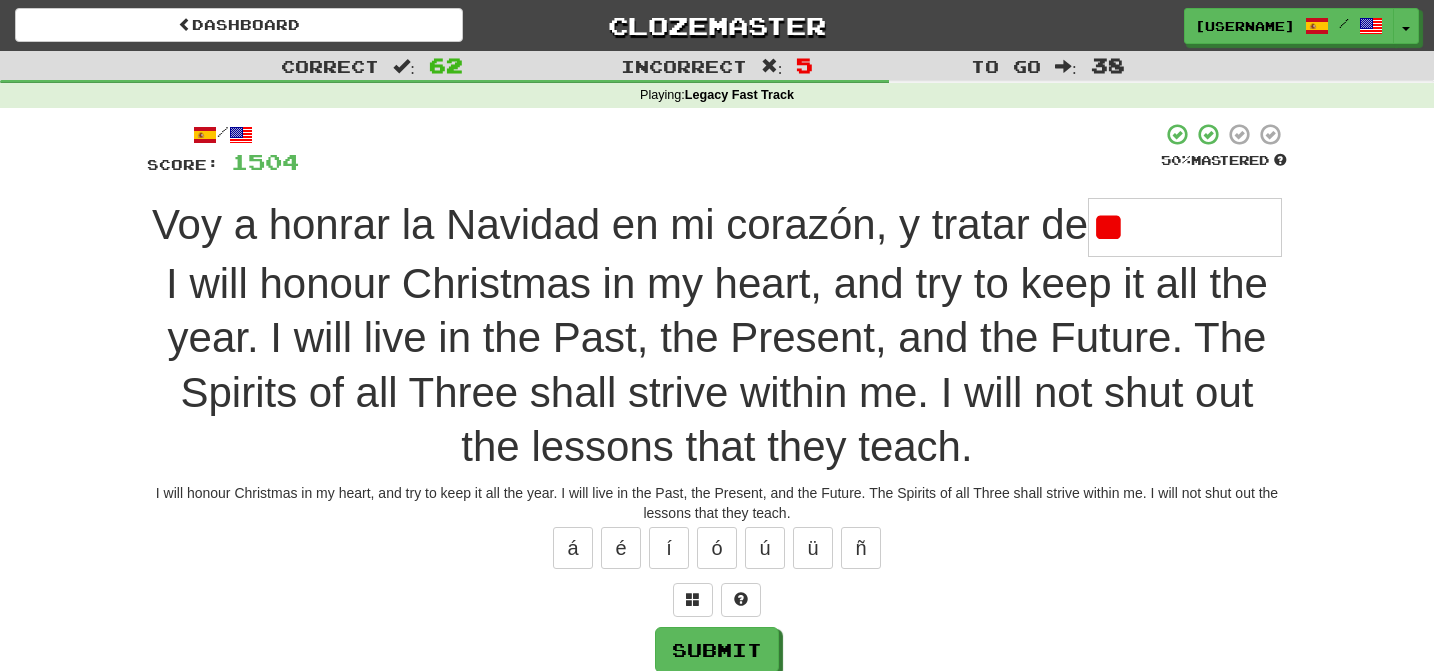 type on "*" 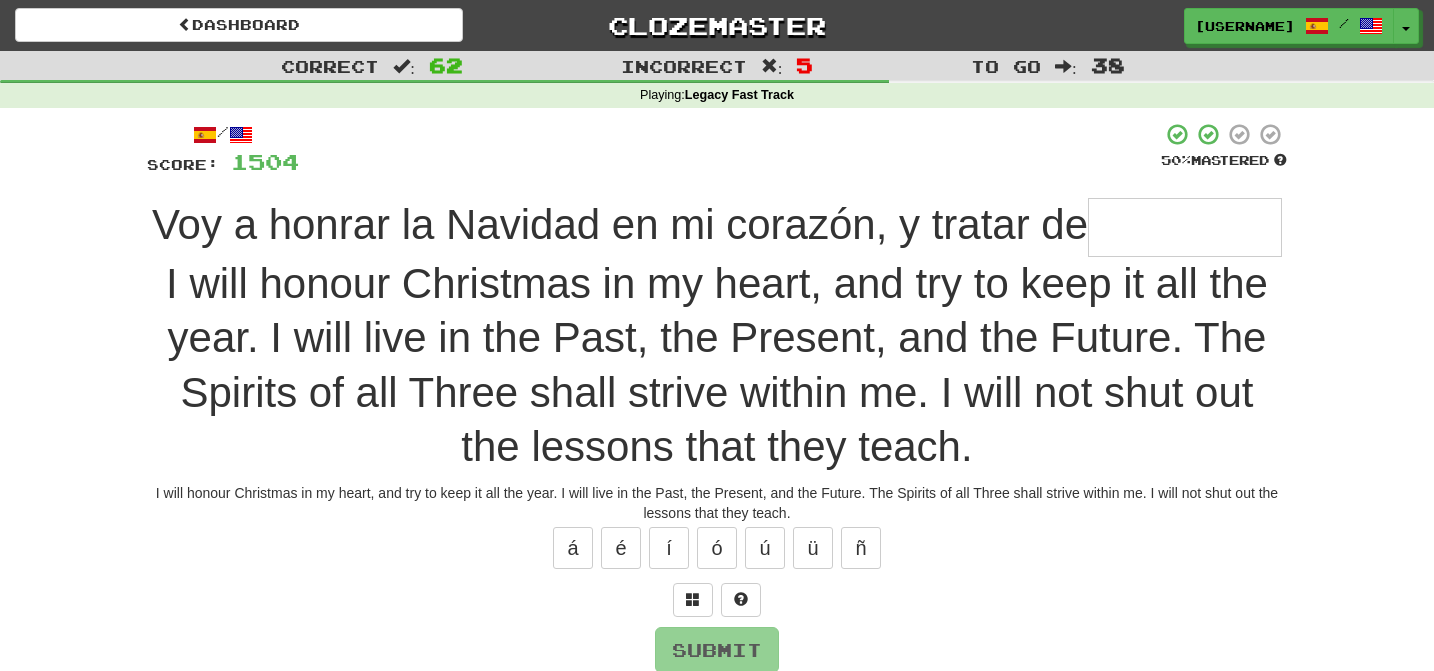 type on "**********" 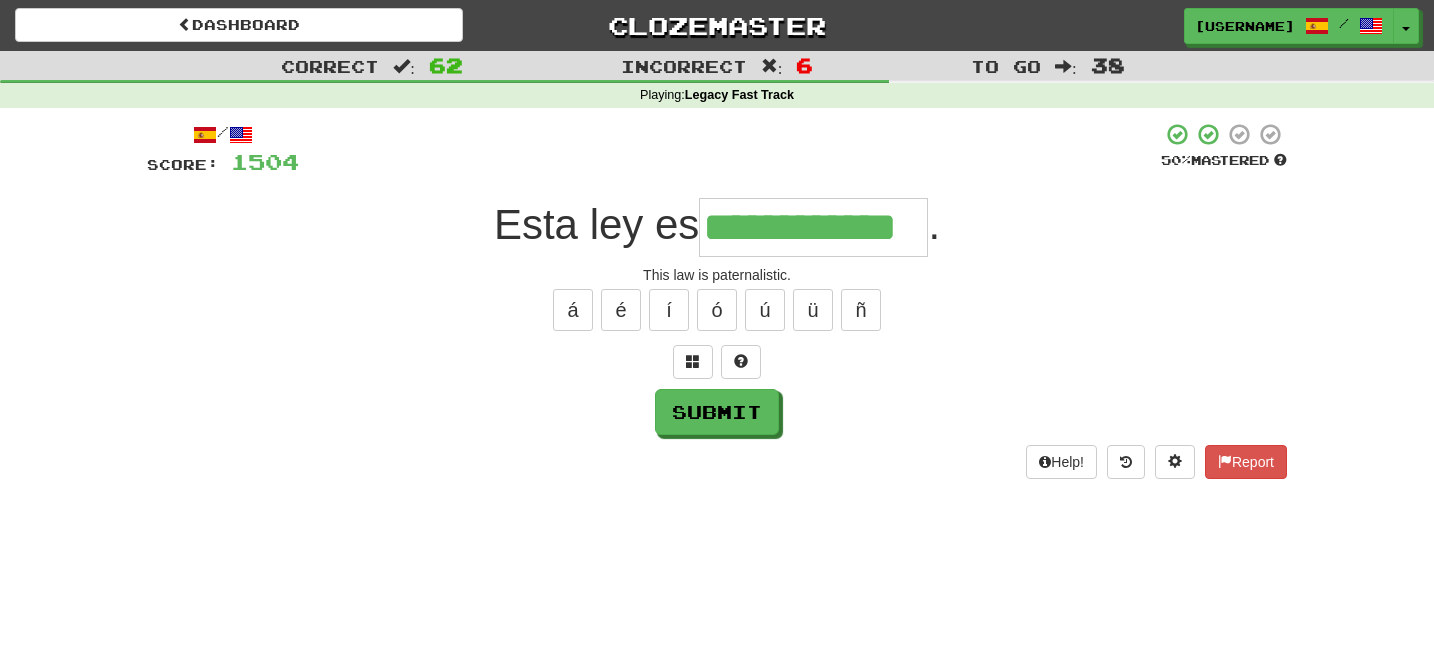 type on "**********" 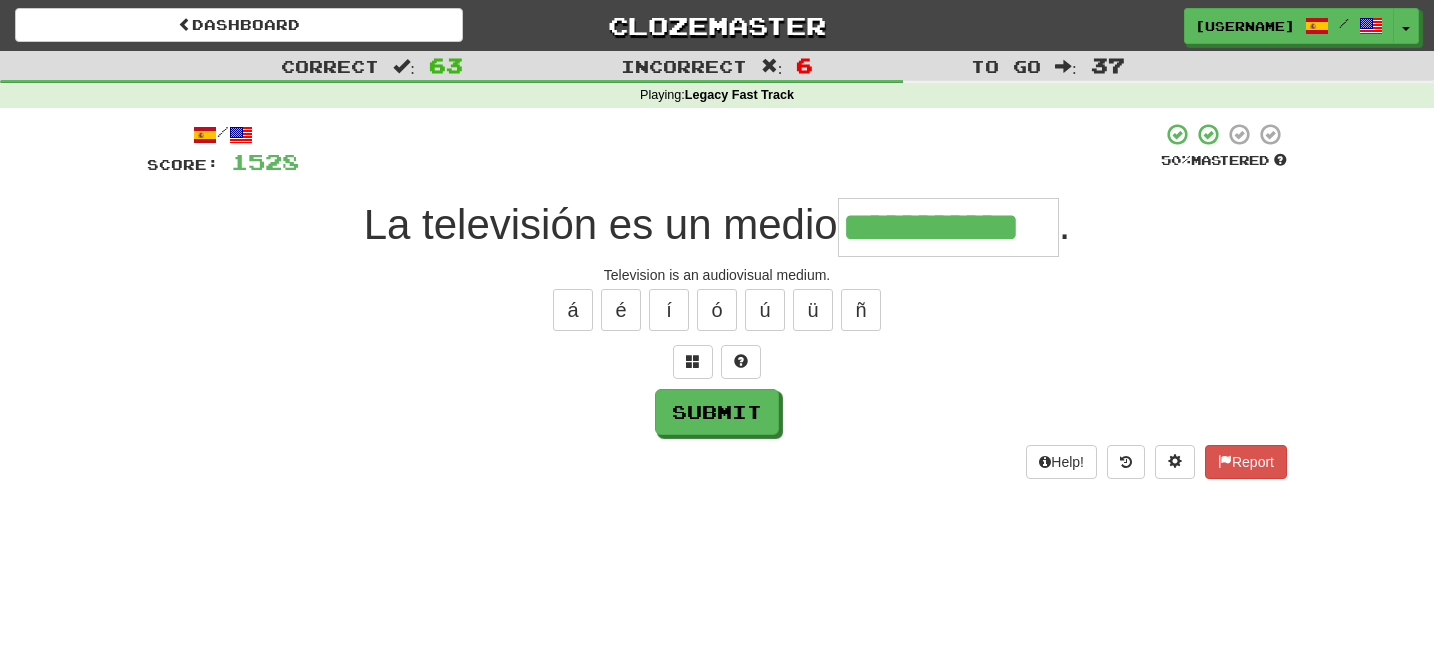 type on "**********" 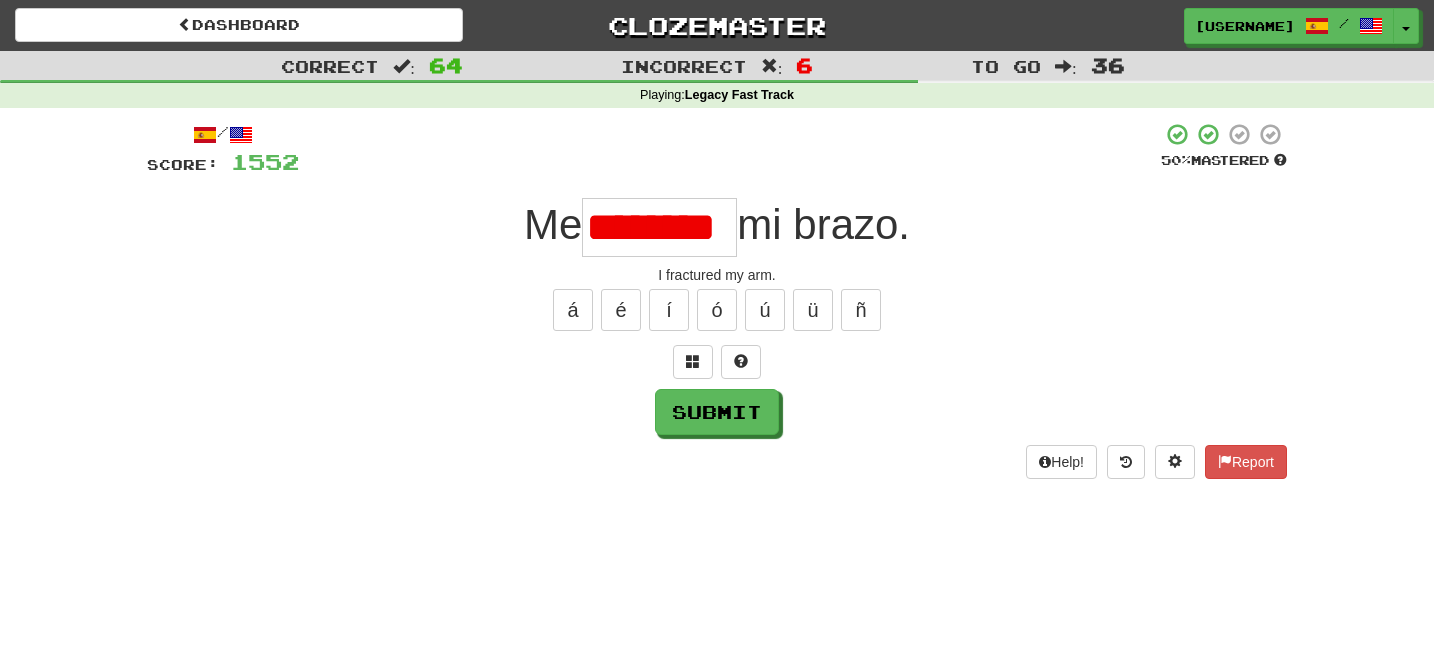 type on "********" 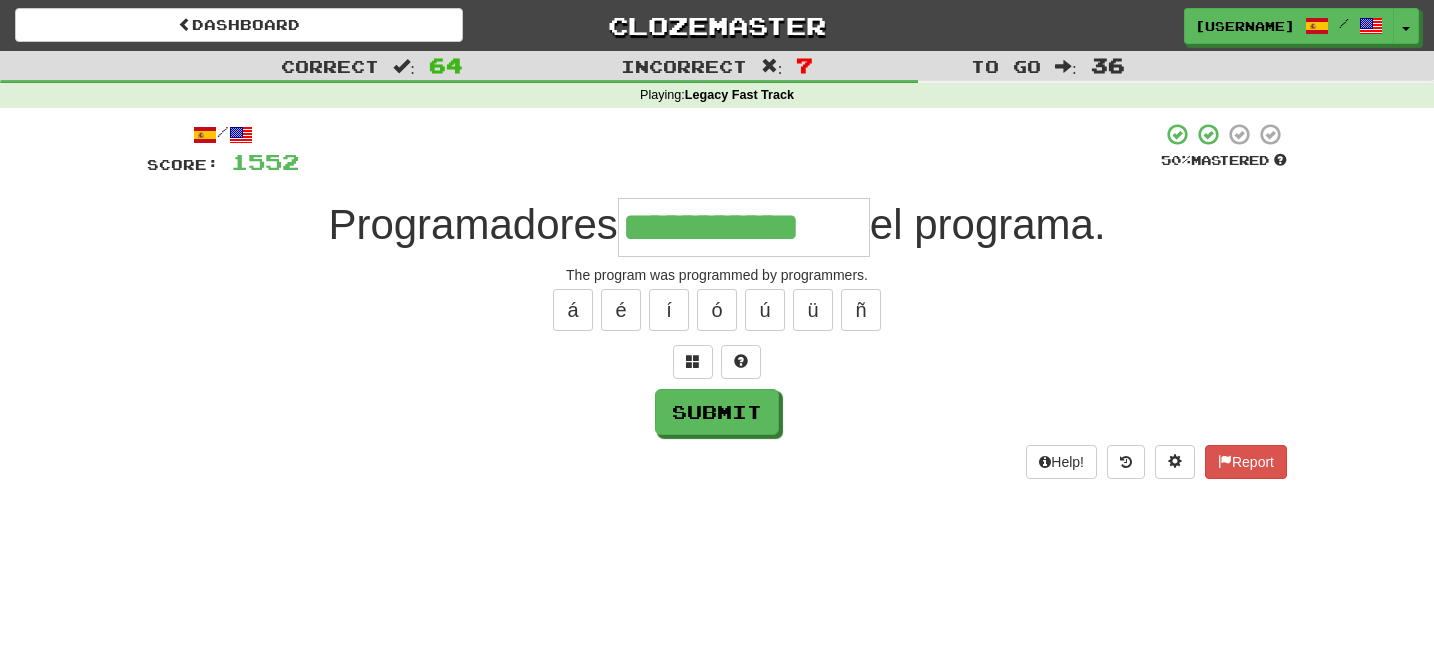 type on "**********" 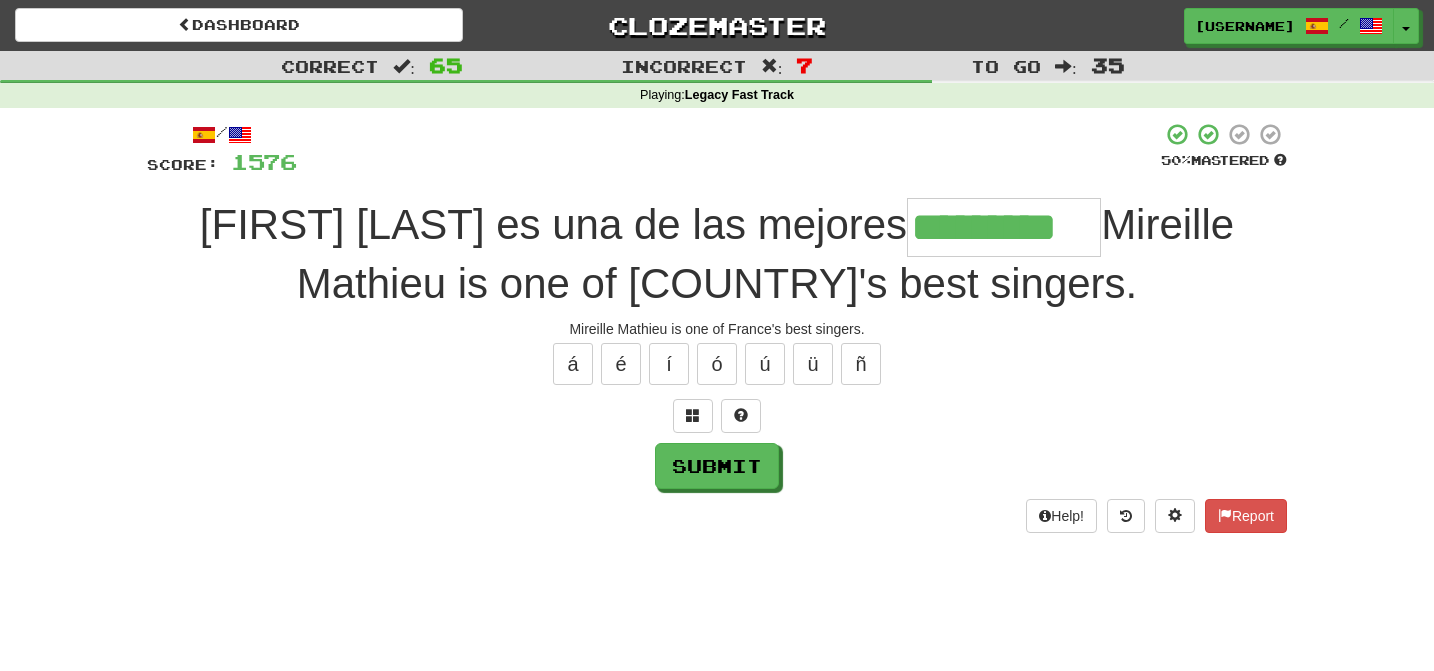 type on "*********" 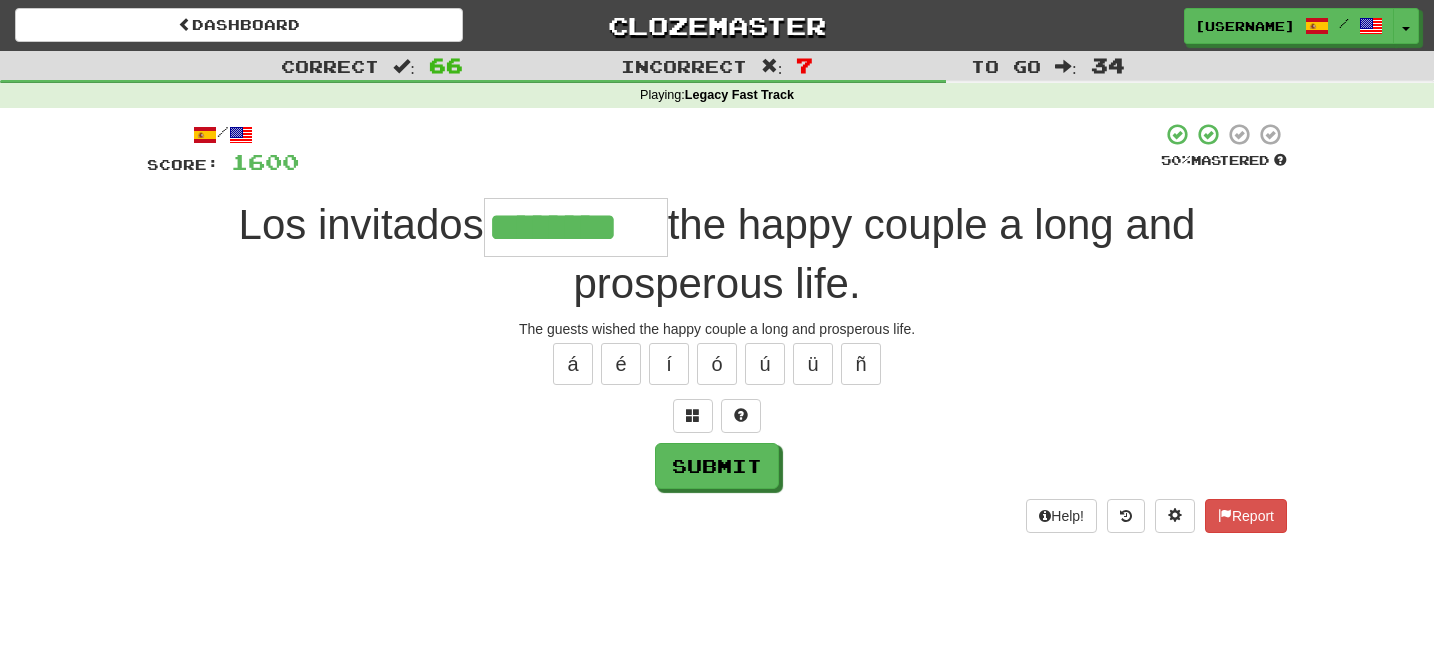type on "********" 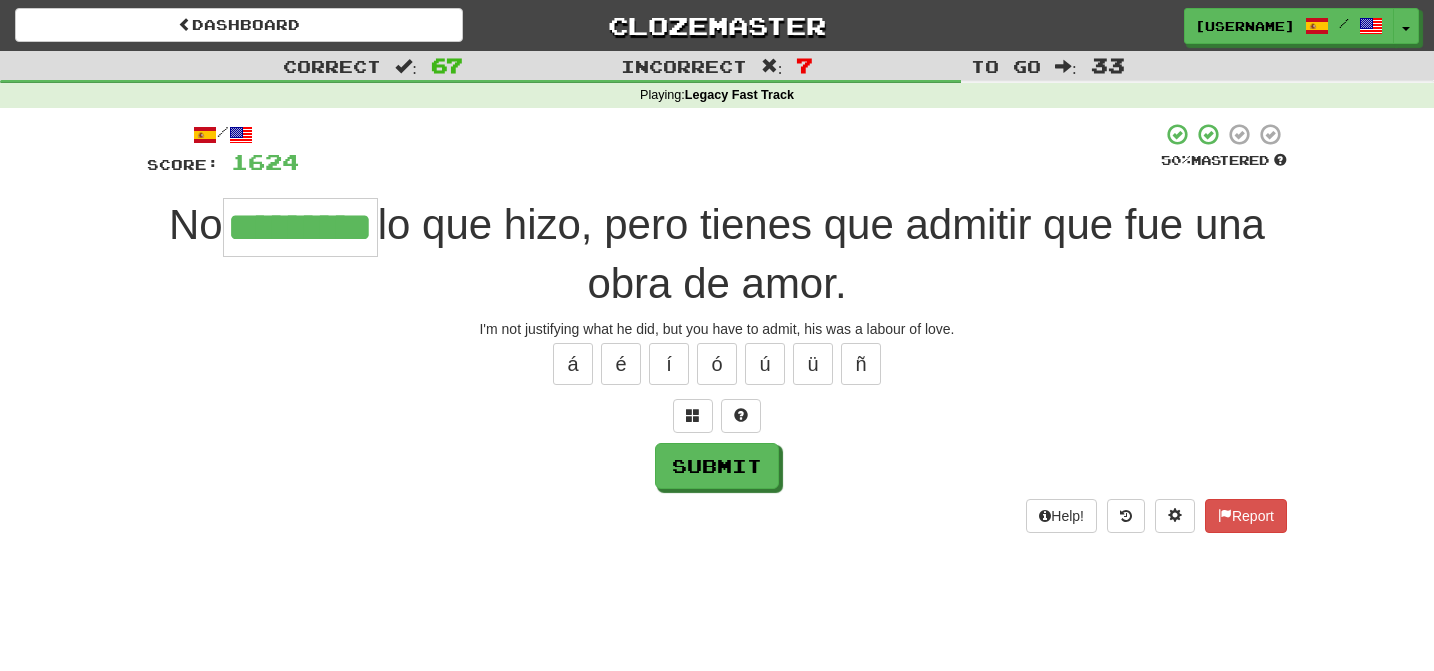type on "*********" 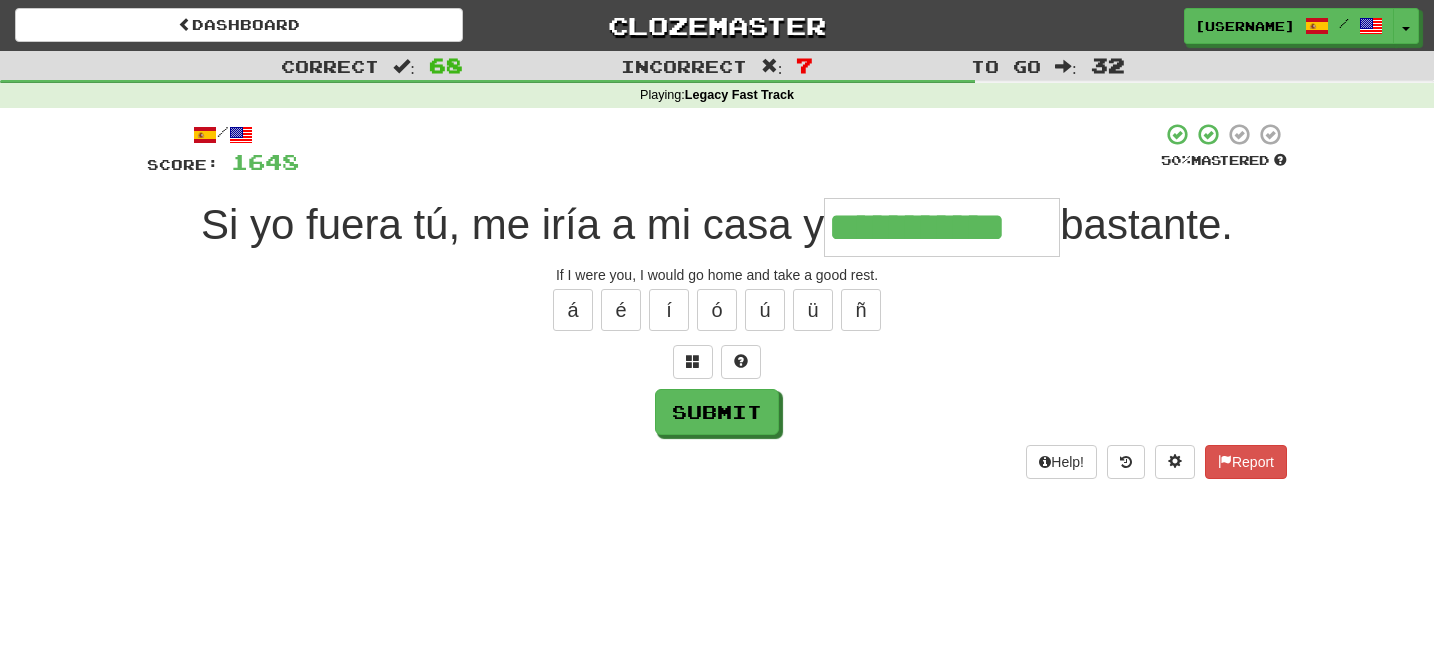 type on "**********" 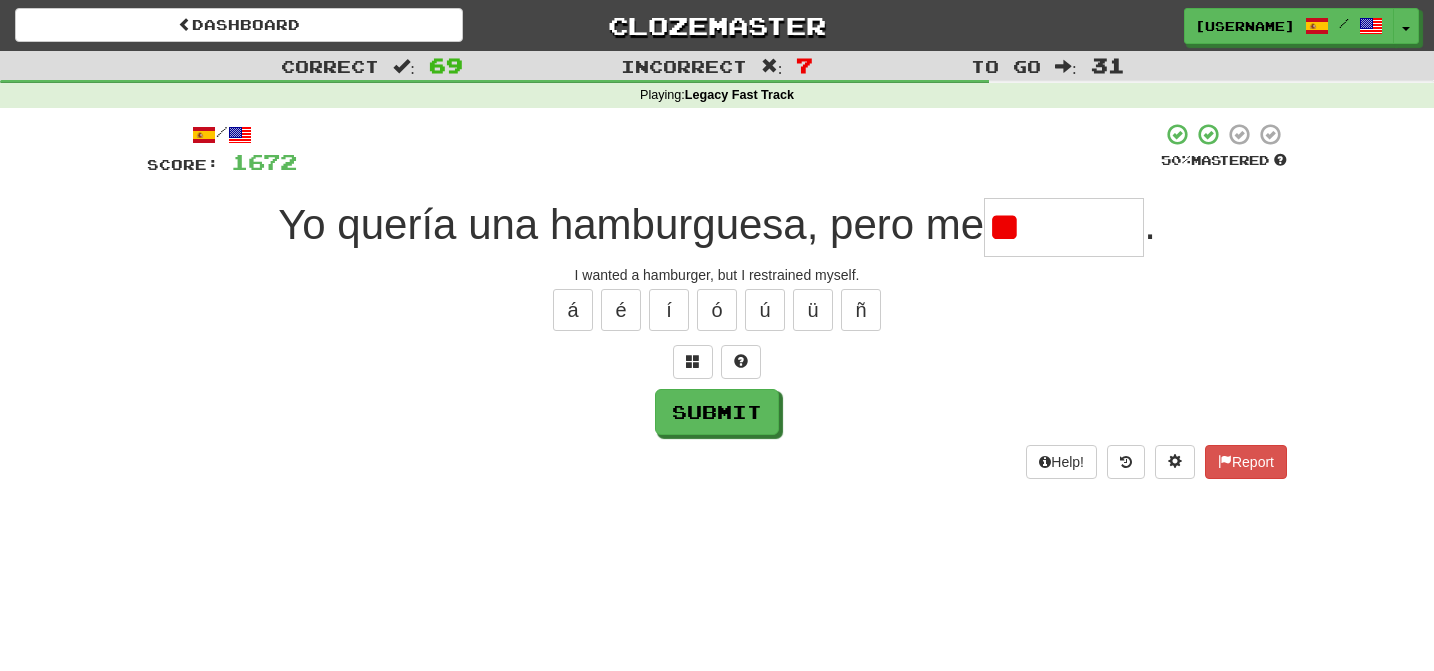 type on "*" 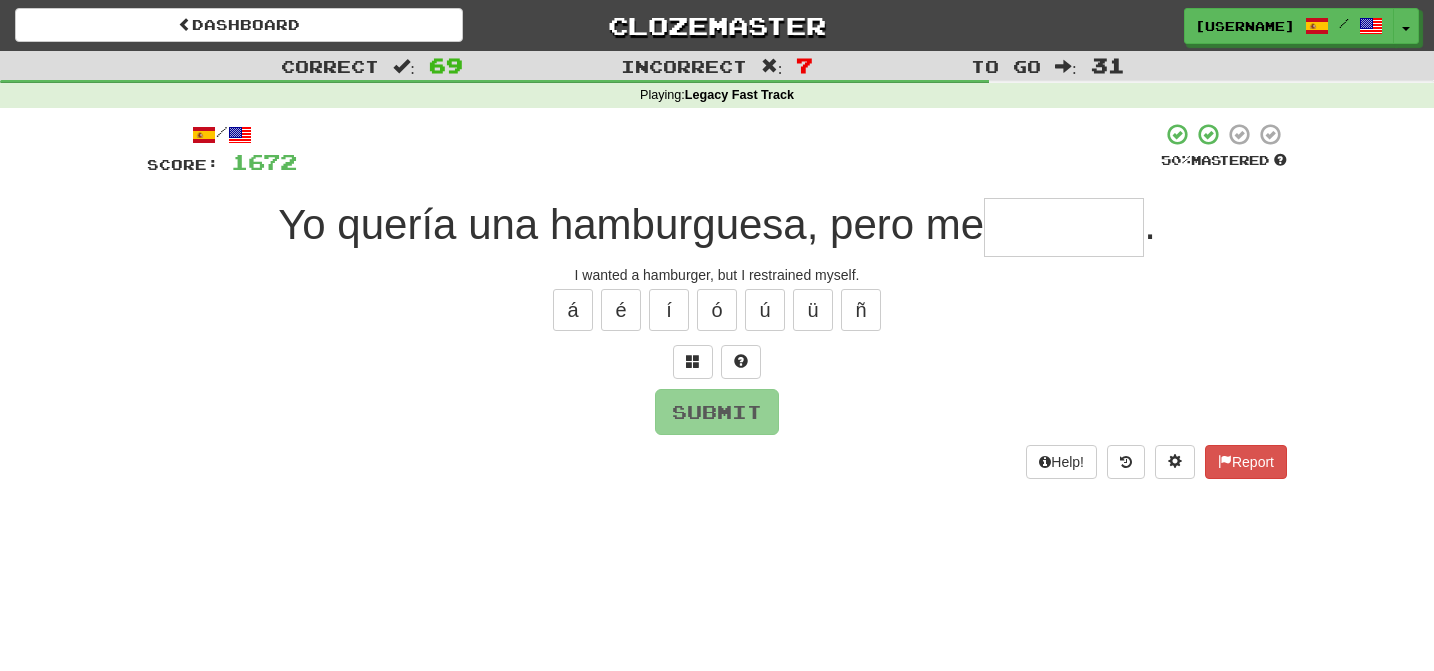 type on "*******" 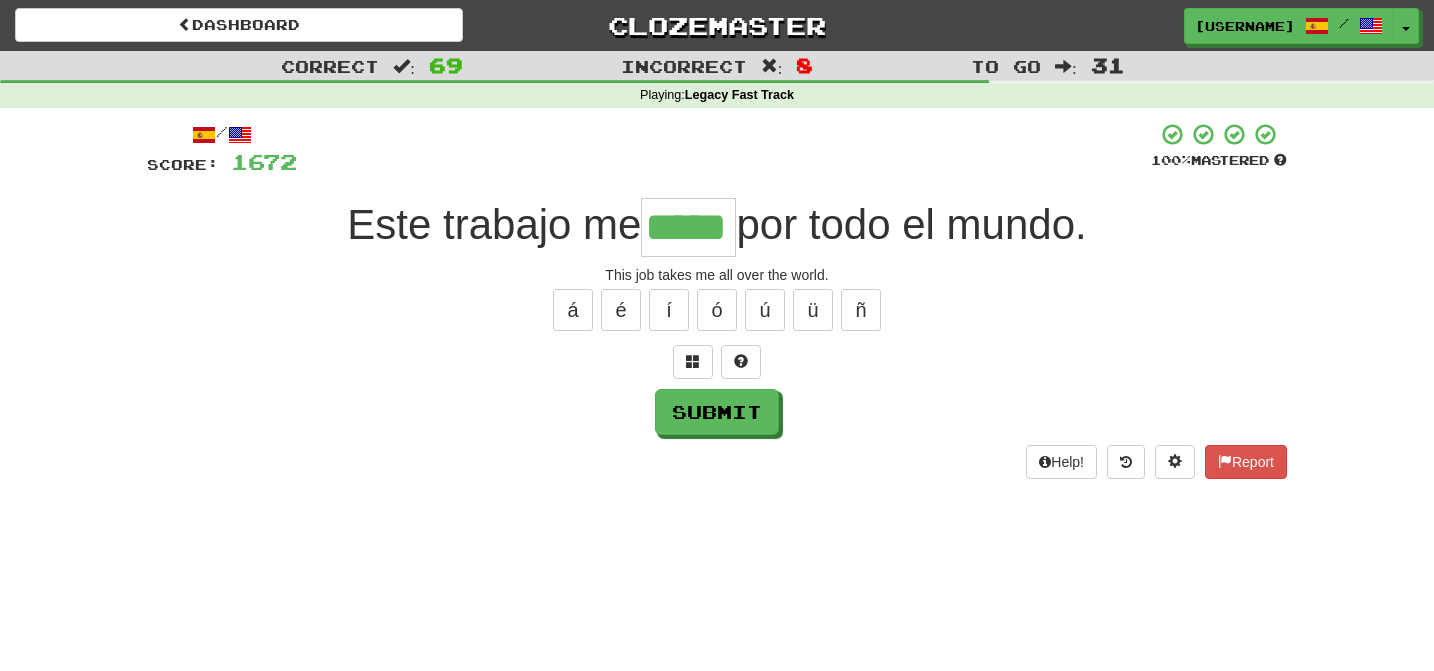 type on "*****" 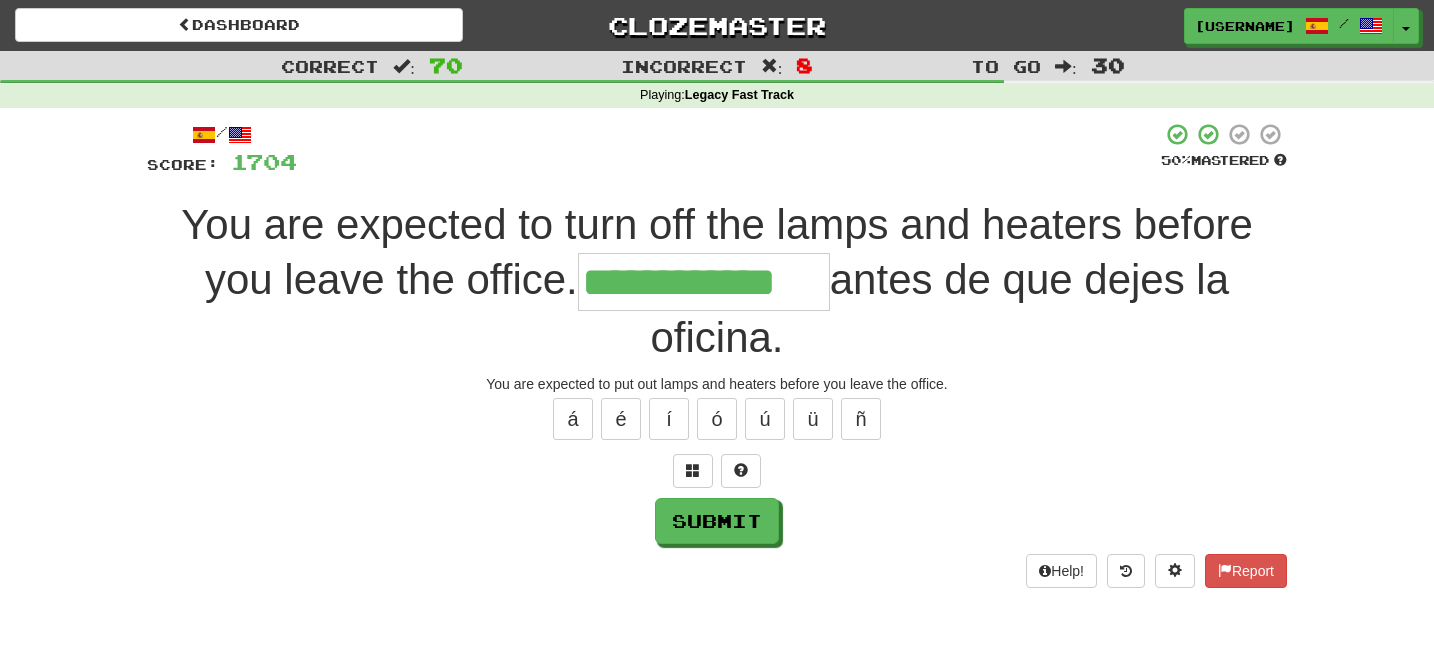 type on "**********" 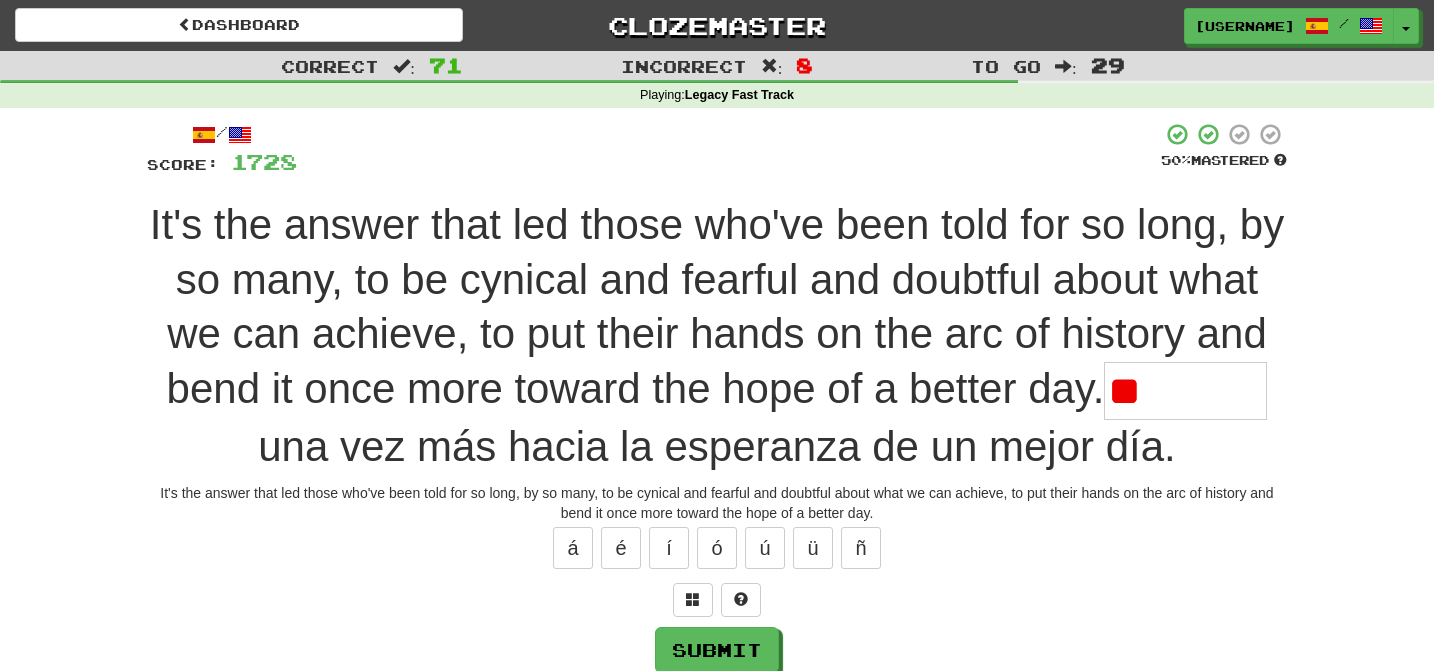 type on "*" 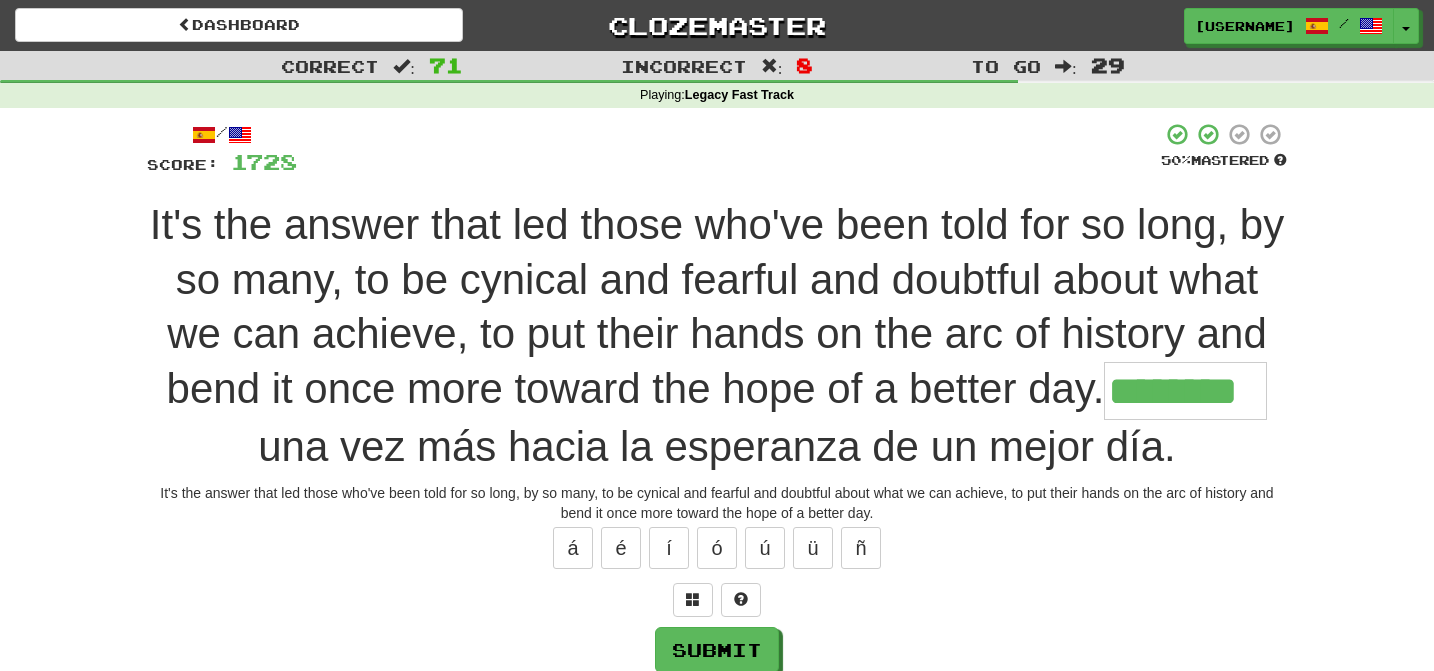 type on "********" 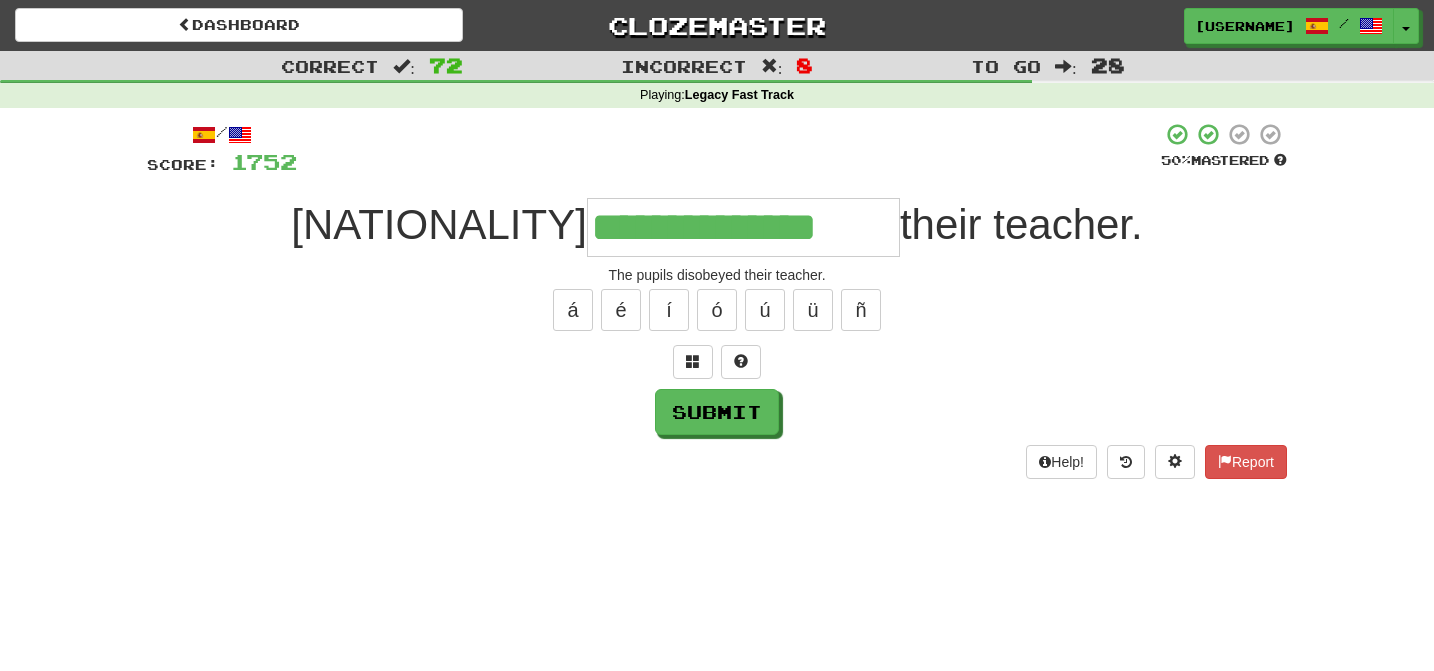 type on "**********" 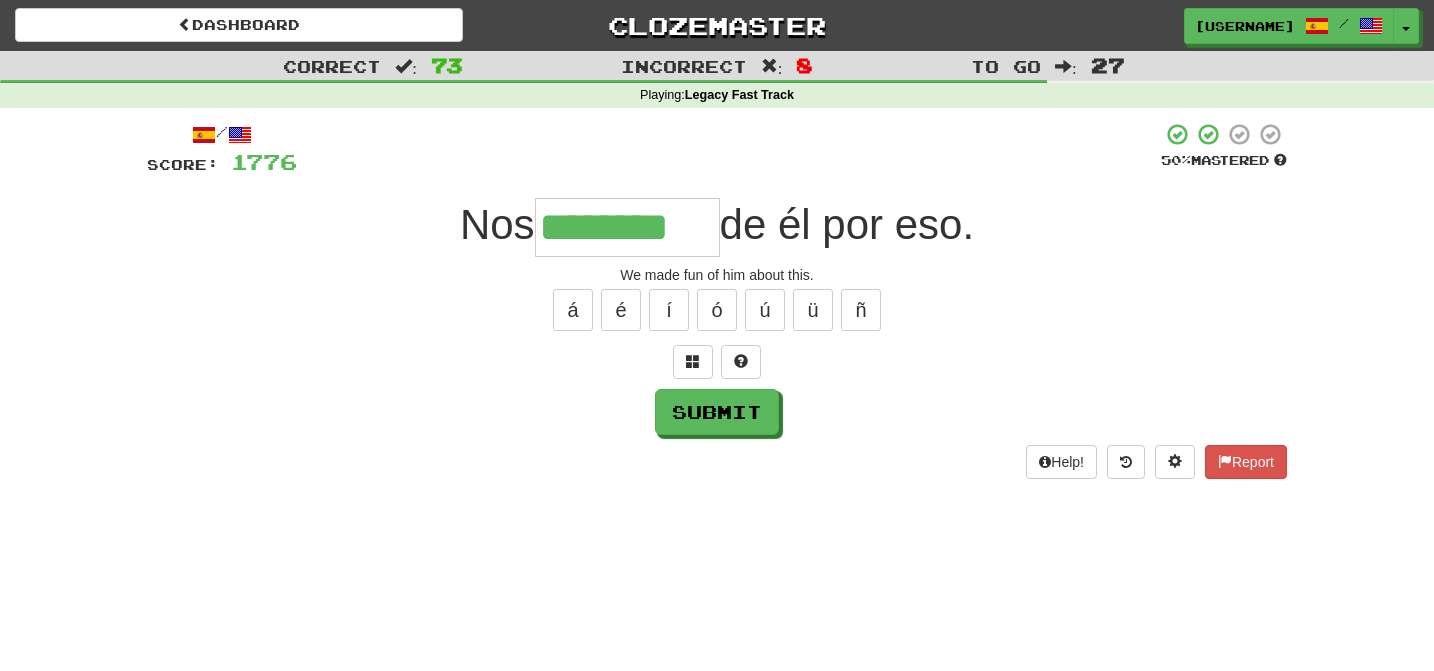 type on "********" 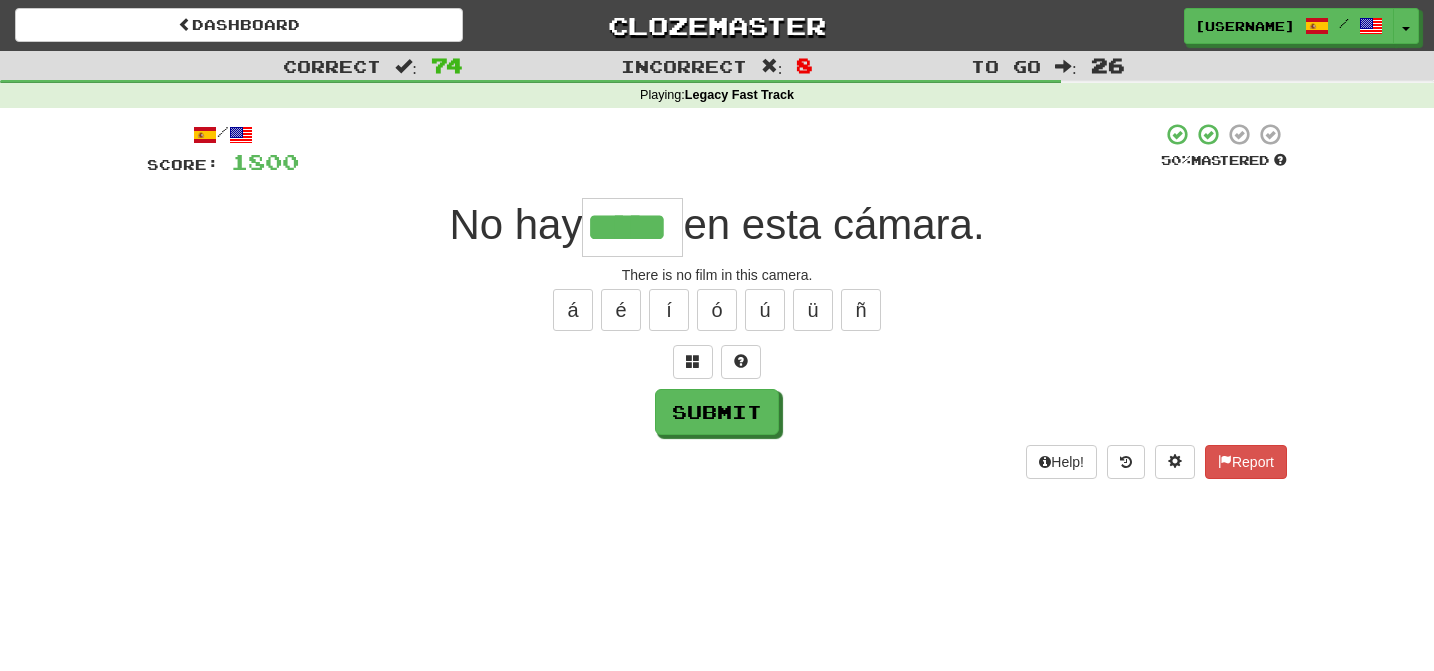 type on "*****" 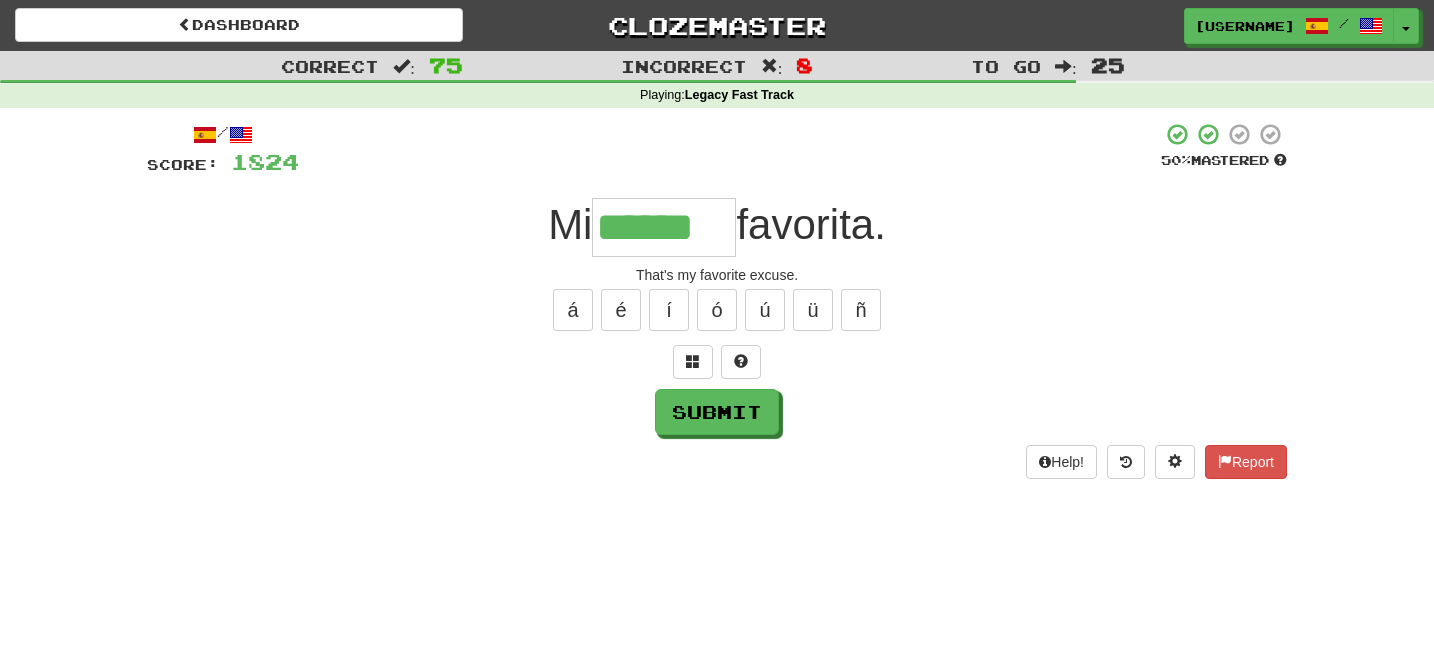 type on "******" 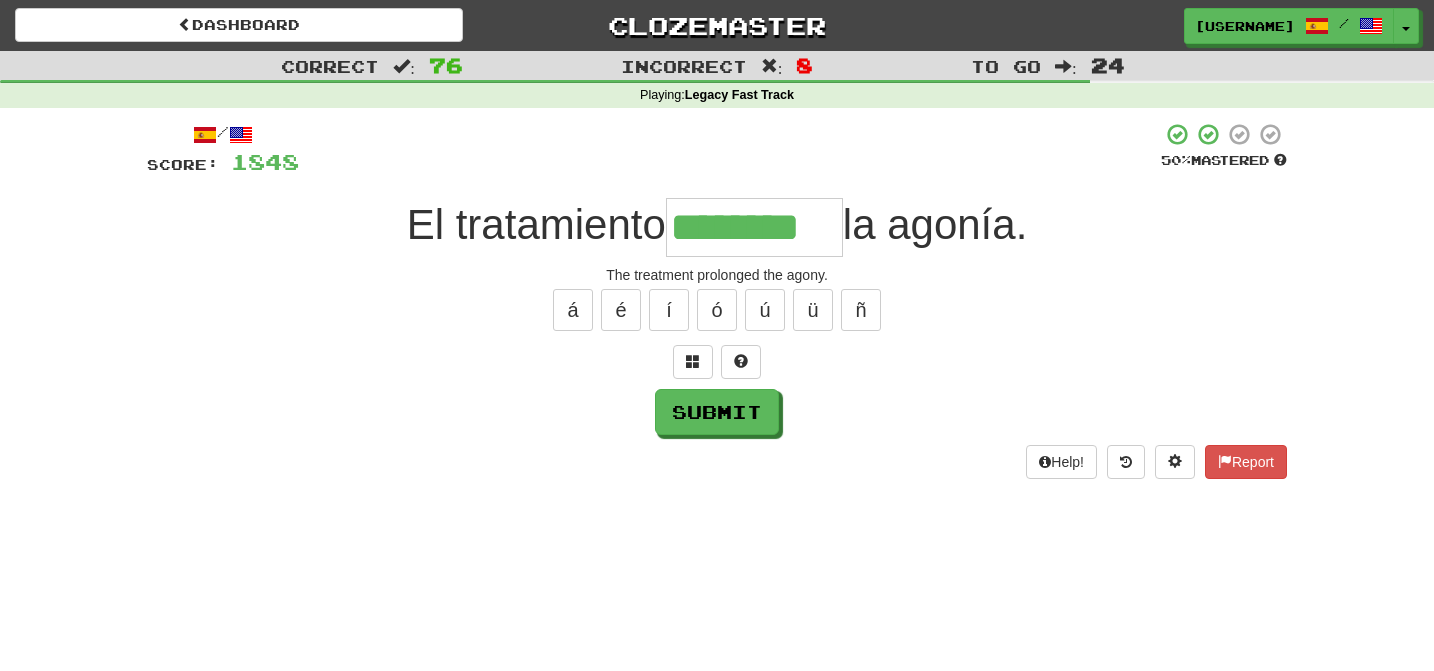 type on "********" 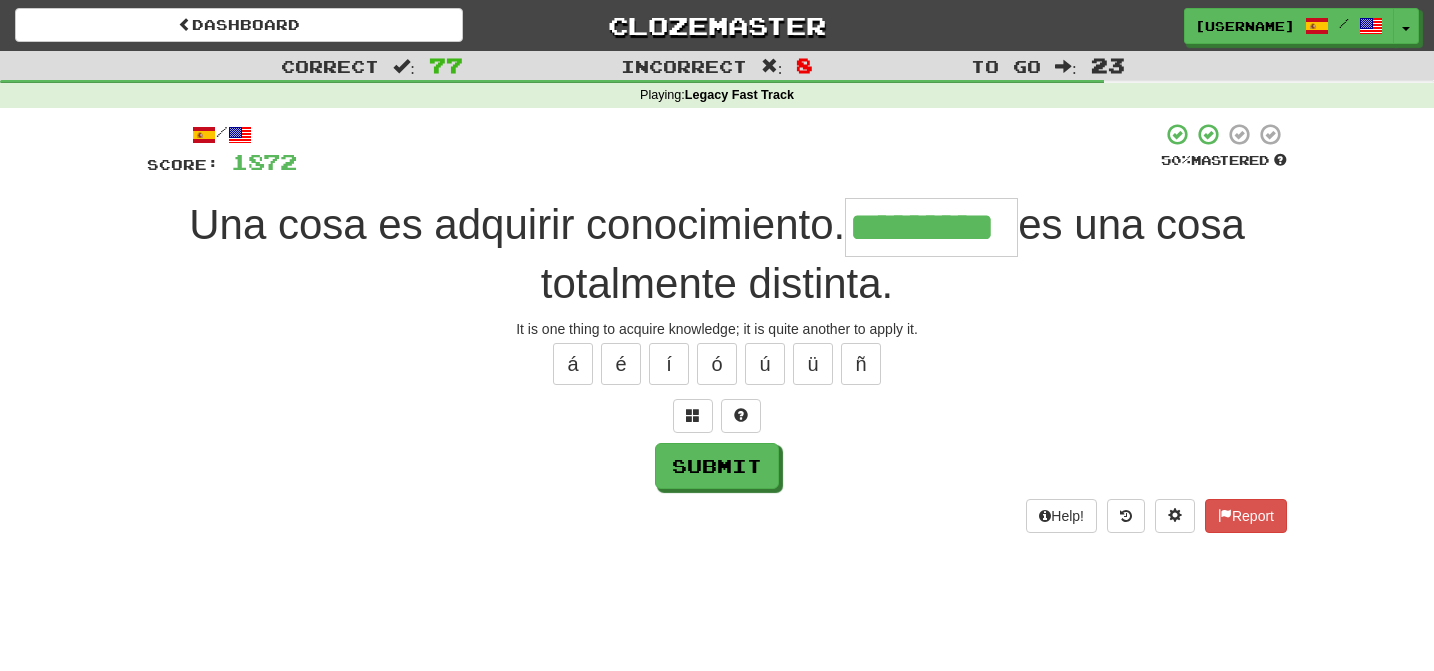 type on "*********" 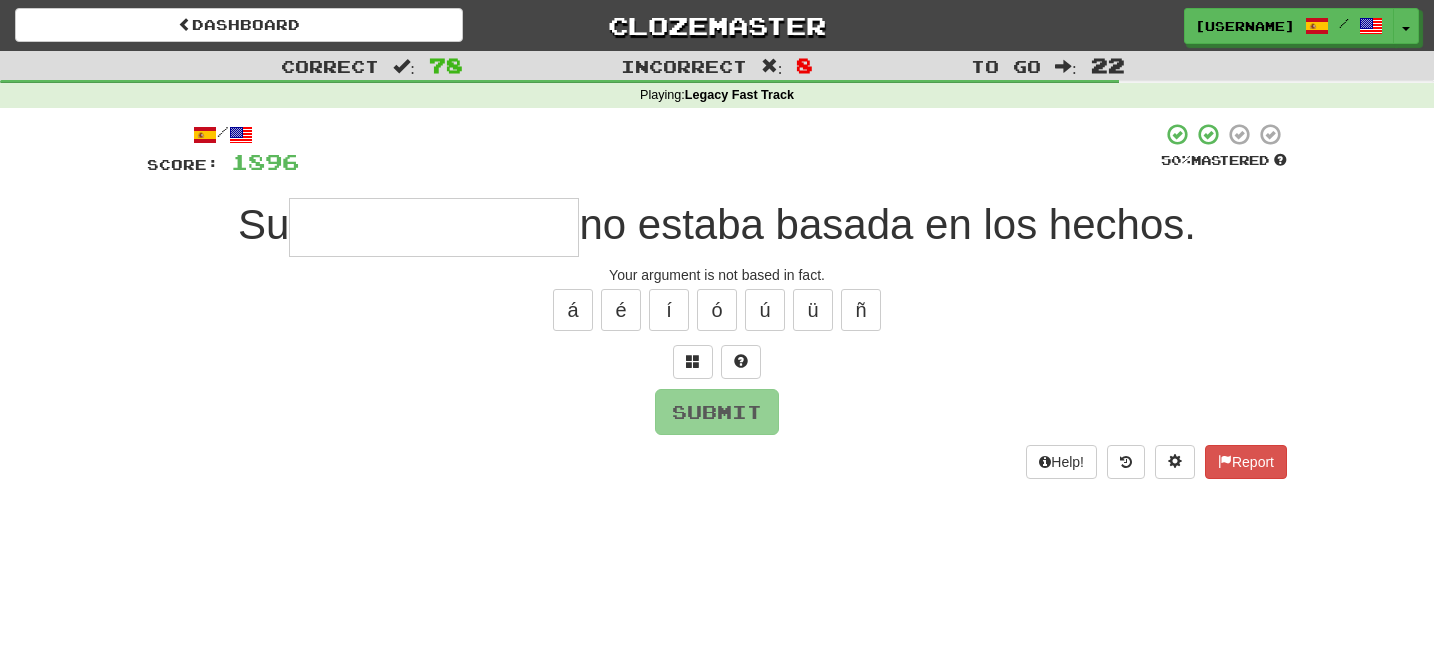 type on "*" 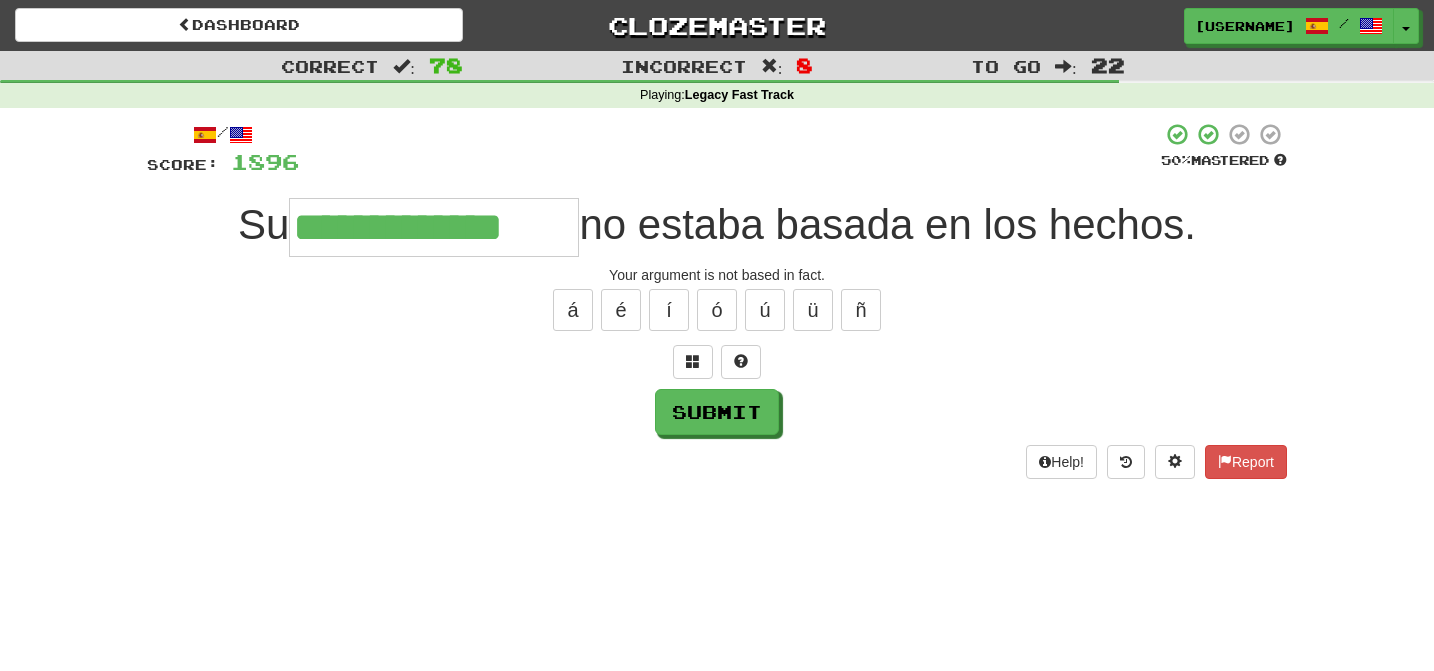 type on "**********" 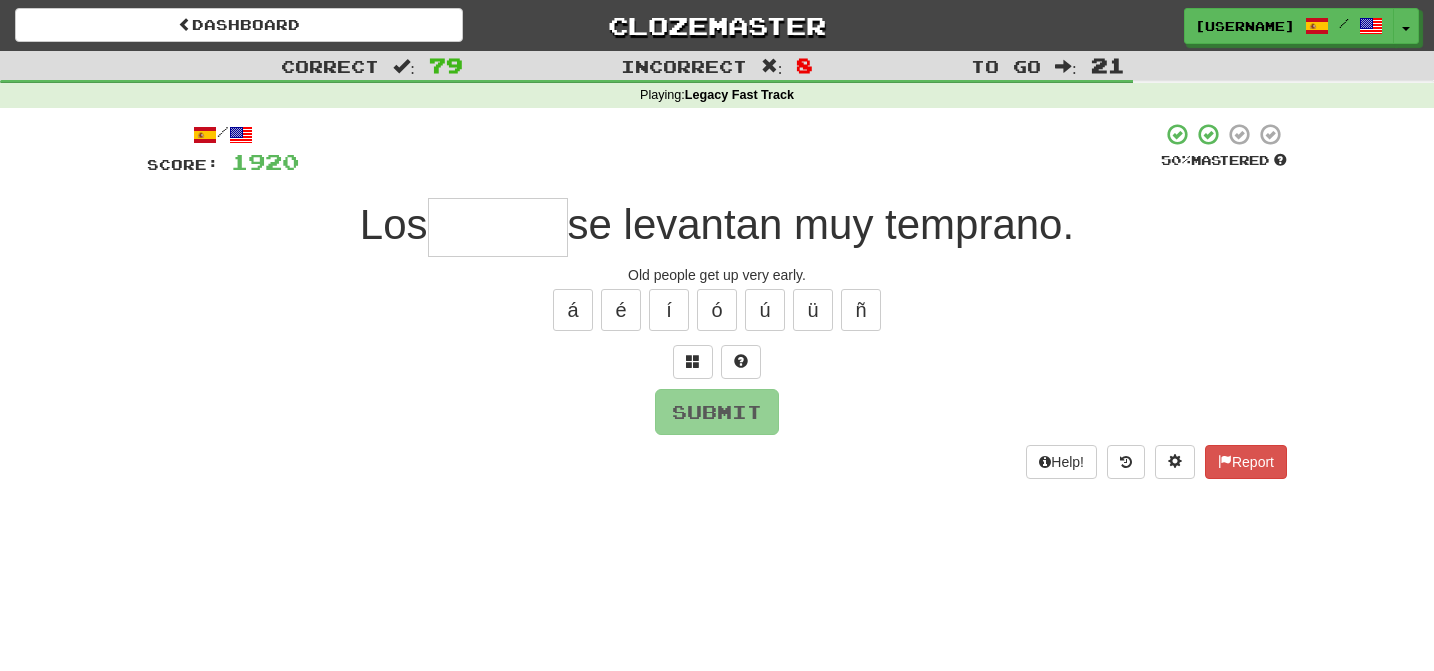type on "*" 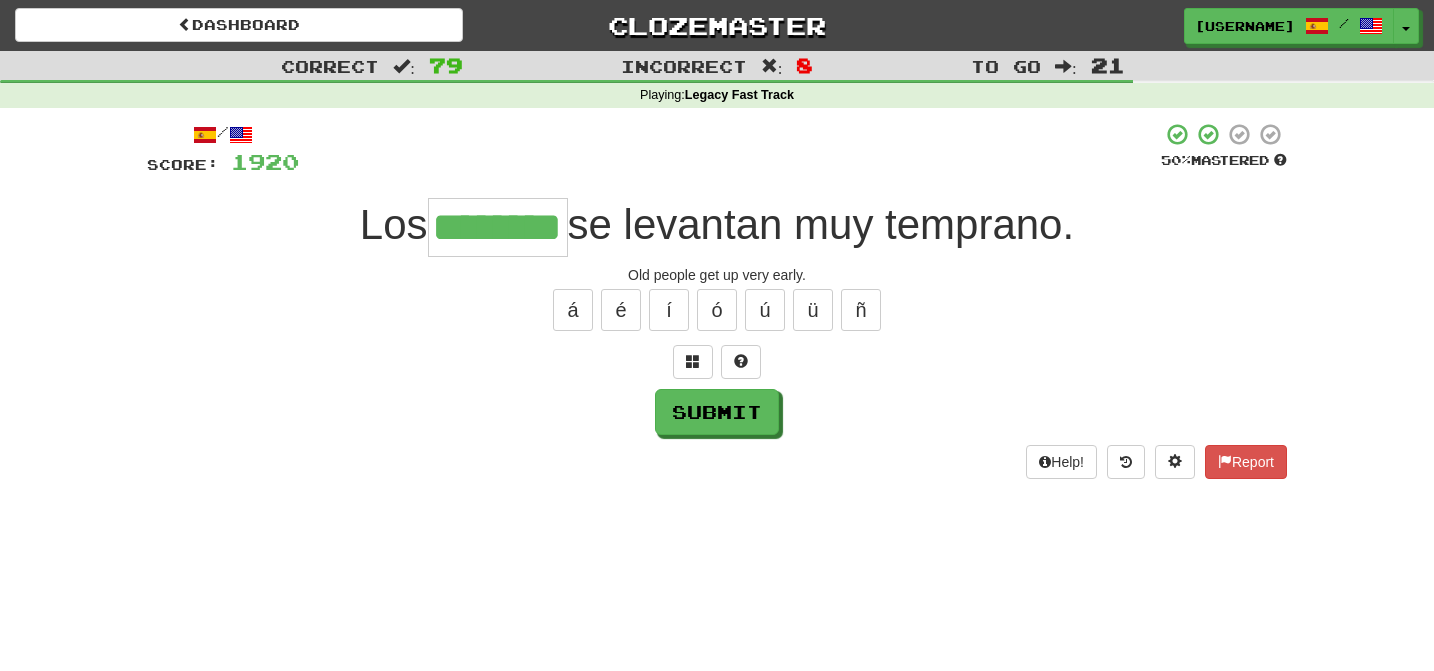 type on "********" 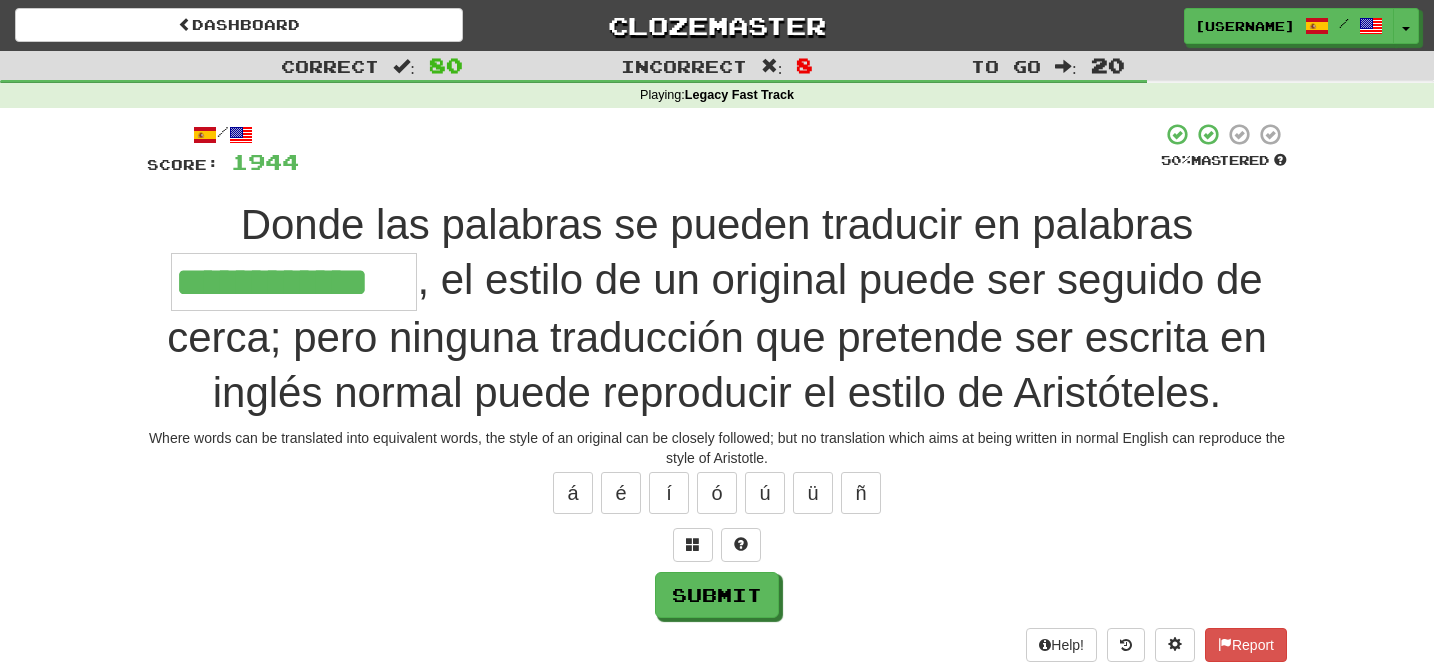 type on "**********" 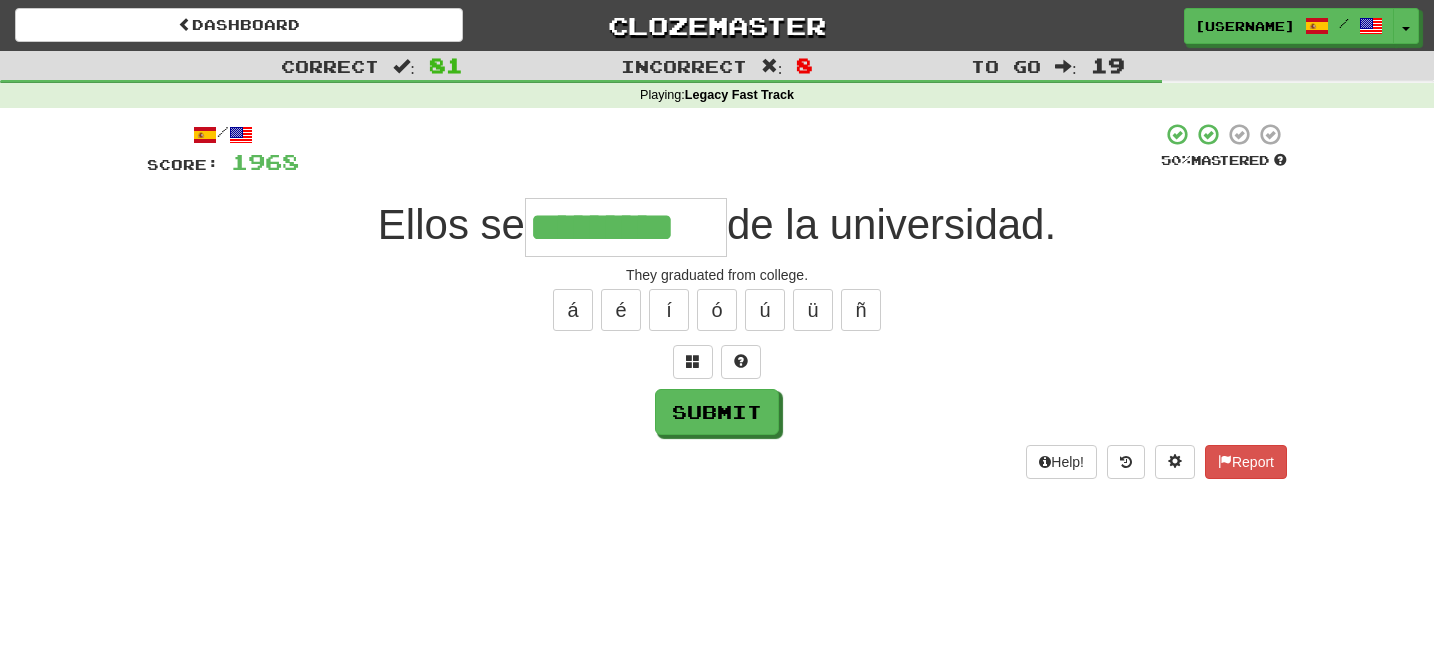 type on "*********" 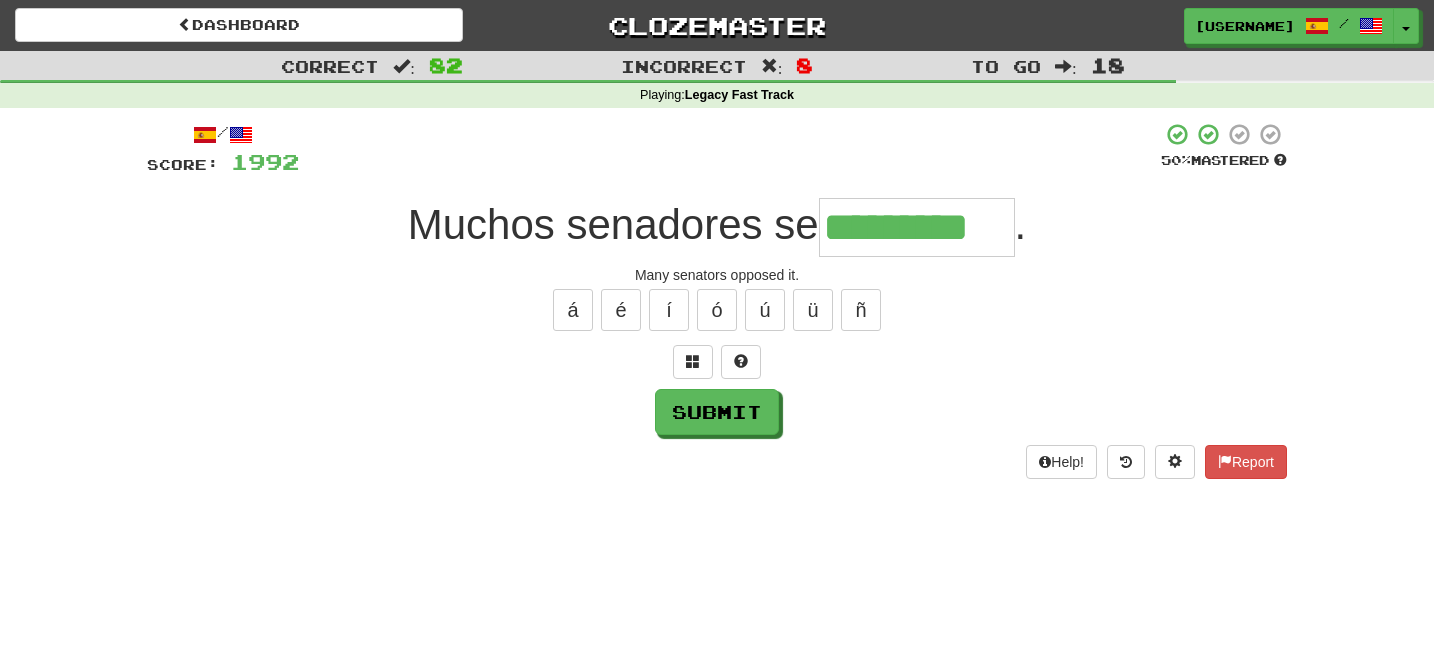 type on "*********" 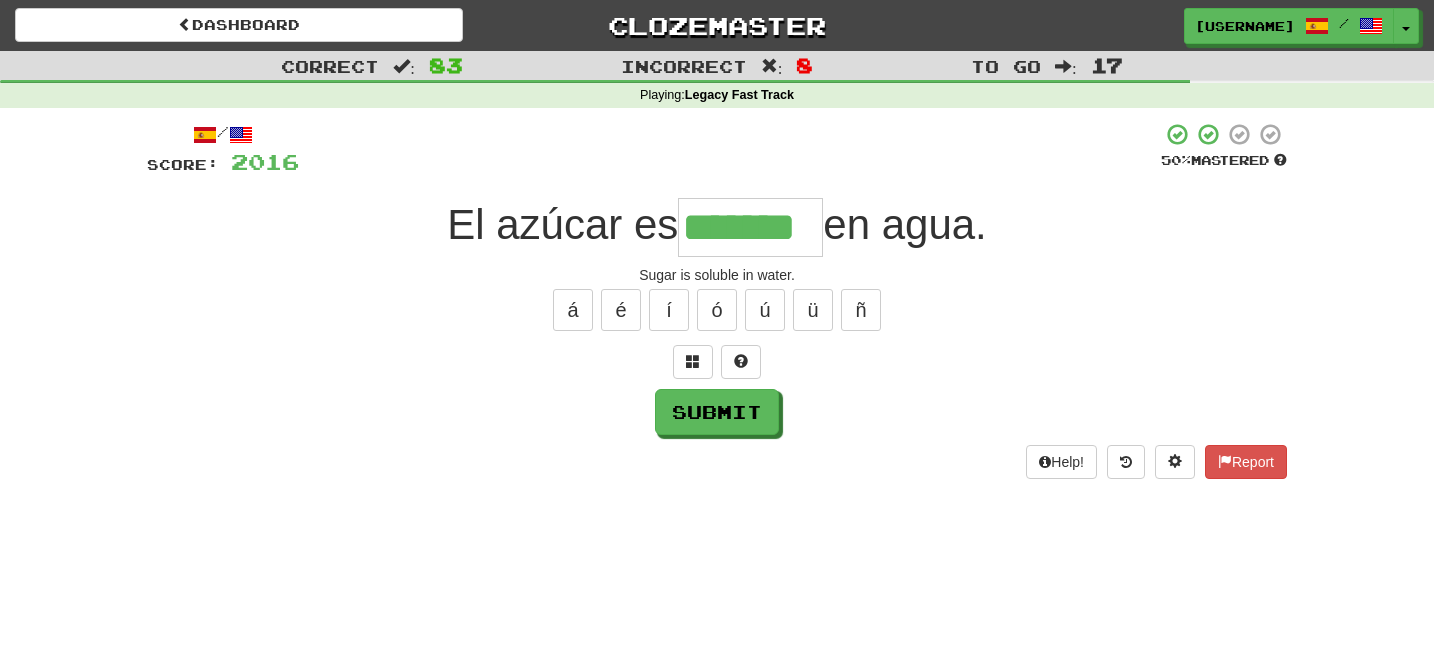type on "*******" 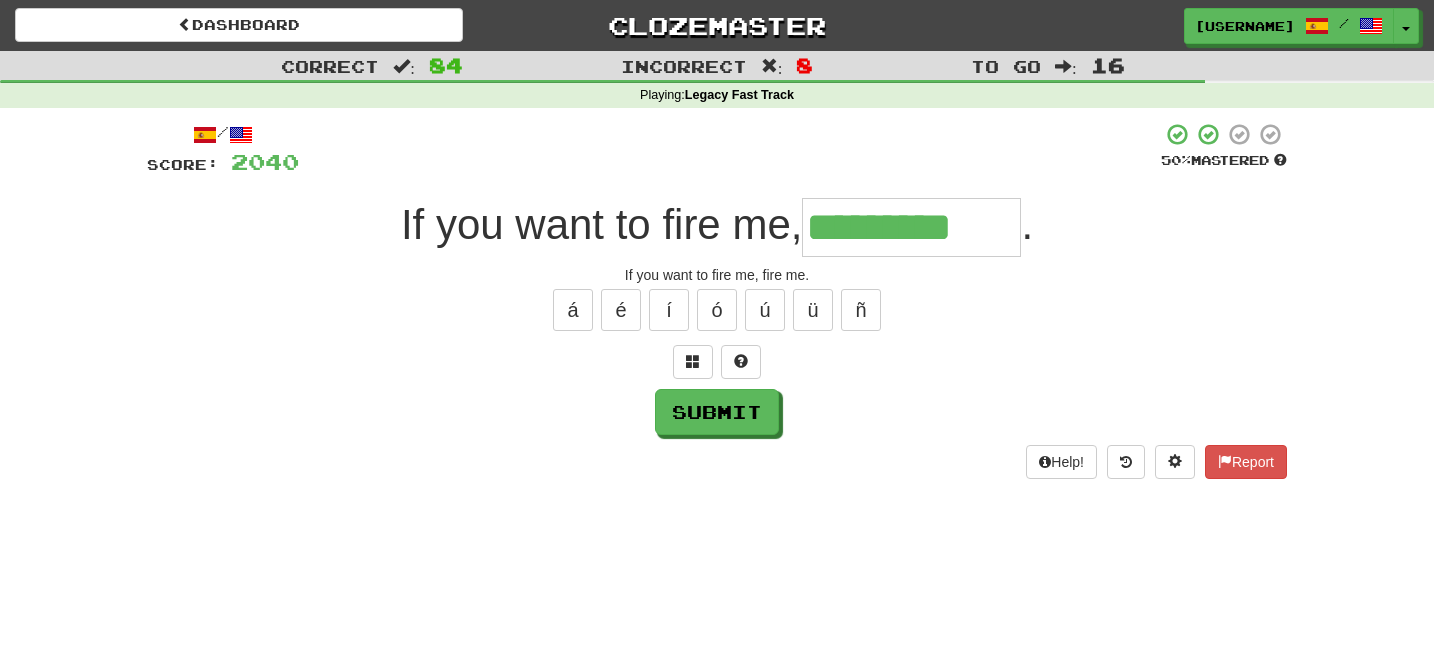 type on "*********" 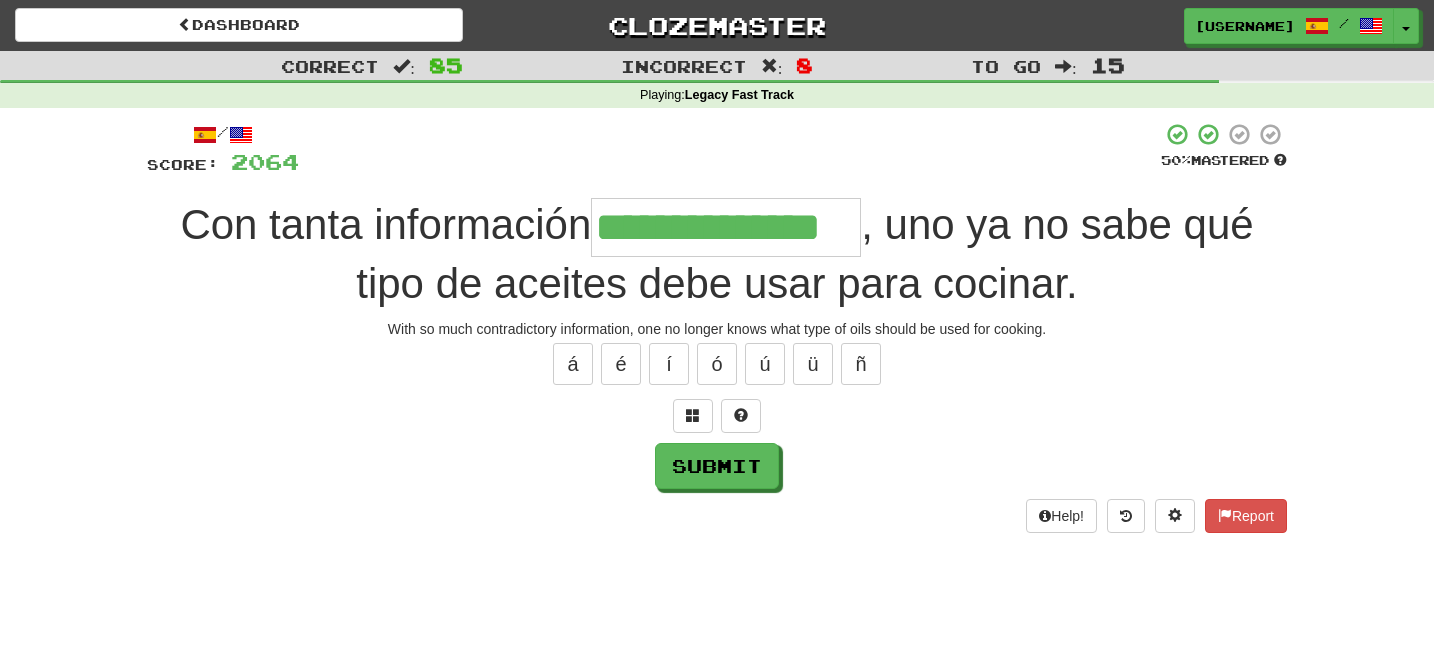 type on "**********" 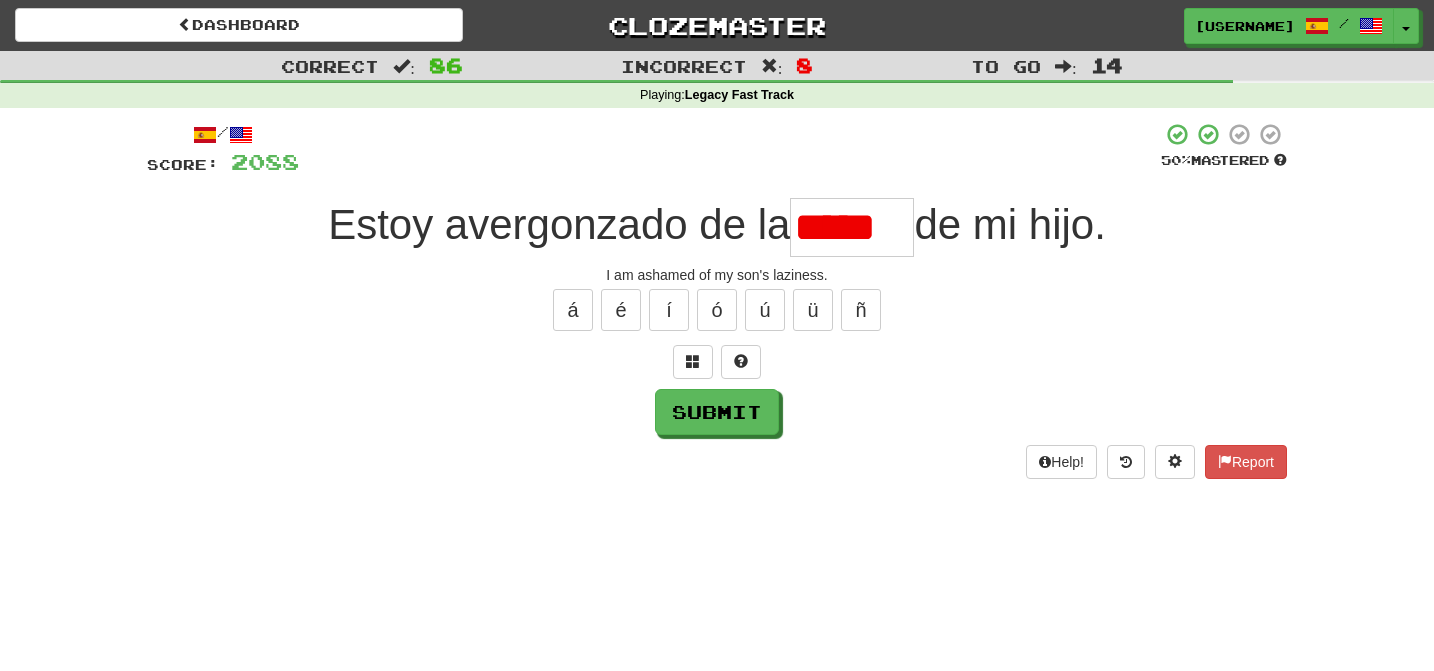 type on "*******" 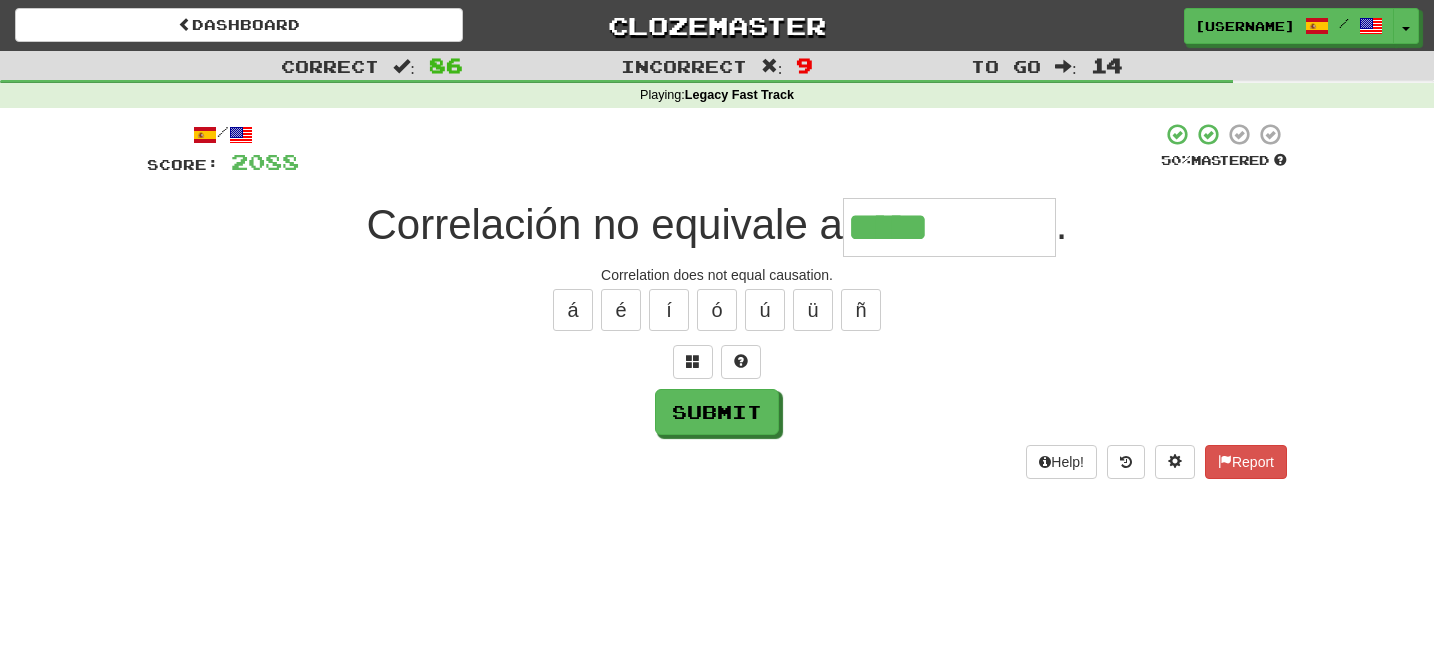 type on "**********" 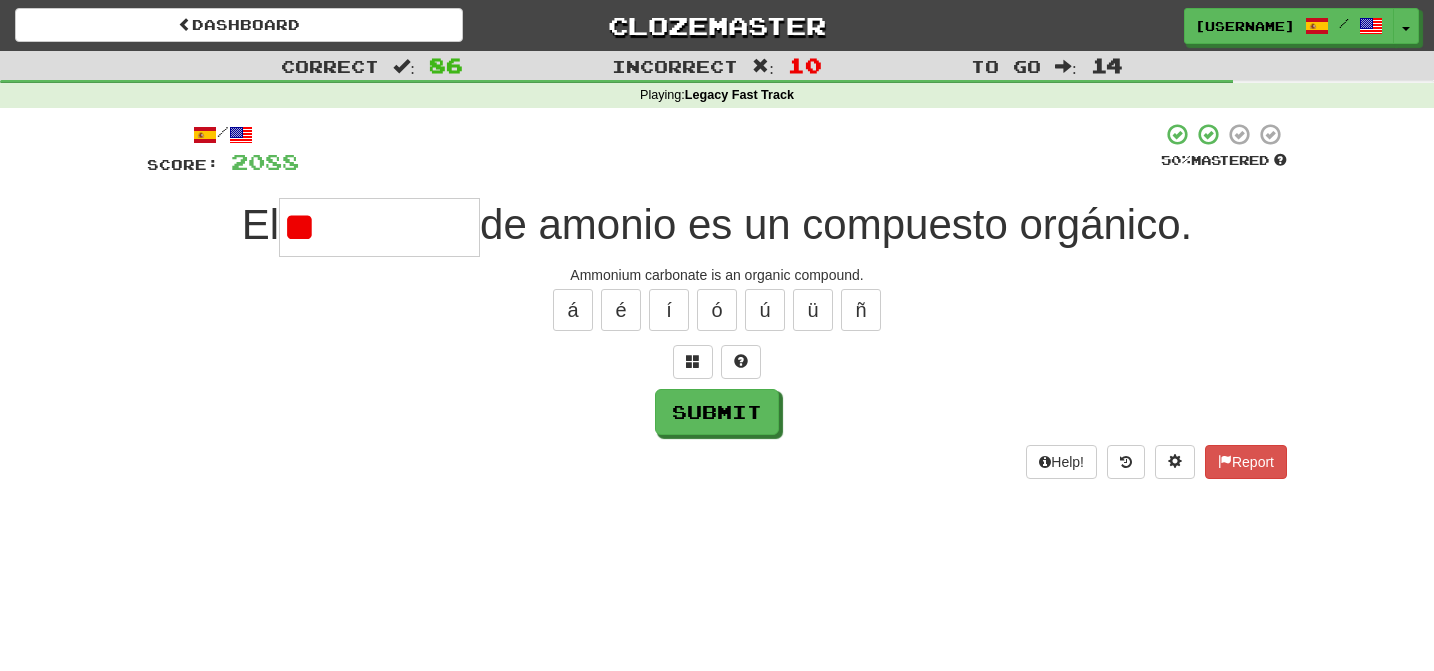 type on "*" 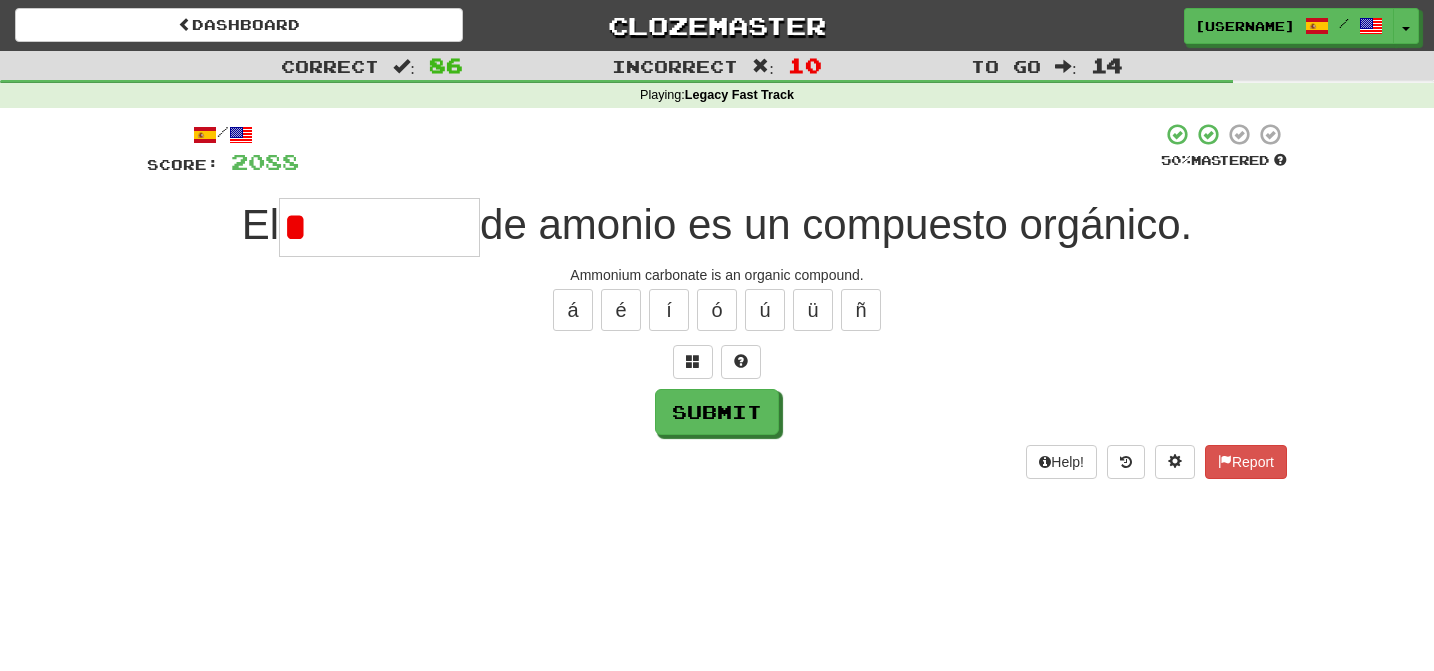 type on "*" 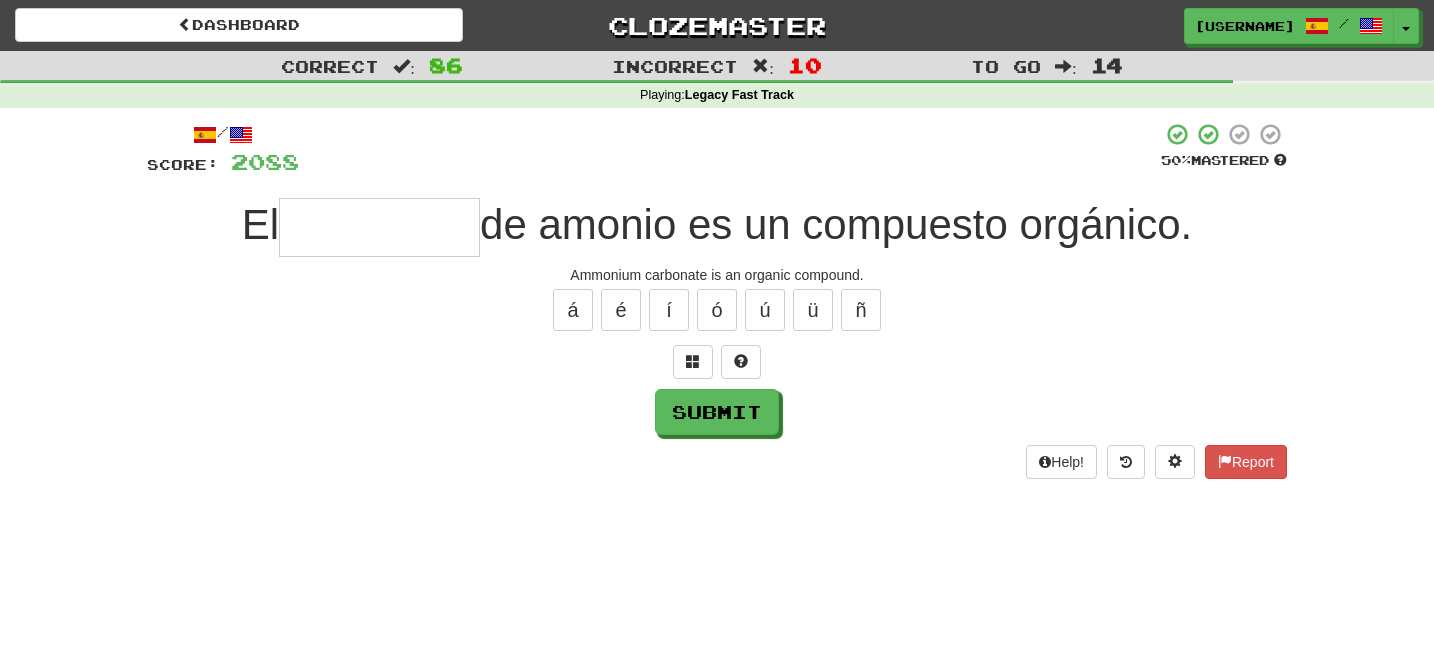 type on "*" 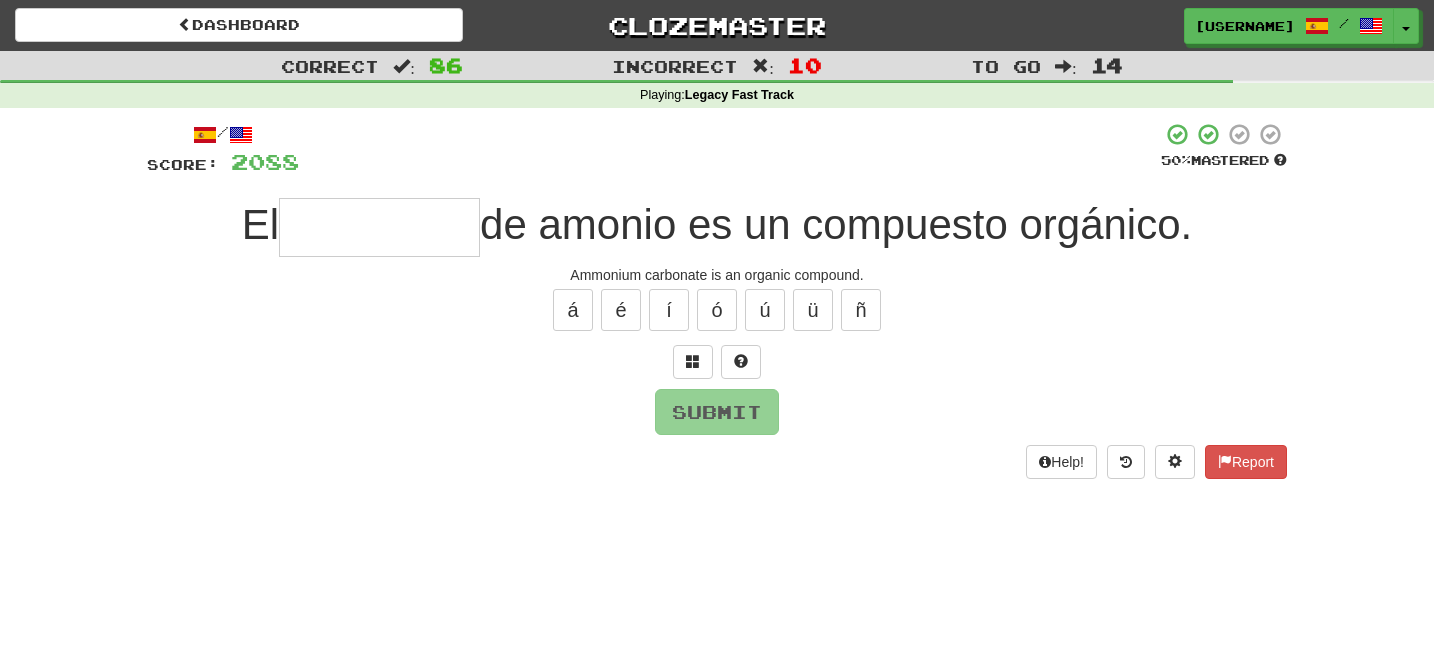type on "*********" 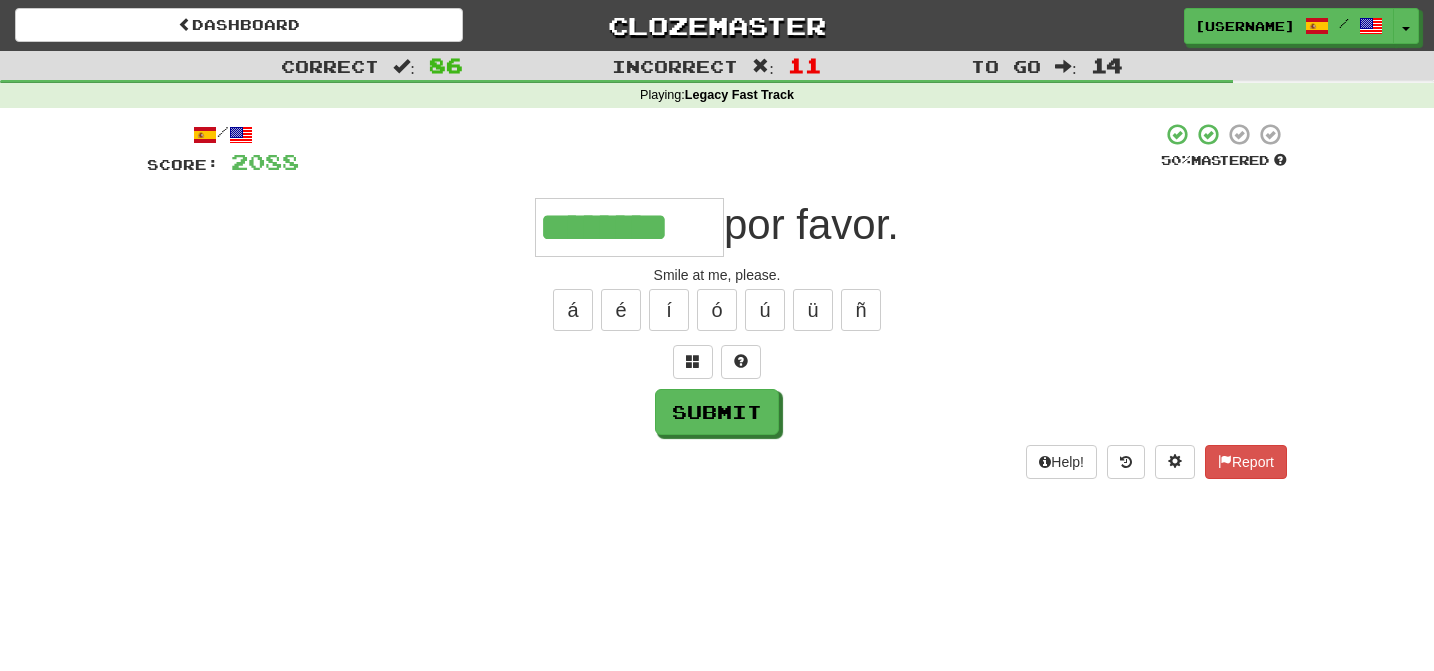 type on "********" 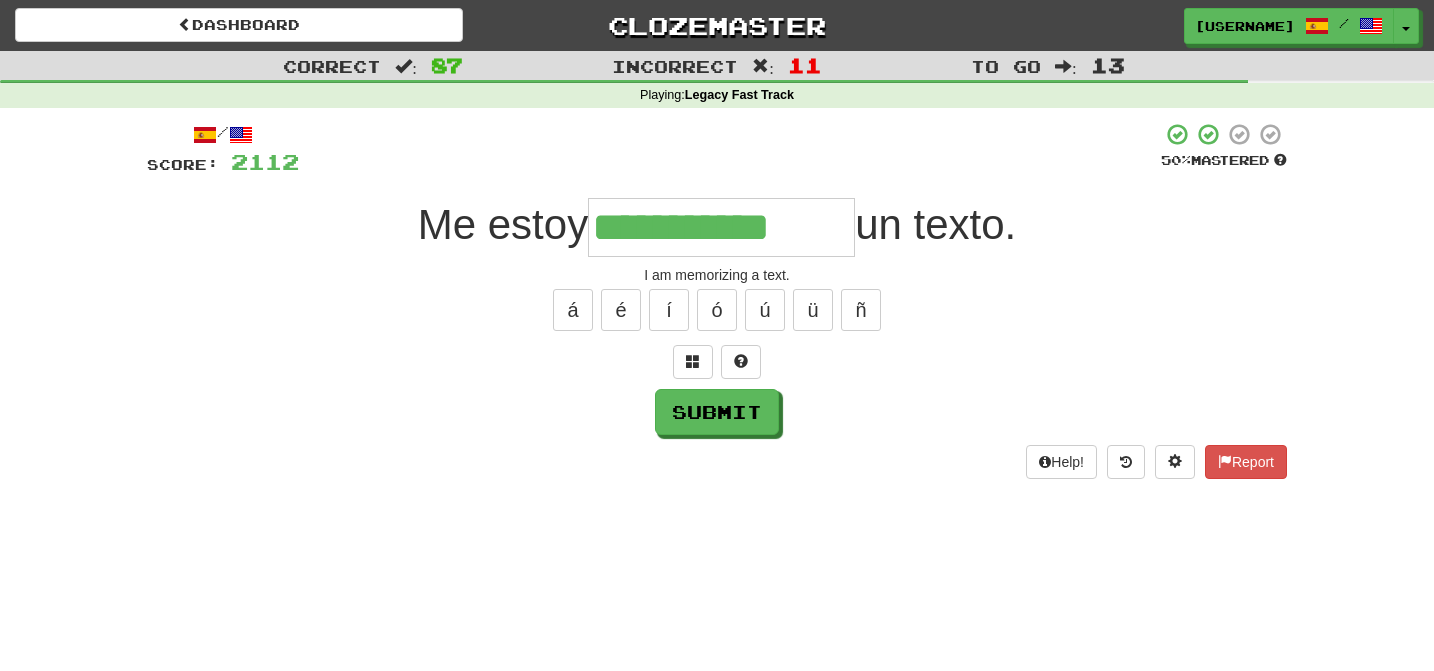 type on "**********" 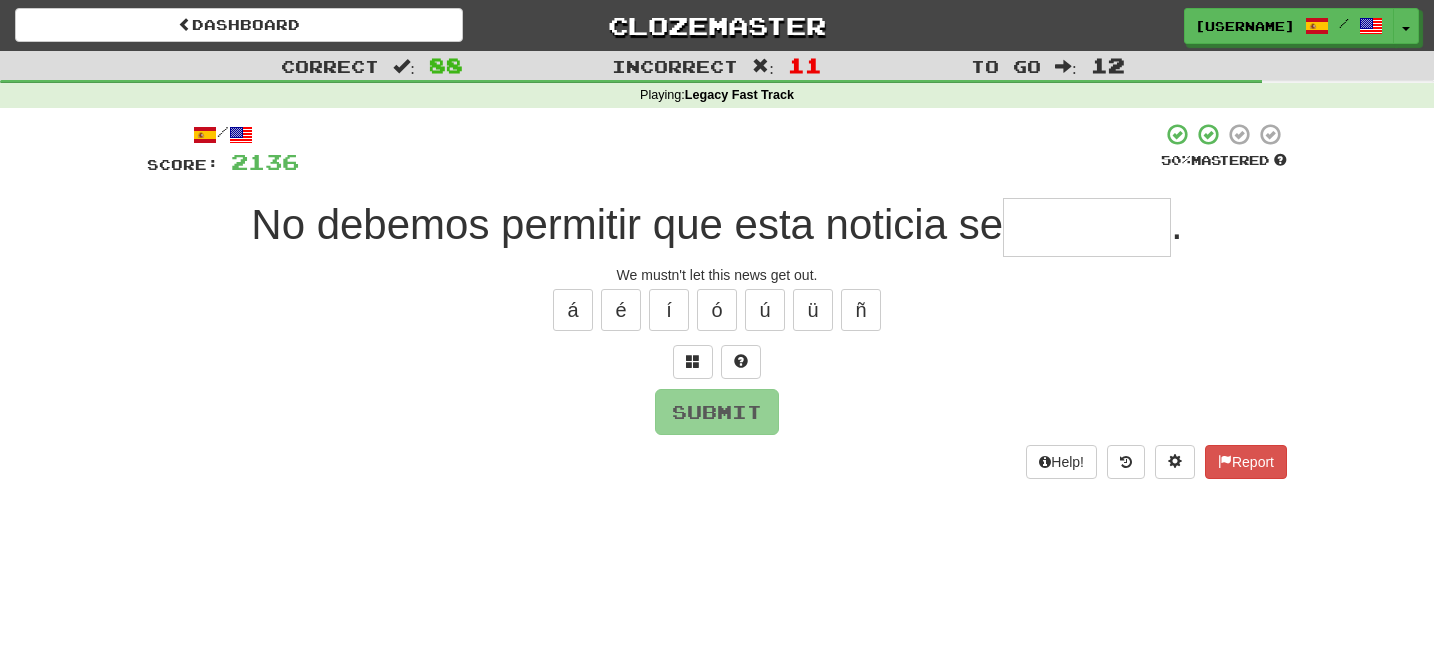 type on "*" 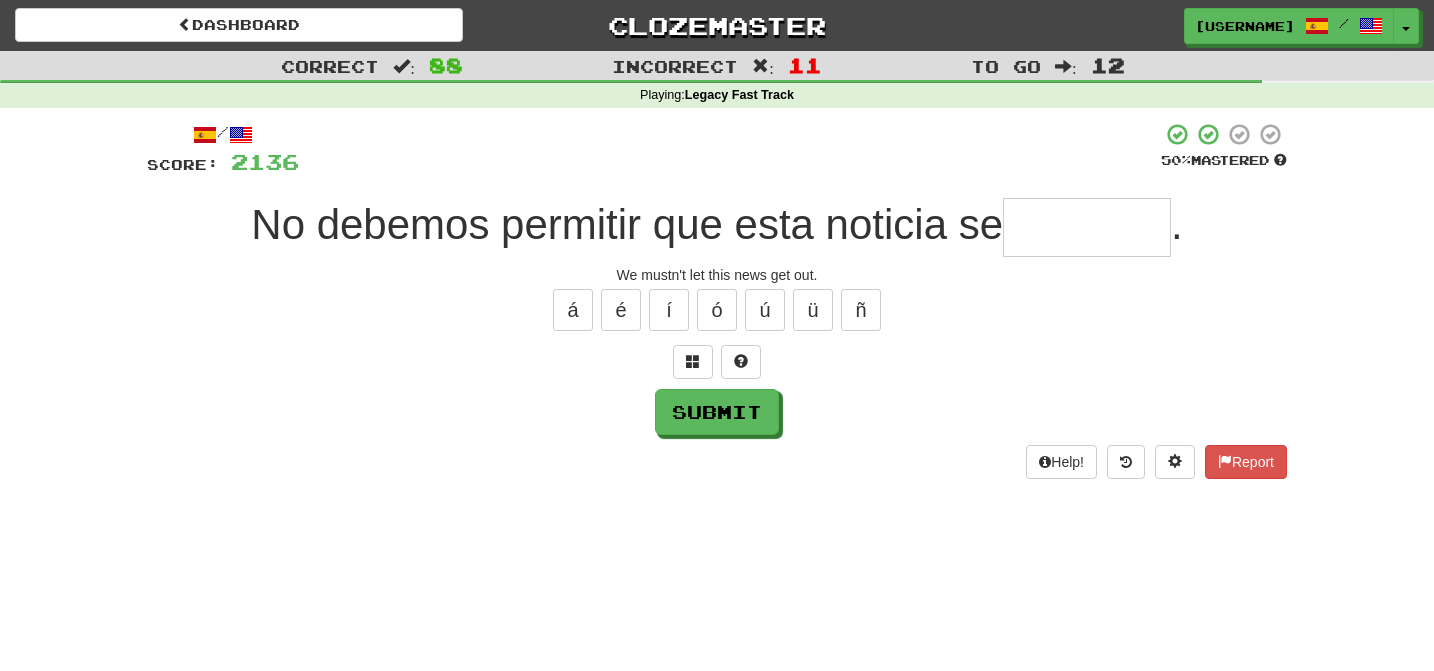 type on "*" 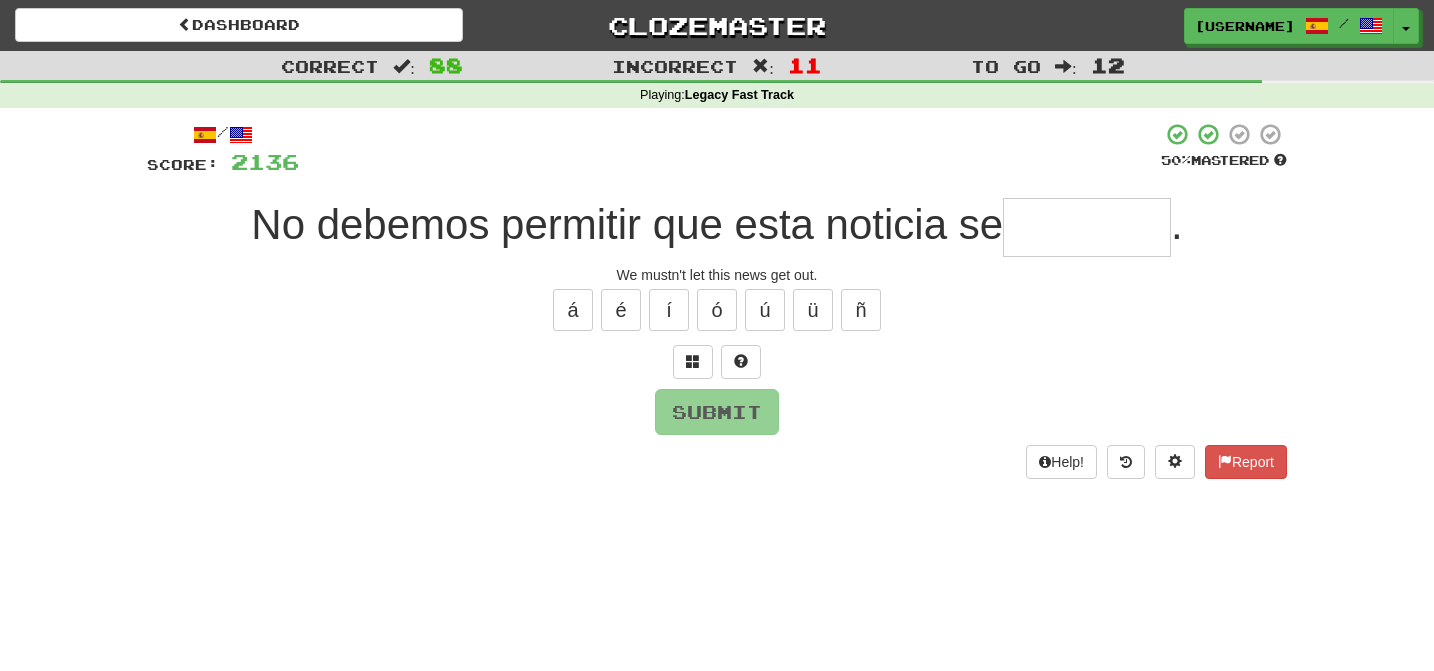 type on "*" 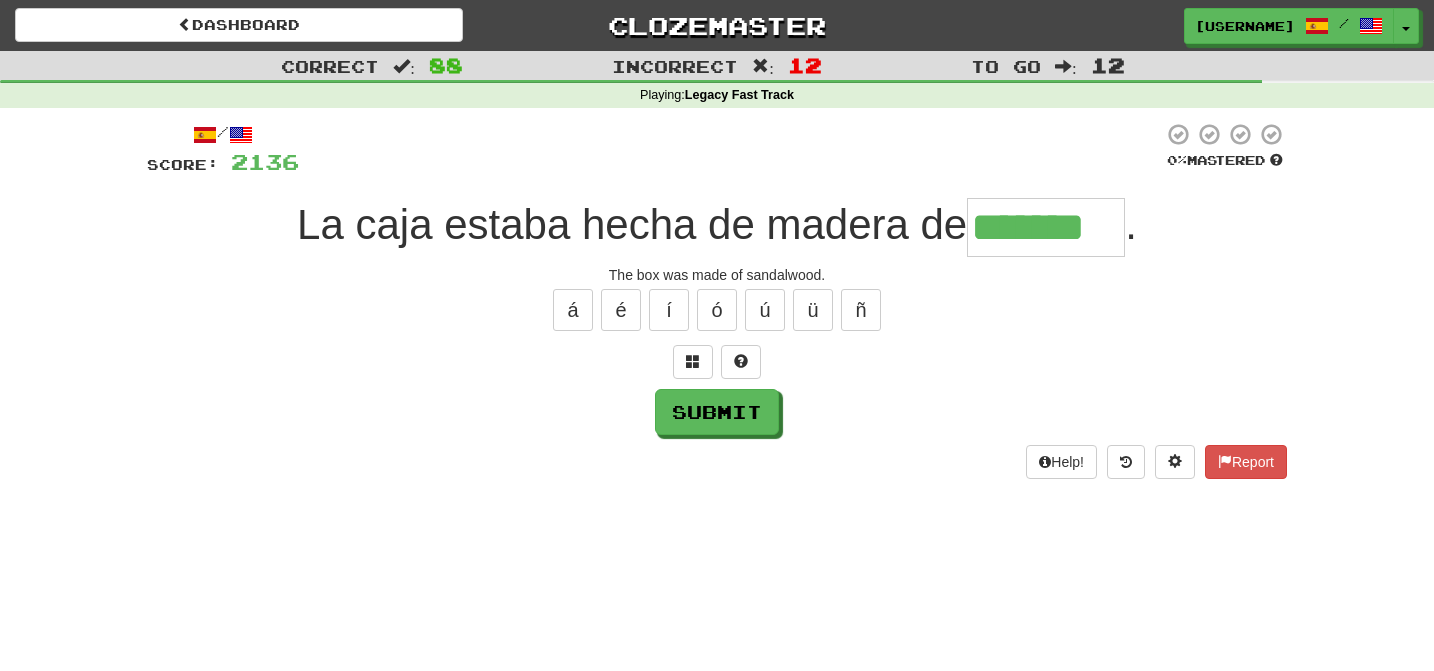 type on "*******" 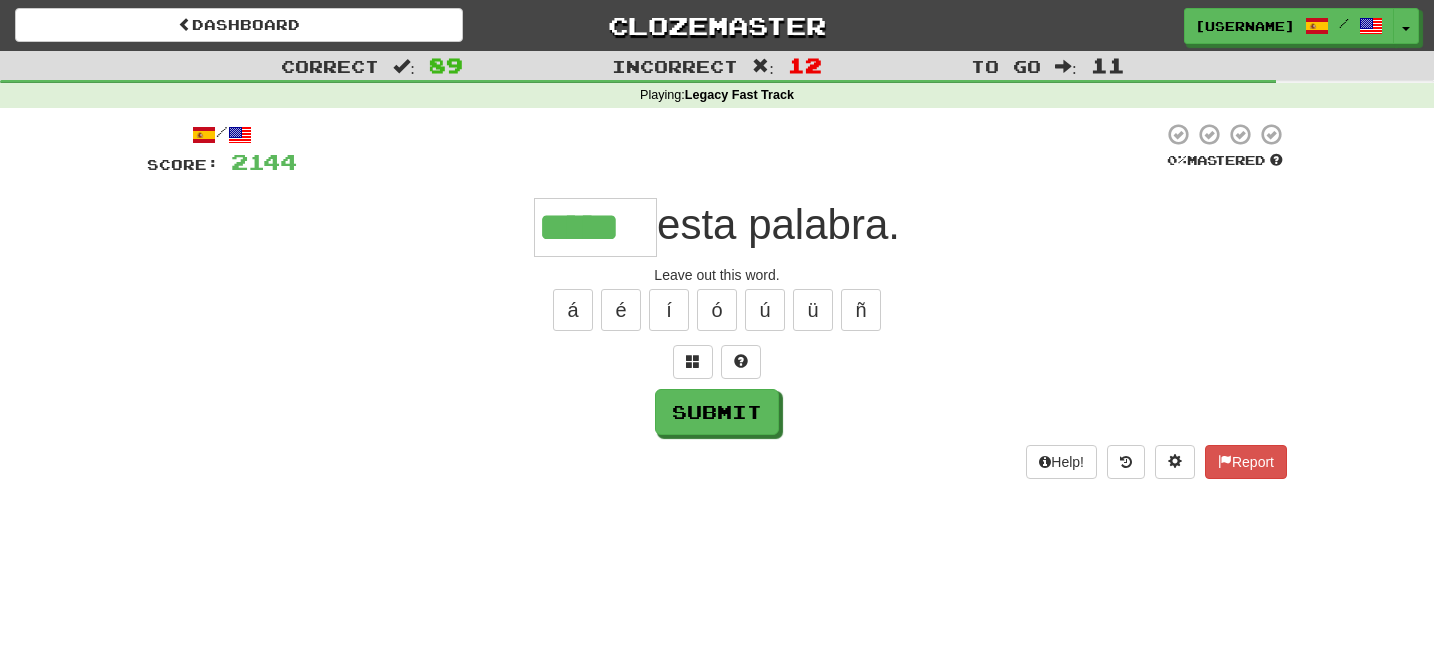 type on "*****" 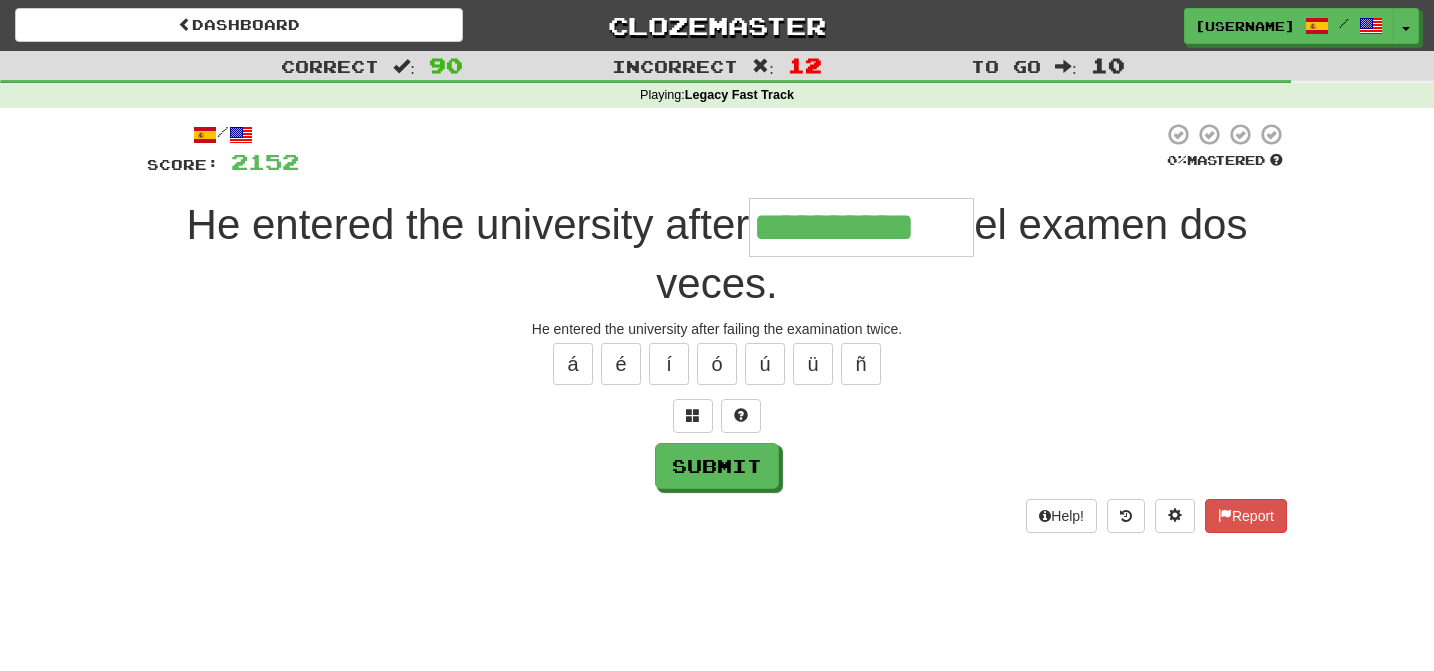 type on "**********" 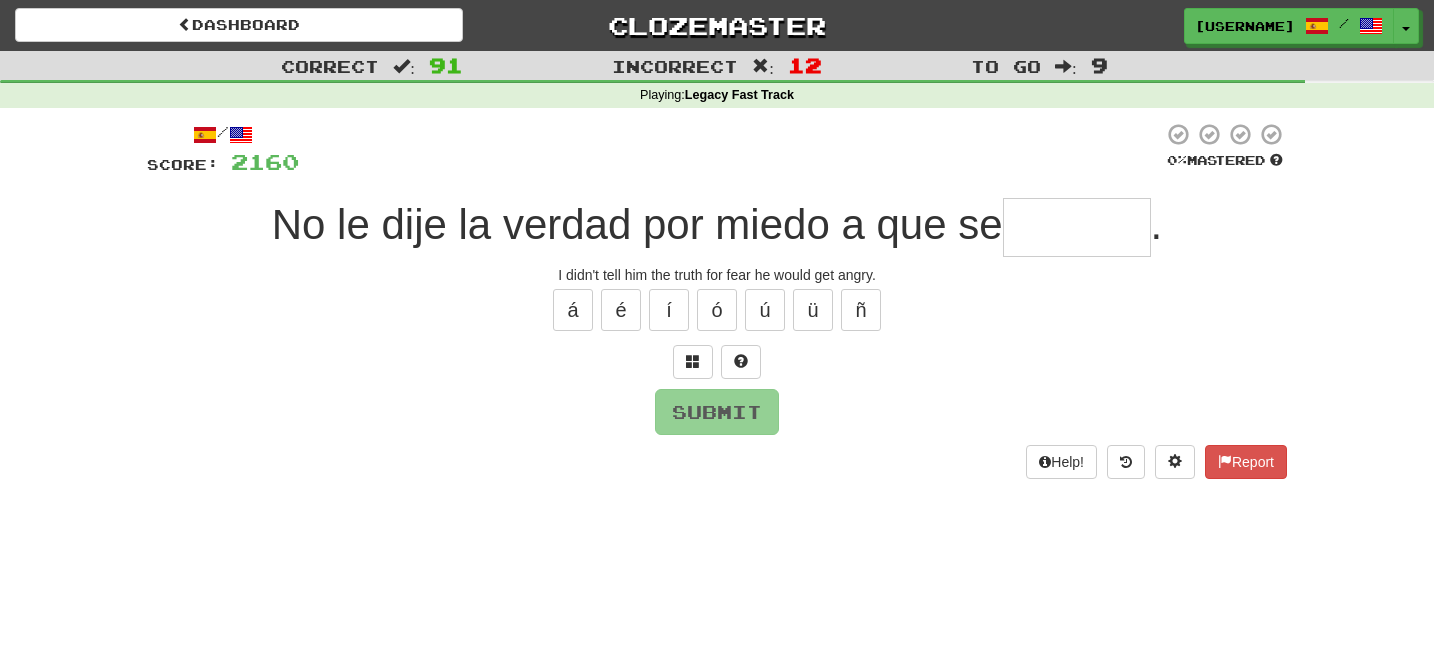 type on "*" 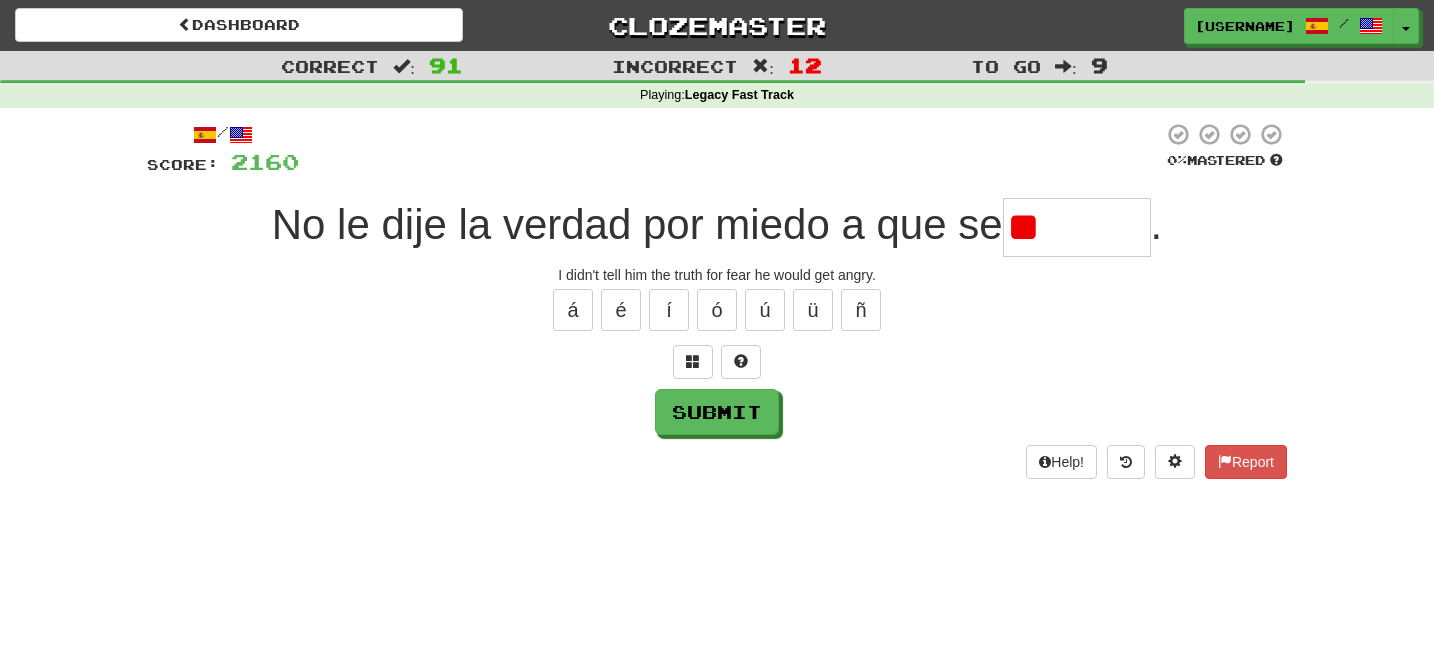 type on "*" 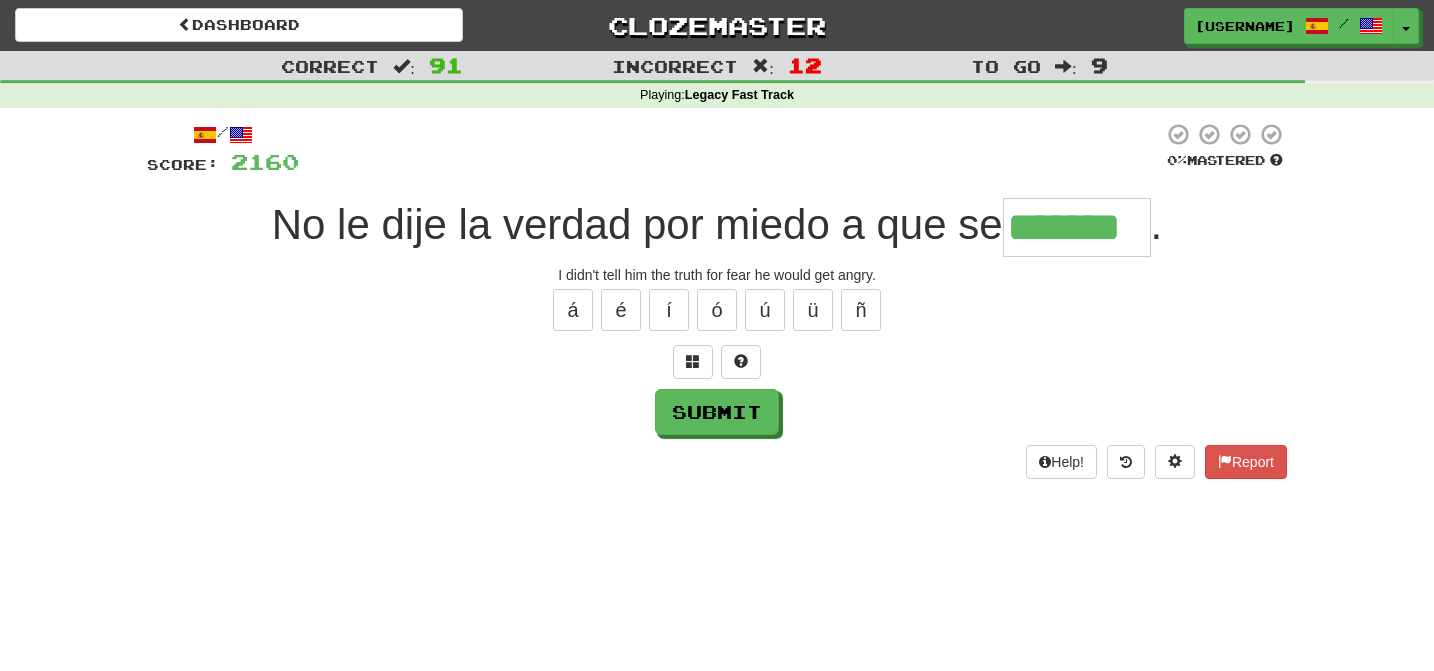 type on "*******" 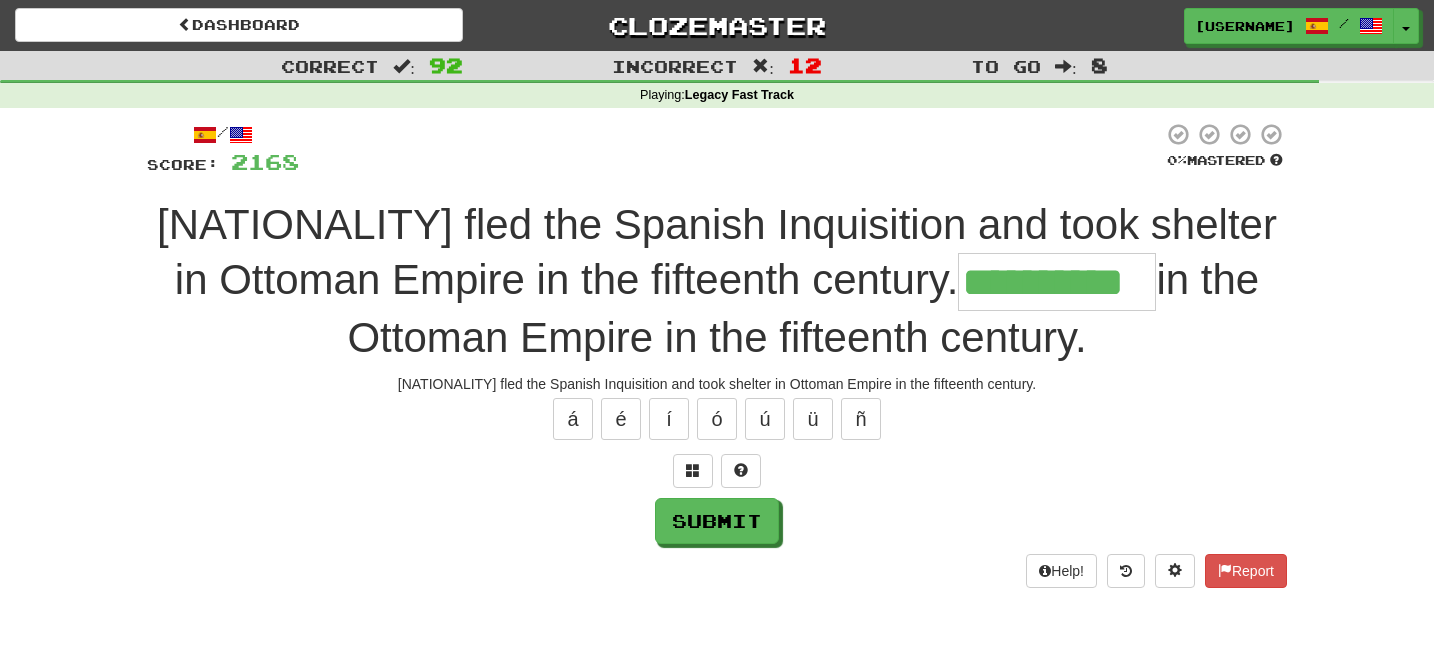 type on "**********" 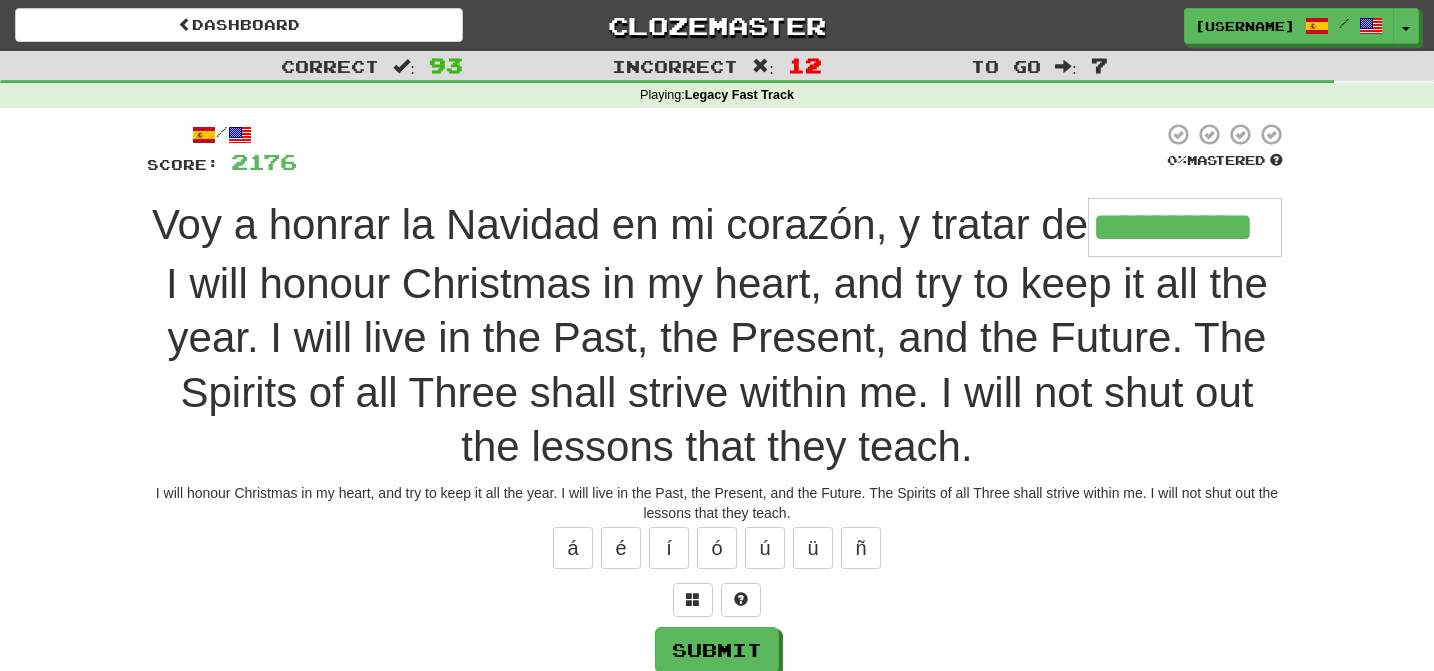 type on "**********" 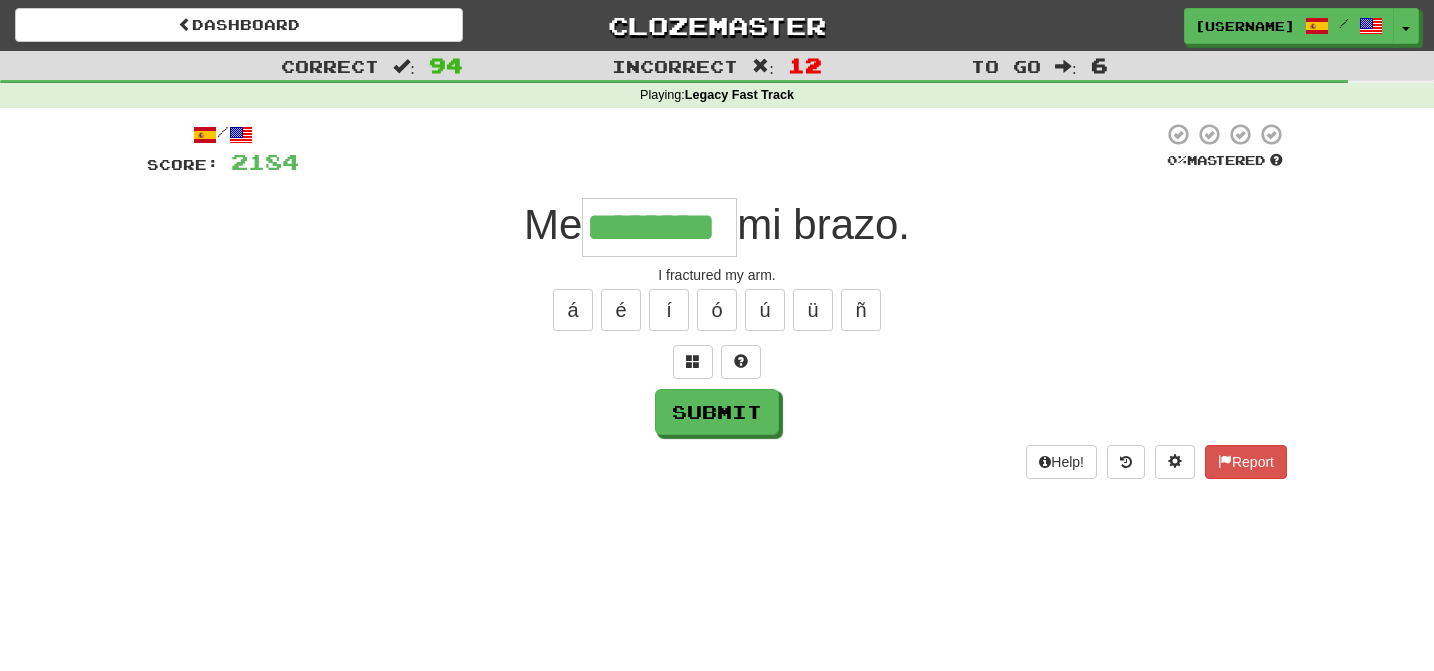 type on "********" 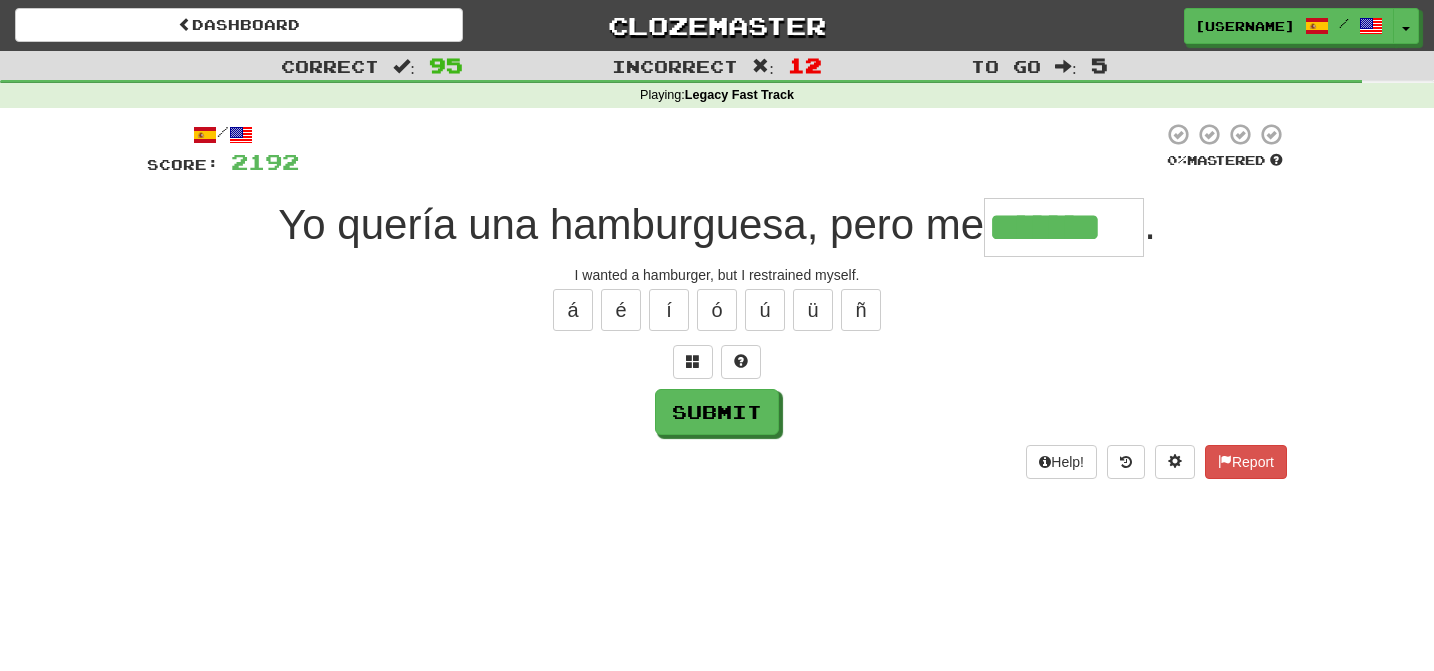 type on "*******" 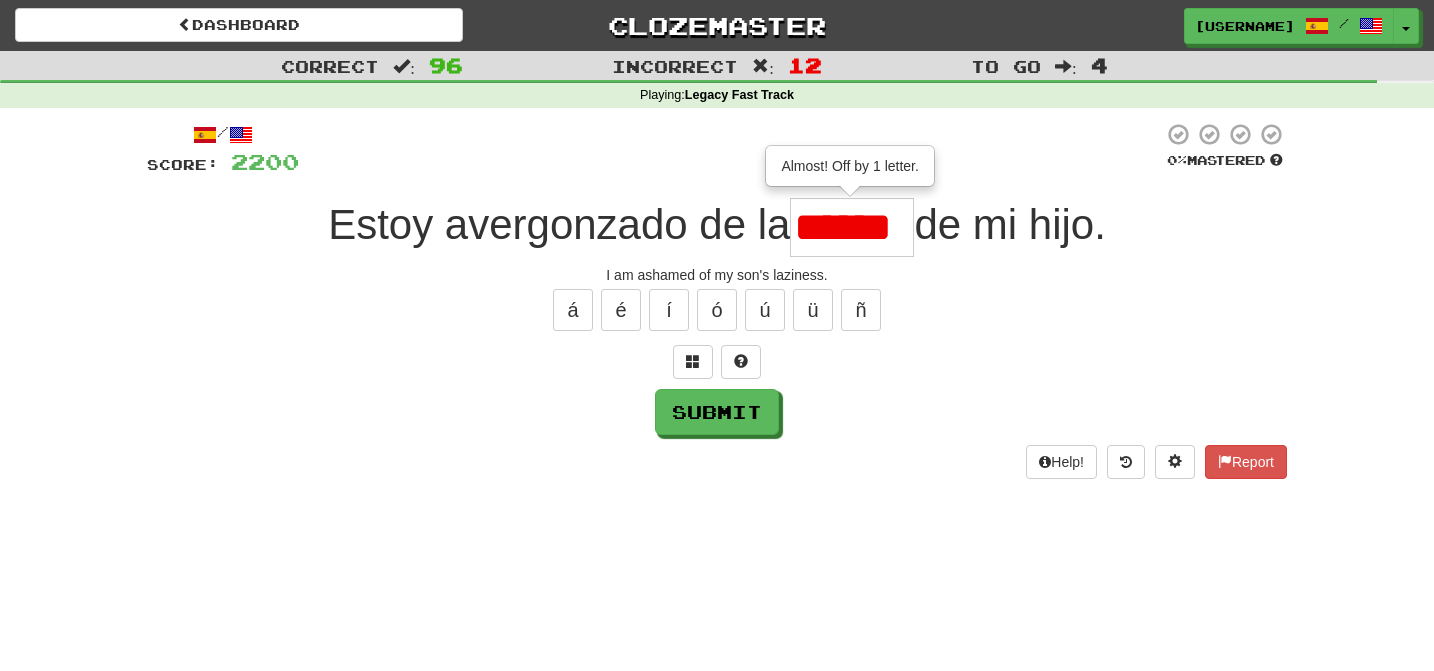scroll, scrollTop: 0, scrollLeft: 0, axis: both 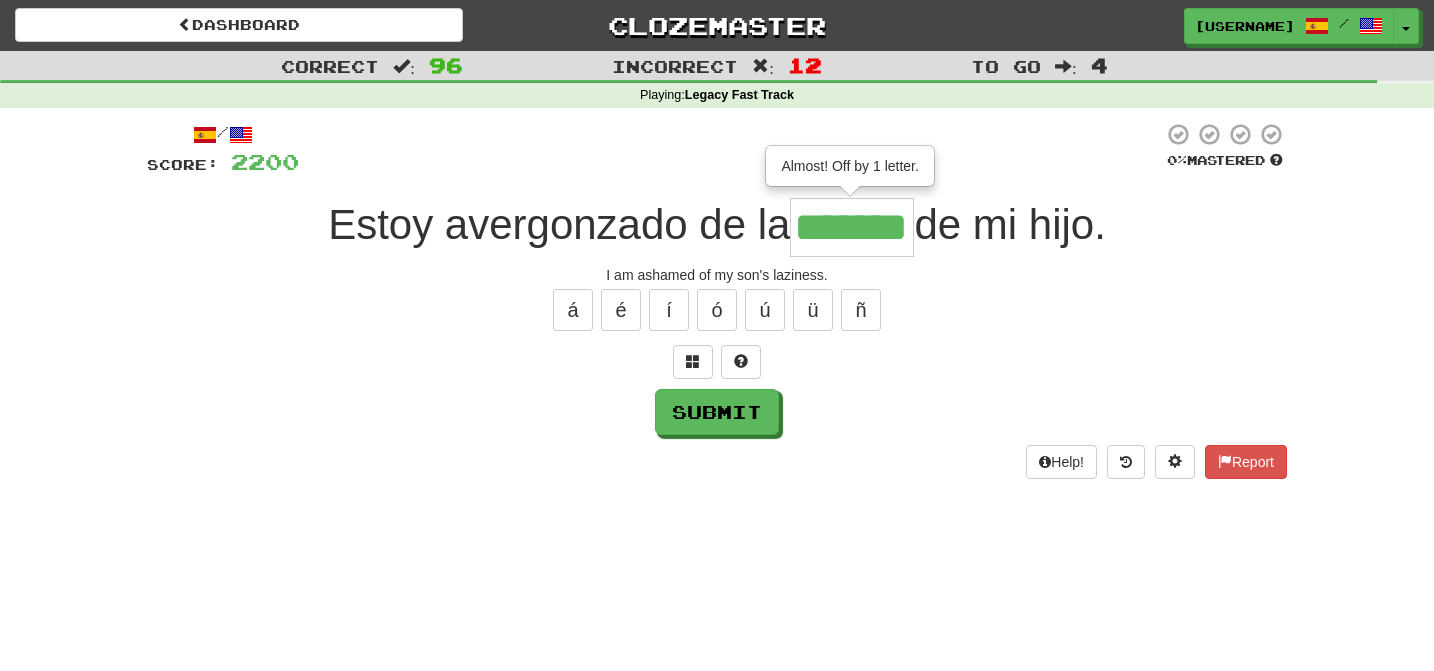 type on "*******" 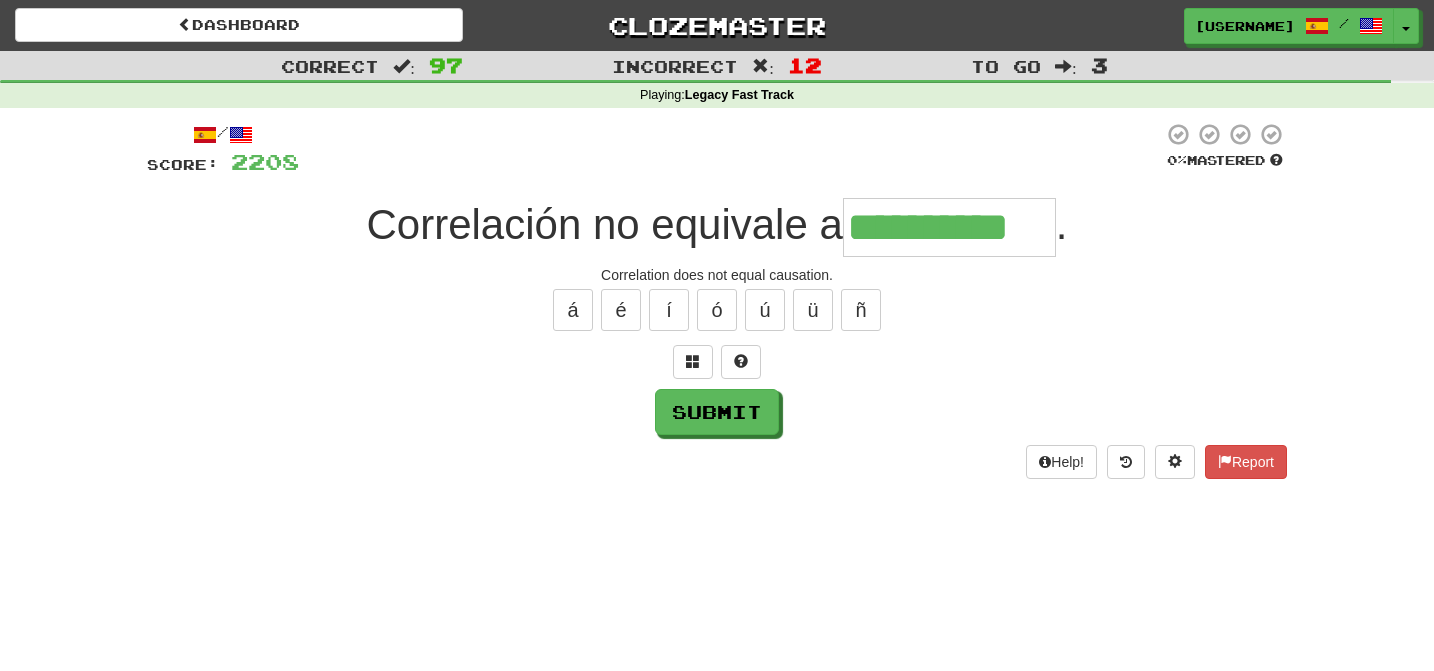 type on "**********" 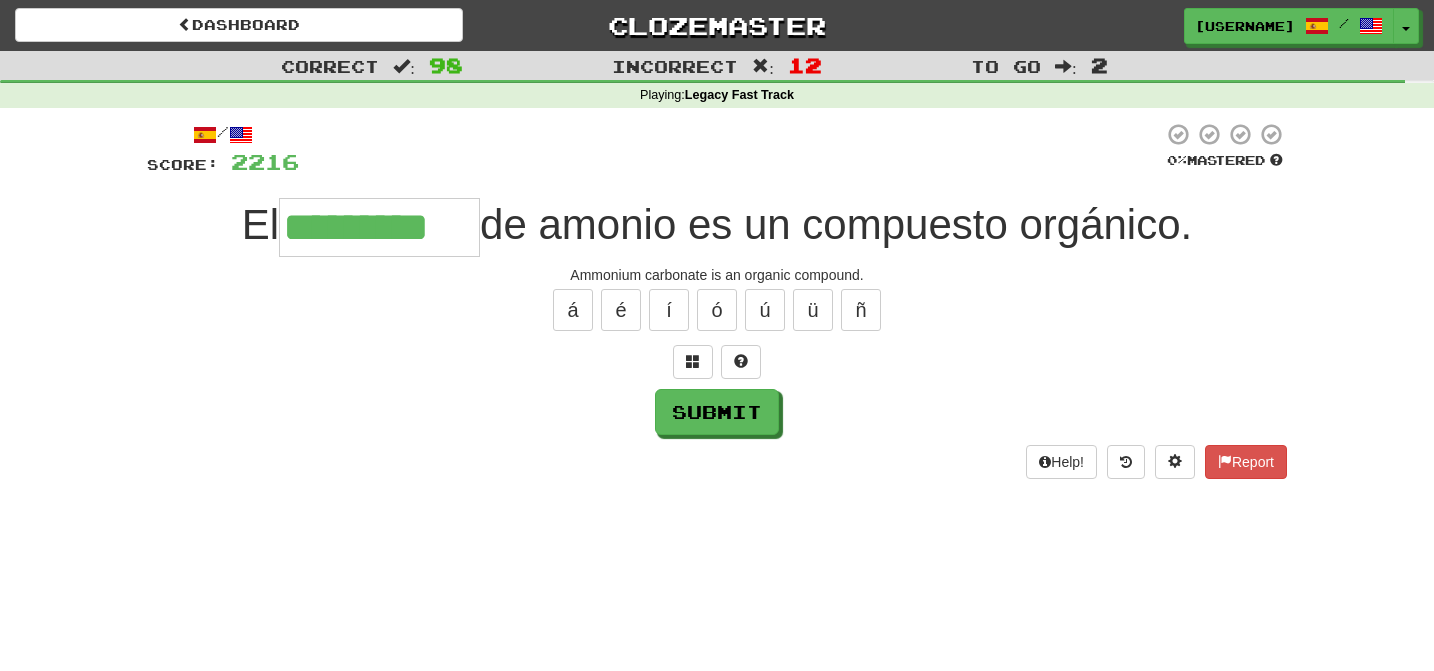 type on "*********" 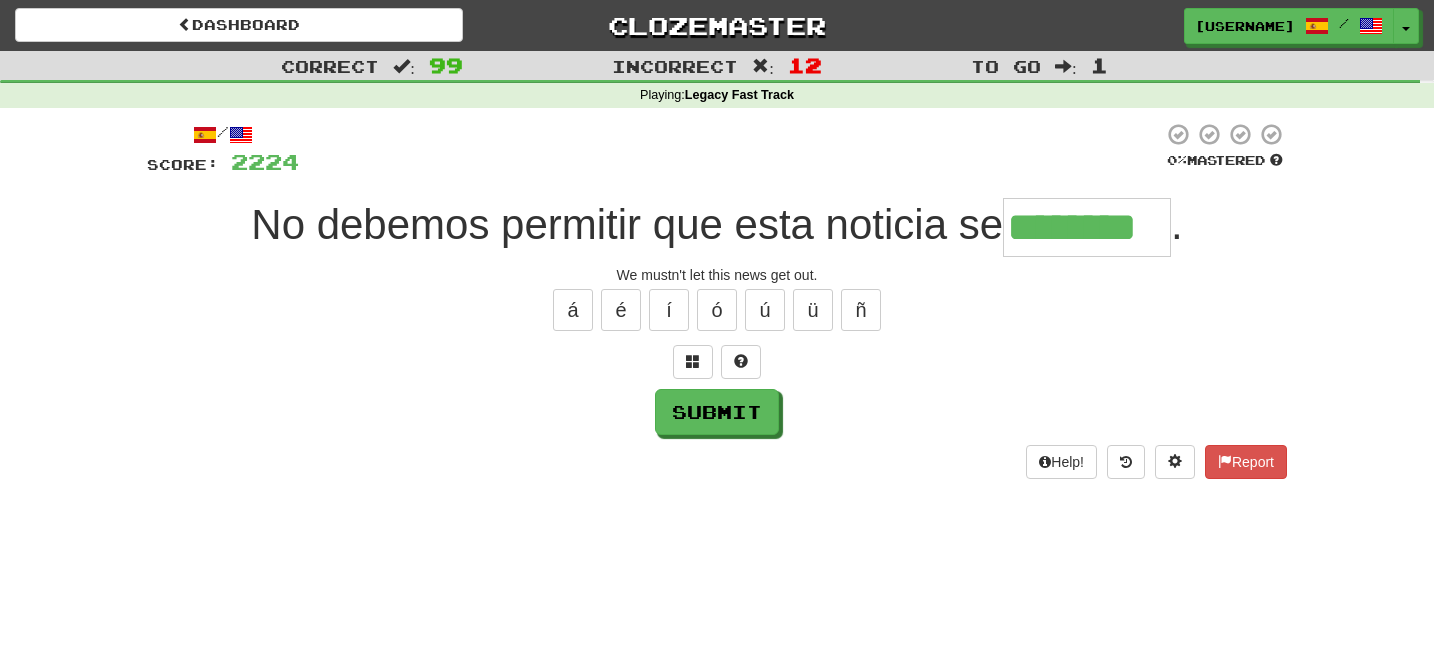 type on "********" 